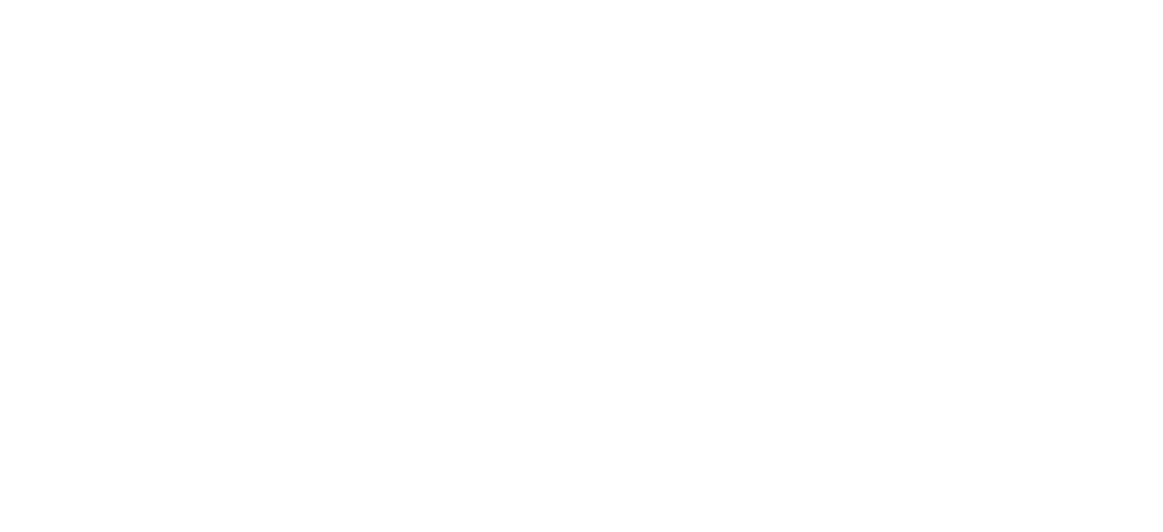 scroll, scrollTop: 0, scrollLeft: 0, axis: both 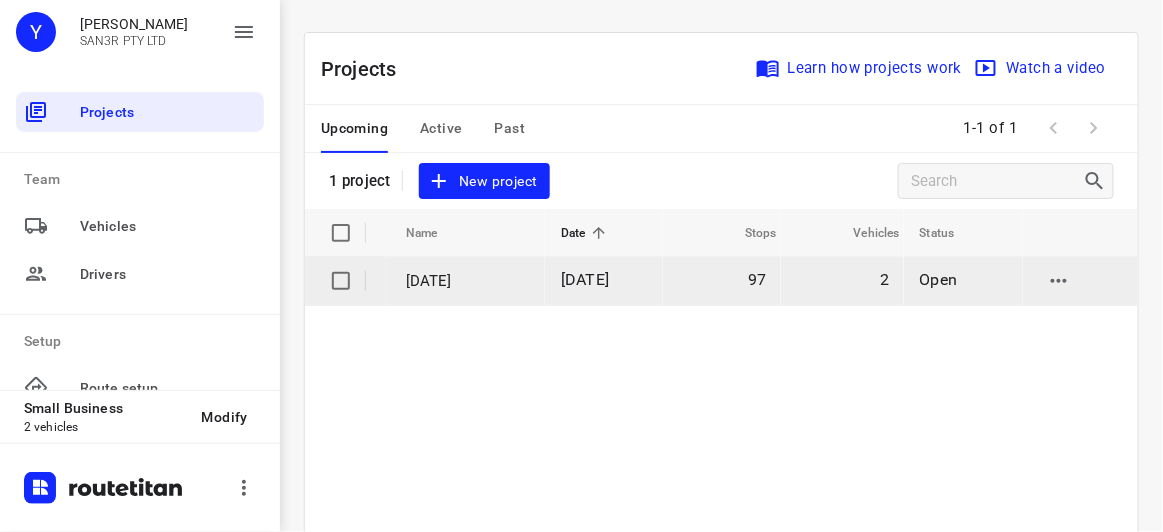 click on "[DATE]" at bounding box center (468, 281) 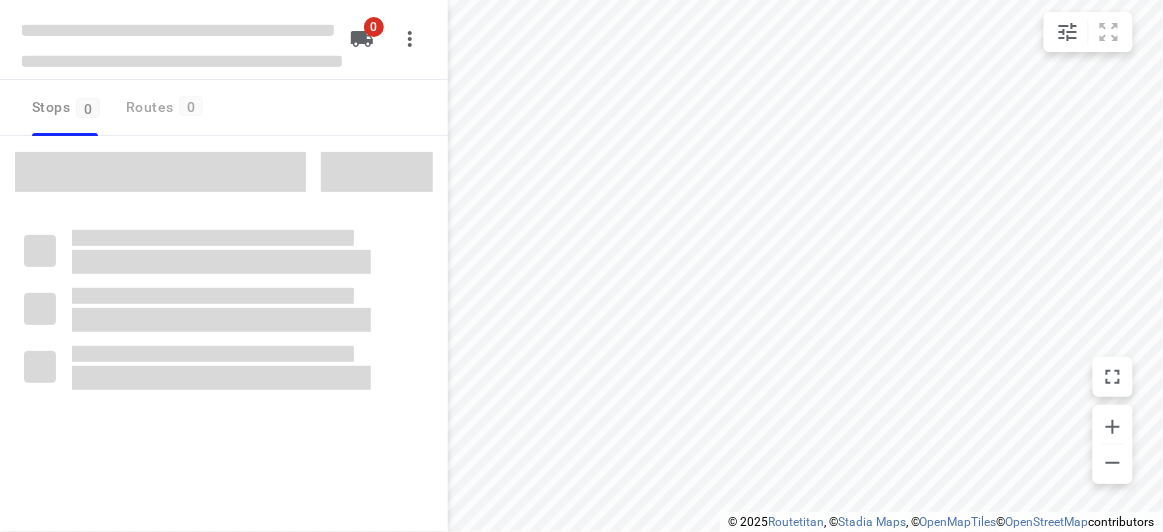 click at bounding box center [160, 172] 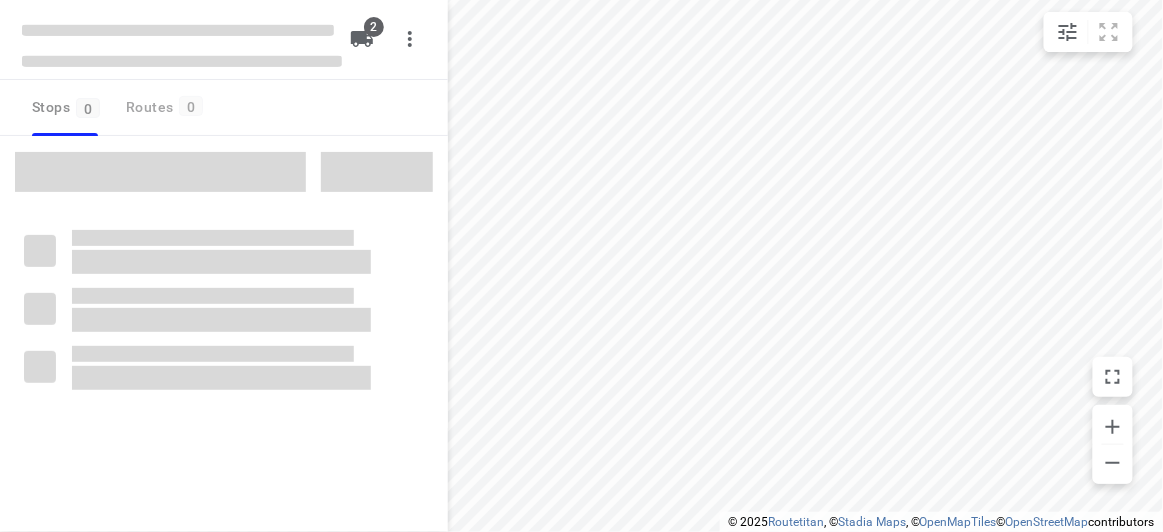 click at bounding box center (160, 172) 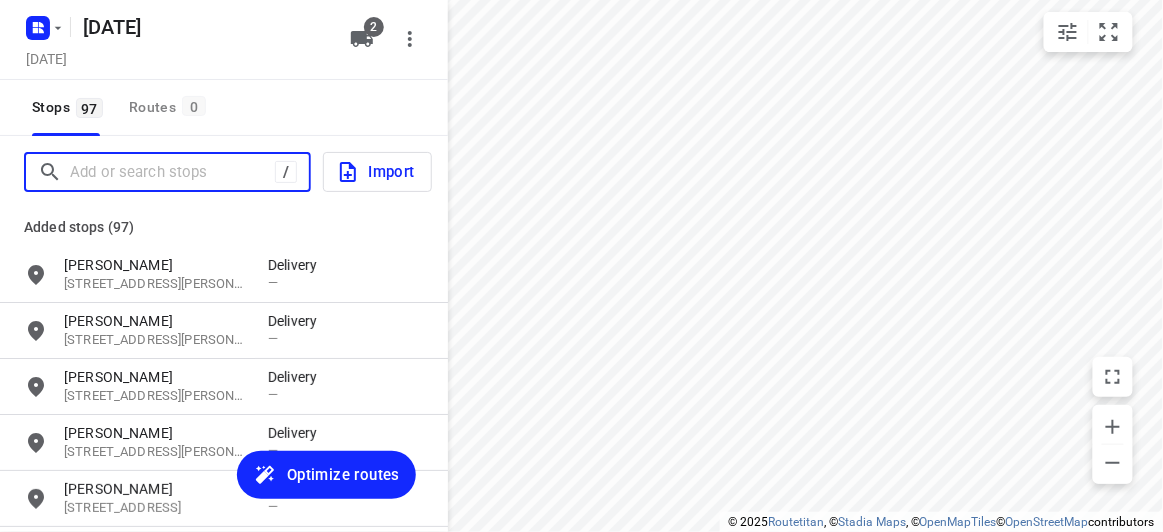 click at bounding box center (172, 172) 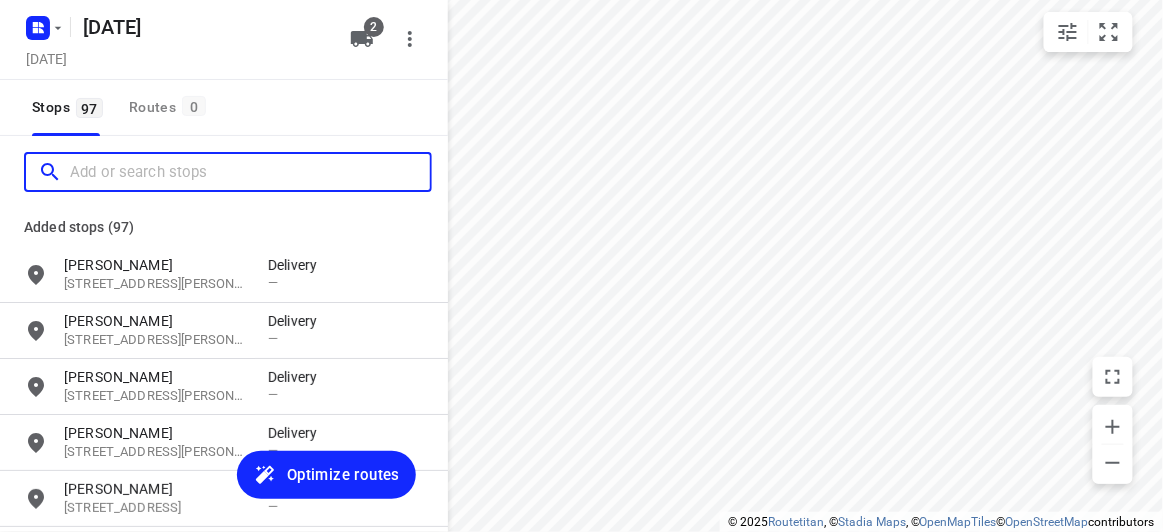 paste on "[STREET_ADDRESS][PERSON_NAME]" 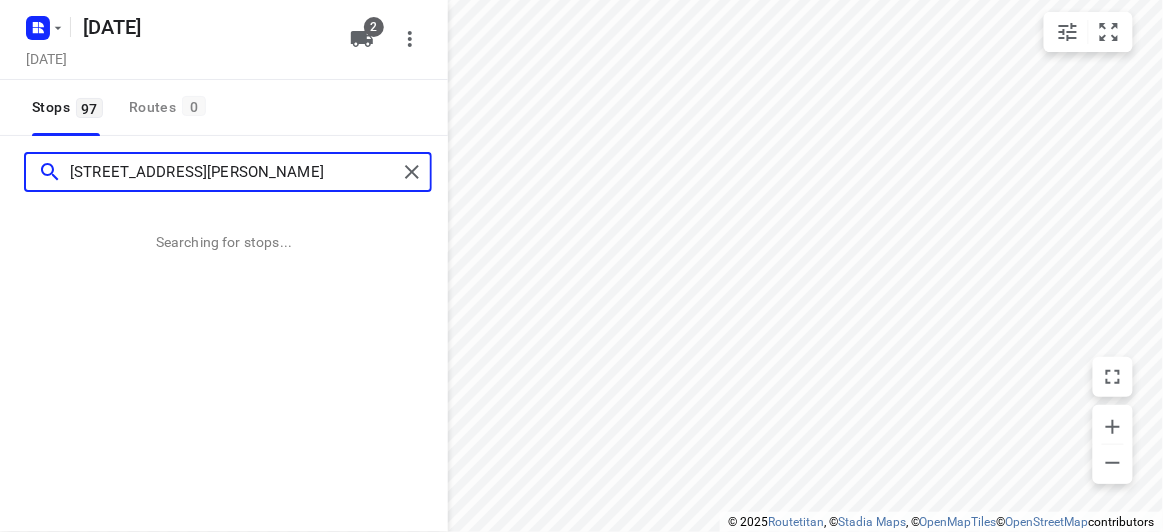 type on "[STREET_ADDRESS][PERSON_NAME]" 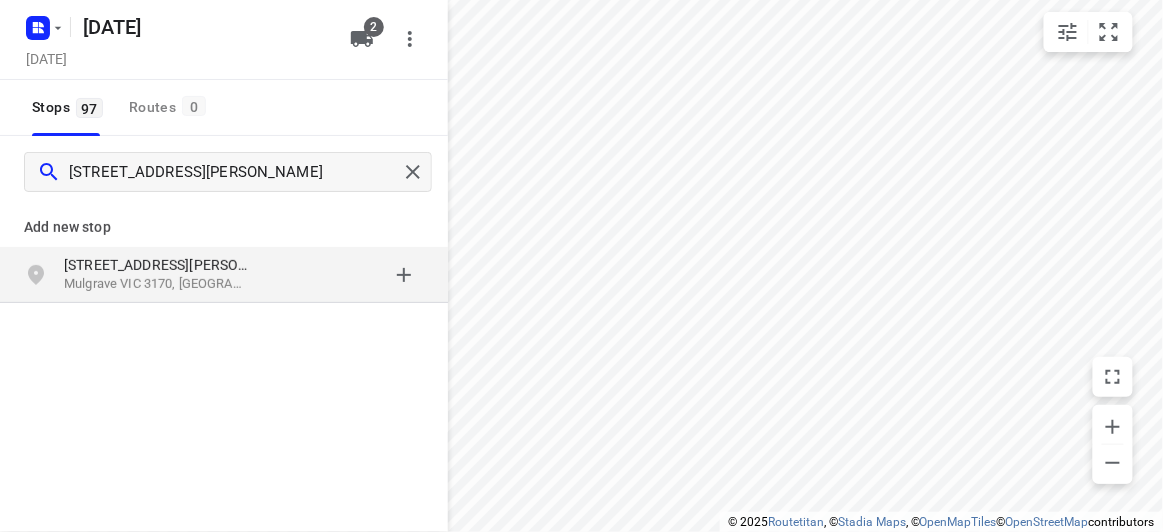 click on "Mulgrave VIC 3170, [GEOGRAPHIC_DATA]" at bounding box center (156, 284) 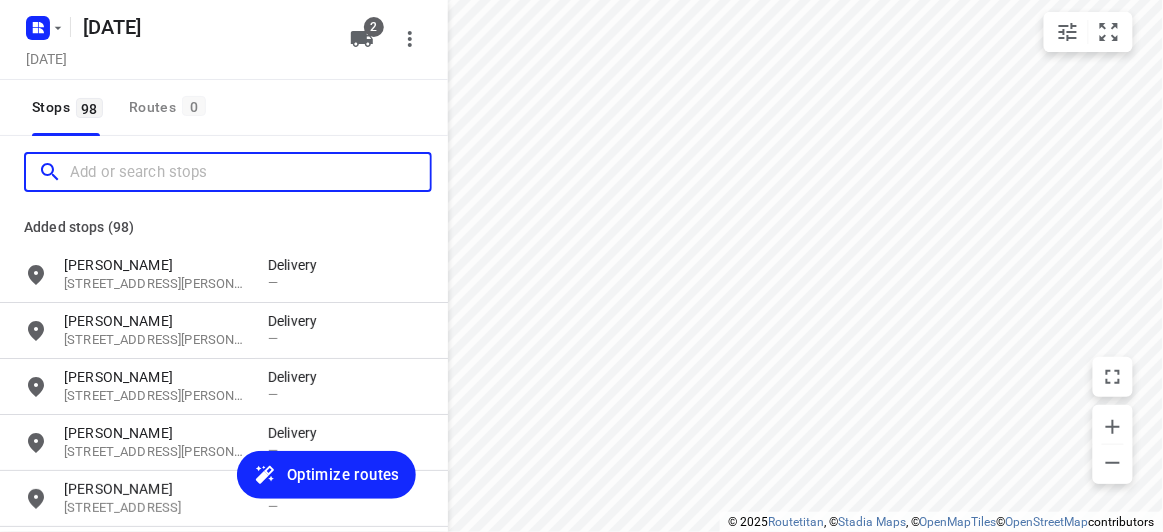 paste on "[STREET_ADDRESS]" 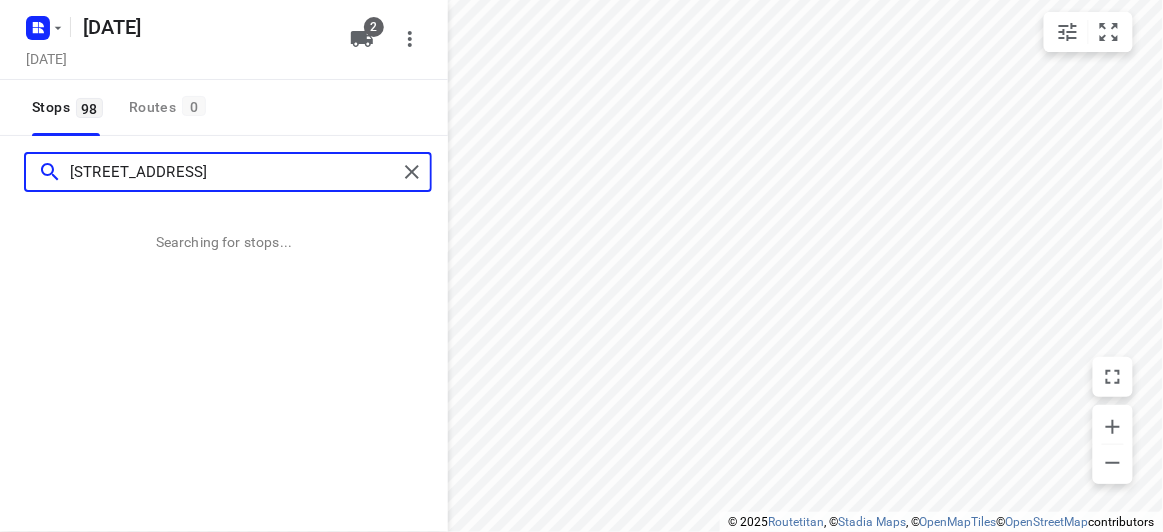 type on "[STREET_ADDRESS]" 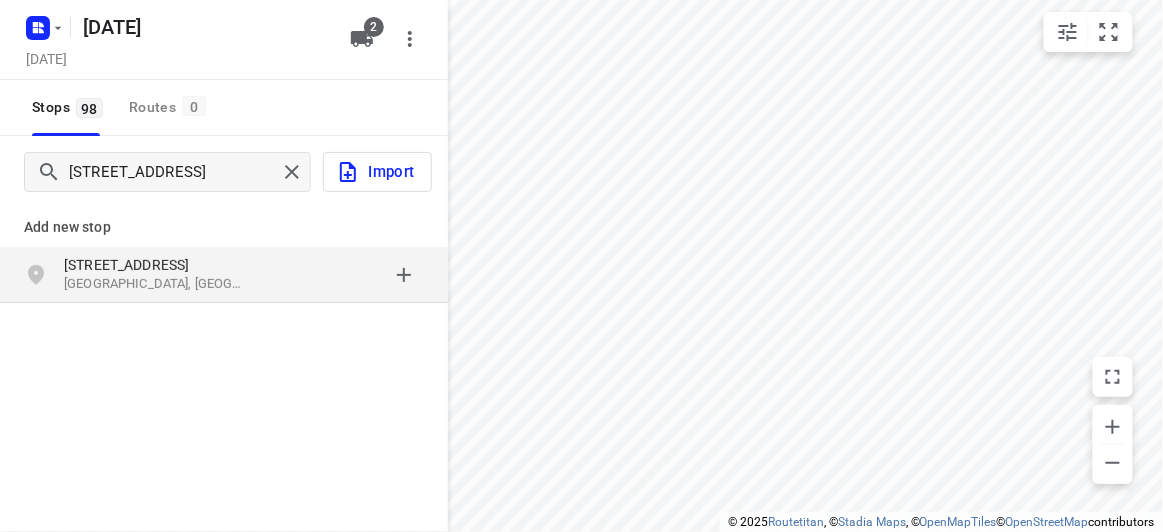click on "[STREET_ADDRESS]" at bounding box center [224, 275] 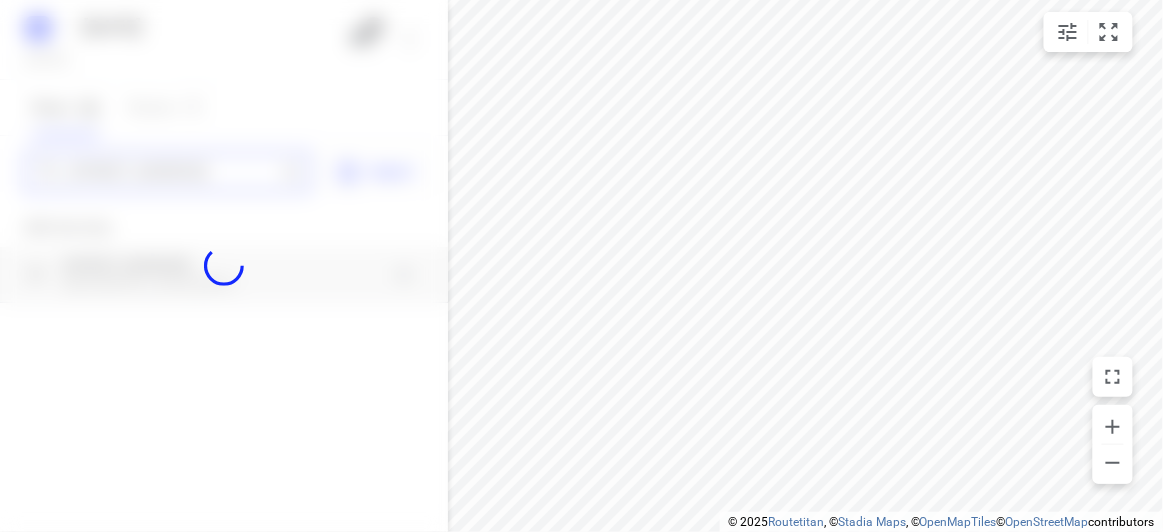 type 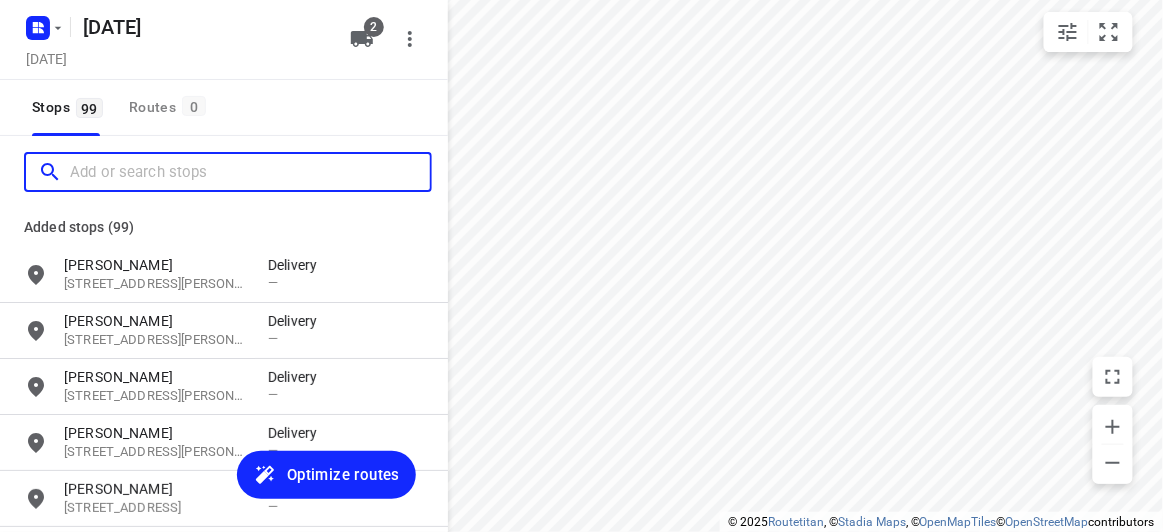 scroll, scrollTop: 0, scrollLeft: 0, axis: both 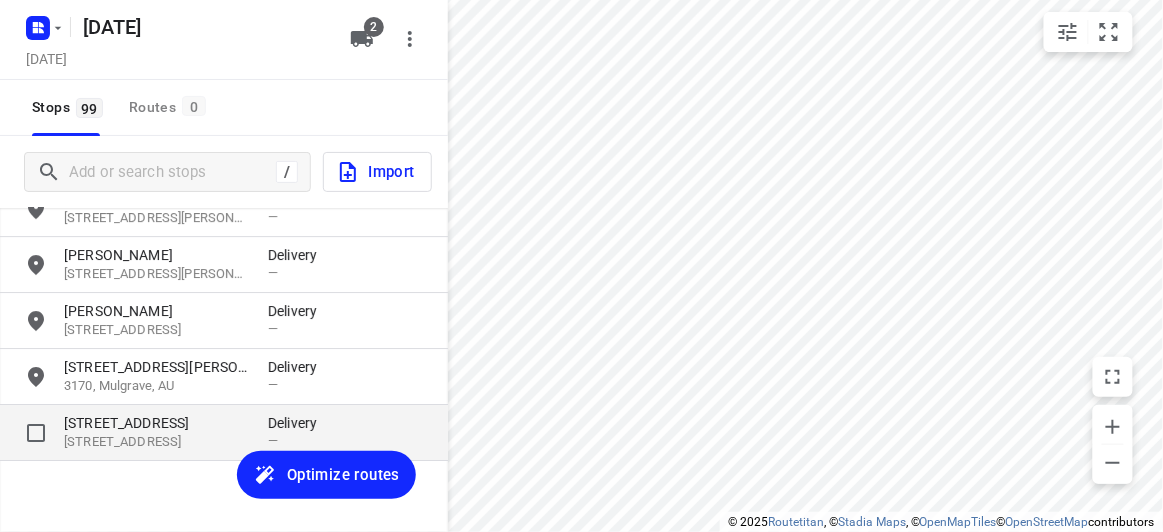 click on "[STREET_ADDRESS]" at bounding box center [156, 423] 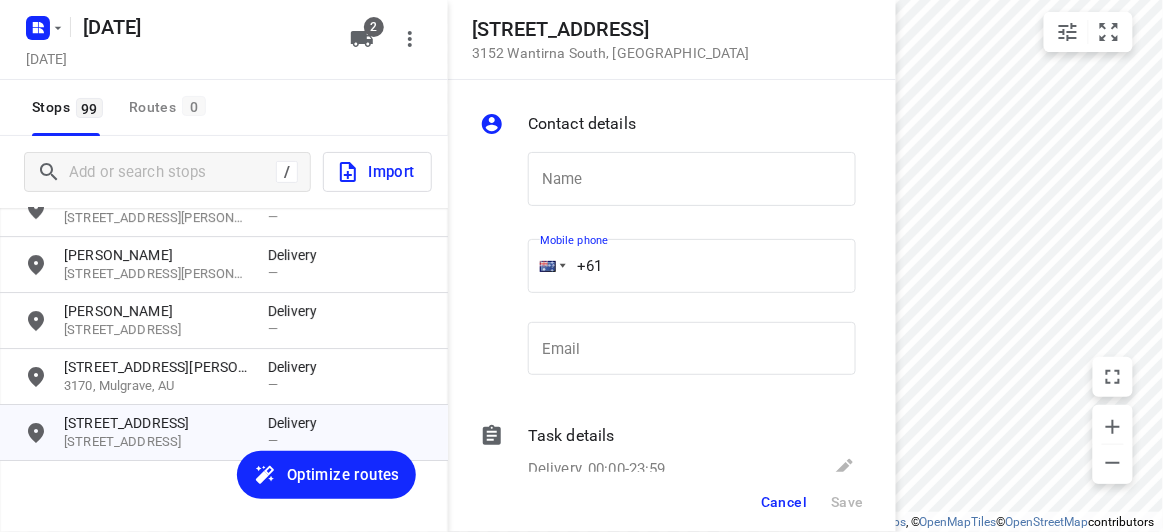 drag, startPoint x: 627, startPoint y: 271, endPoint x: 526, endPoint y: 266, distance: 101.12369 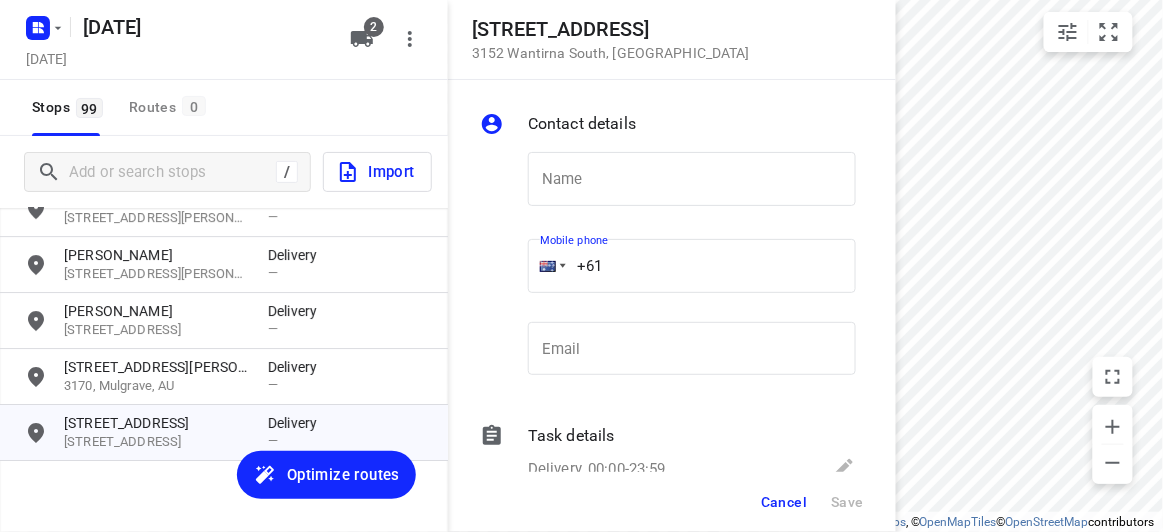 paste on "421699272" 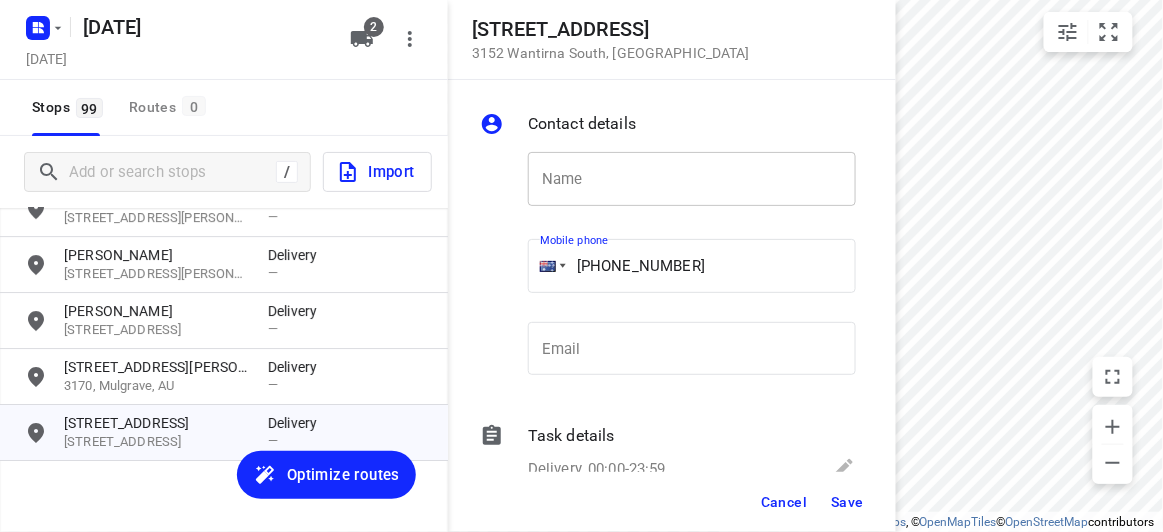 type on "[PHONE_NUMBER]" 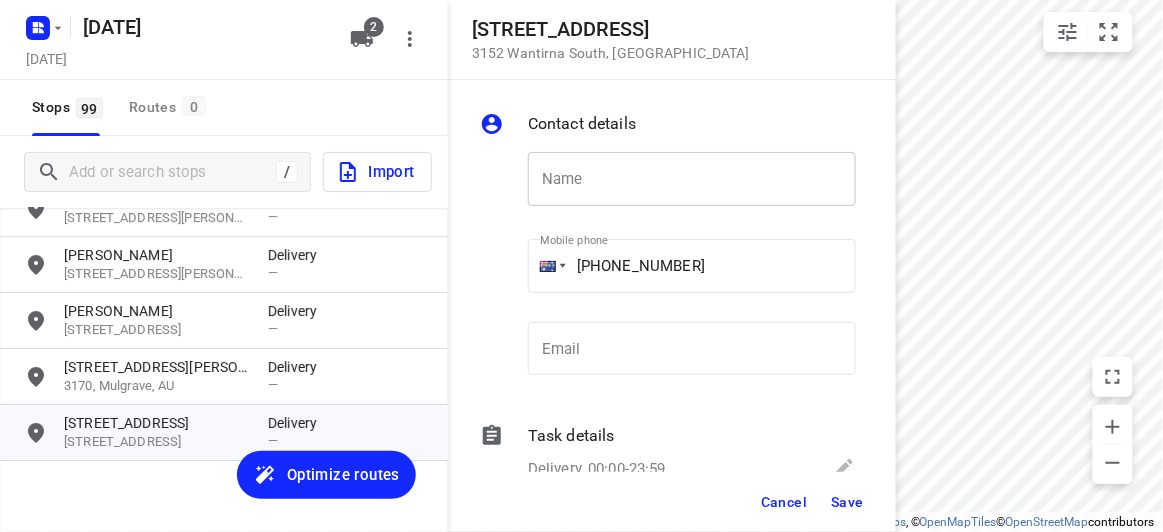 click at bounding box center (692, 179) 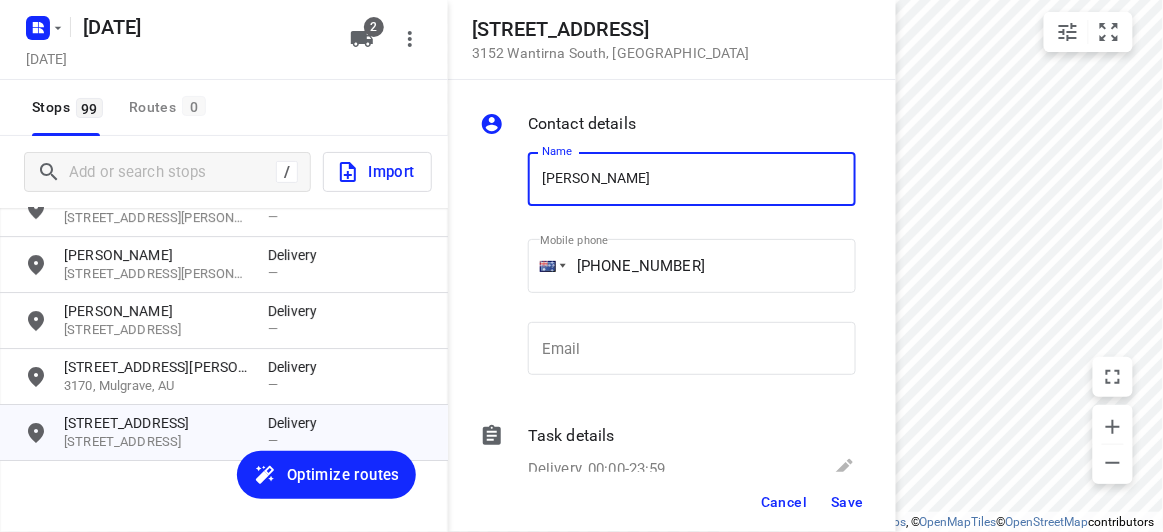 type on "[PERSON_NAME]" 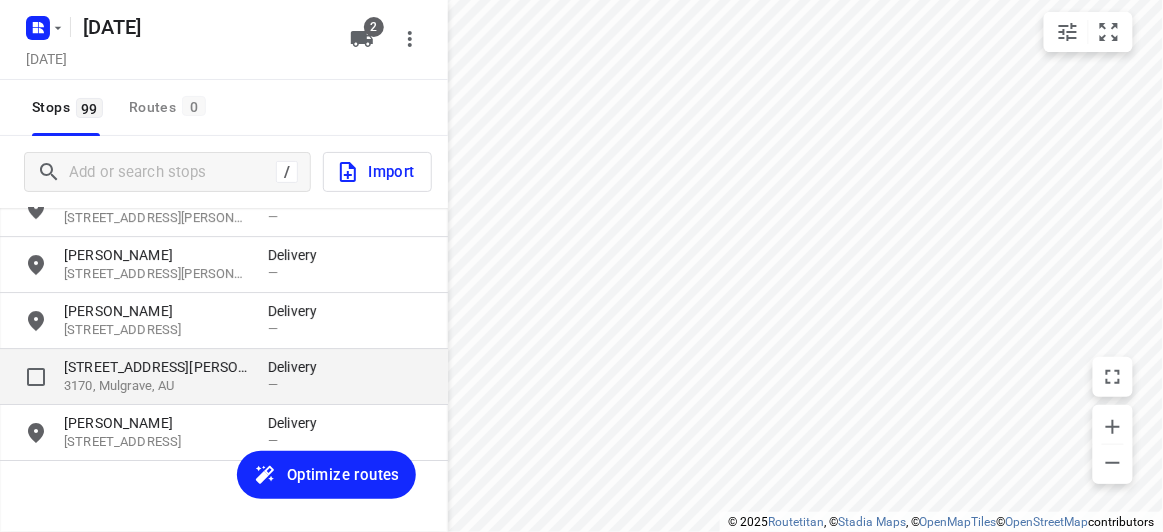 click on "[STREET_ADDRESS][PERSON_NAME]" at bounding box center [156, 367] 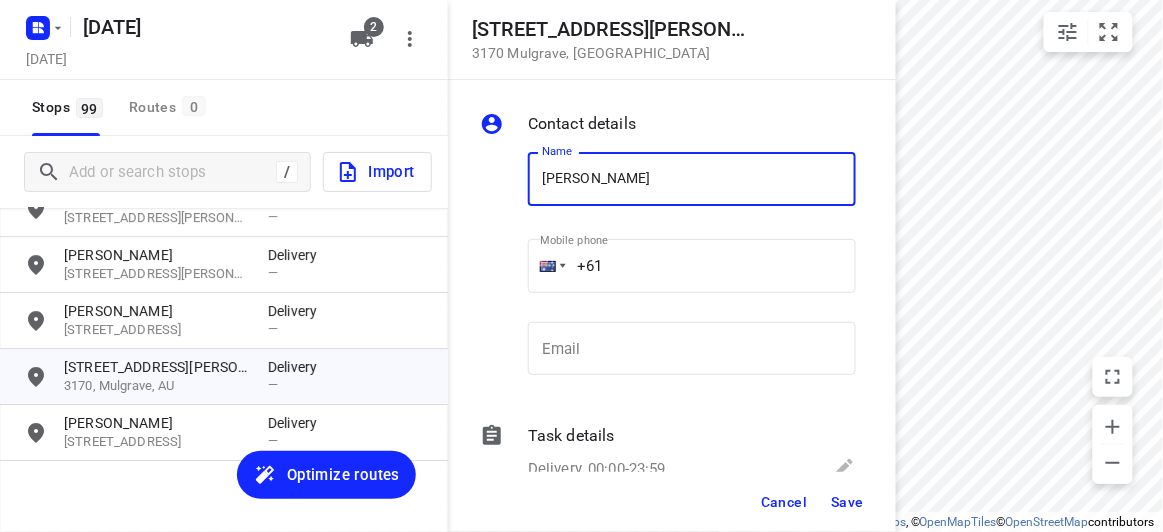 click on "[PERSON_NAME]" at bounding box center (692, 179) 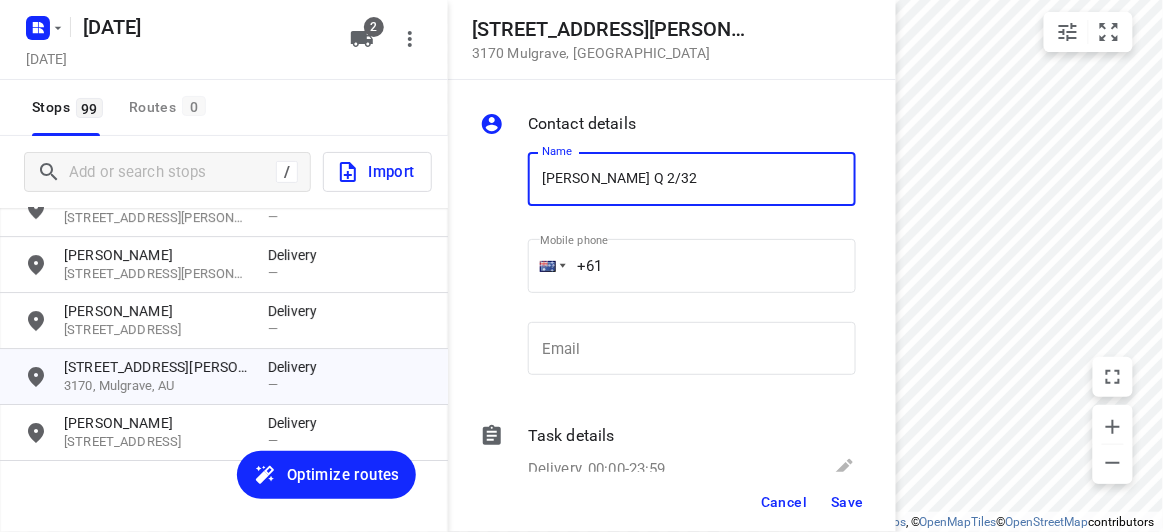 type on "[PERSON_NAME] Q 2/32" 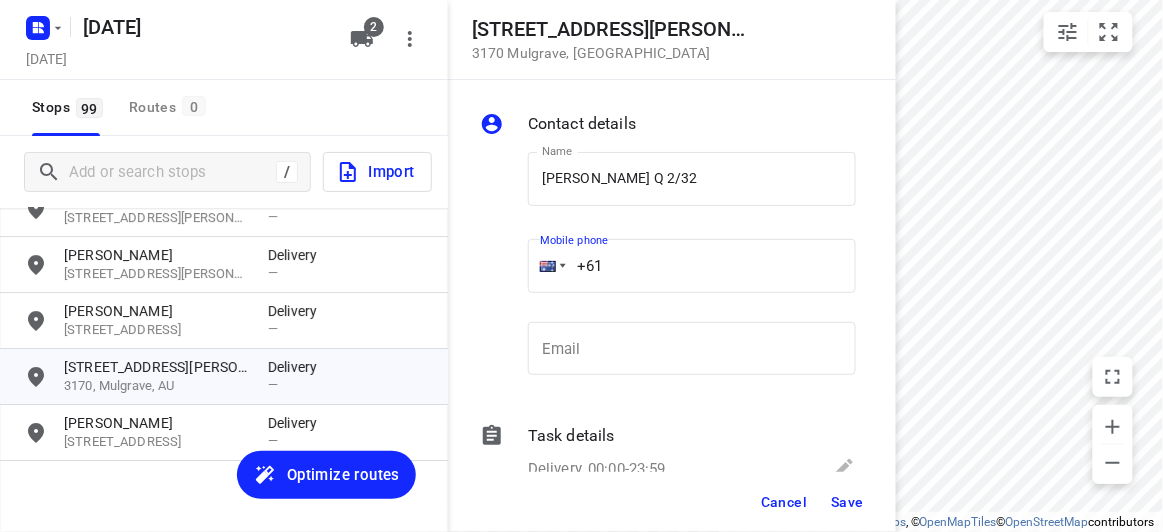 paste on "434405244" 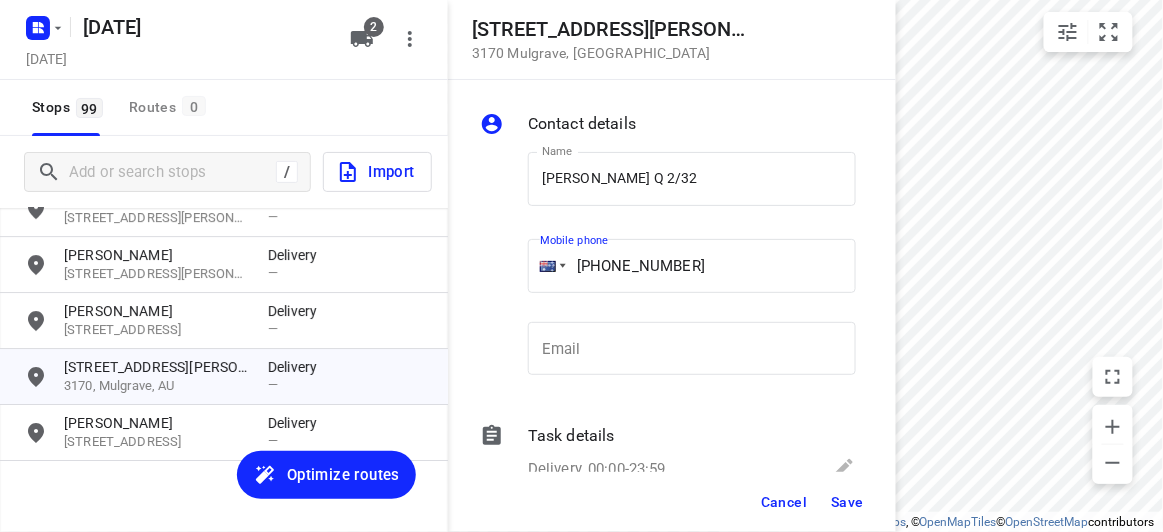 type on "[PHONE_NUMBER]" 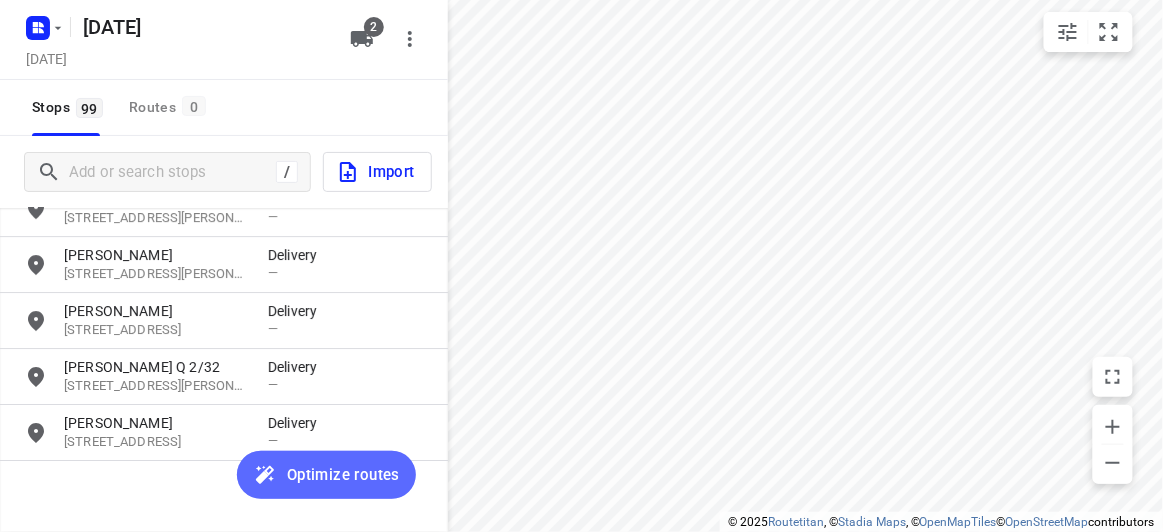 click on "Optimize routes" at bounding box center (343, 475) 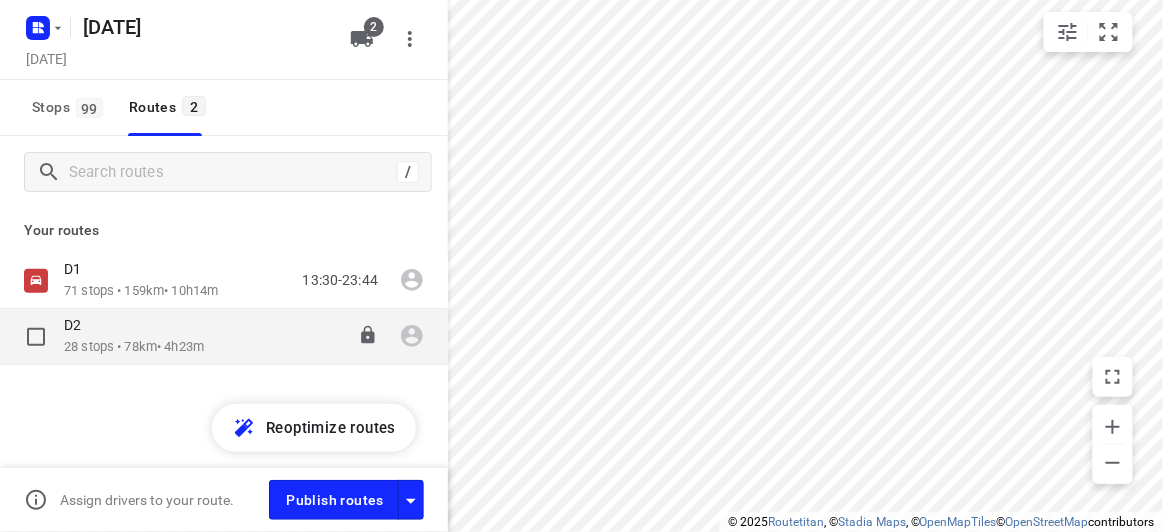 click on "D2" at bounding box center (134, 327) 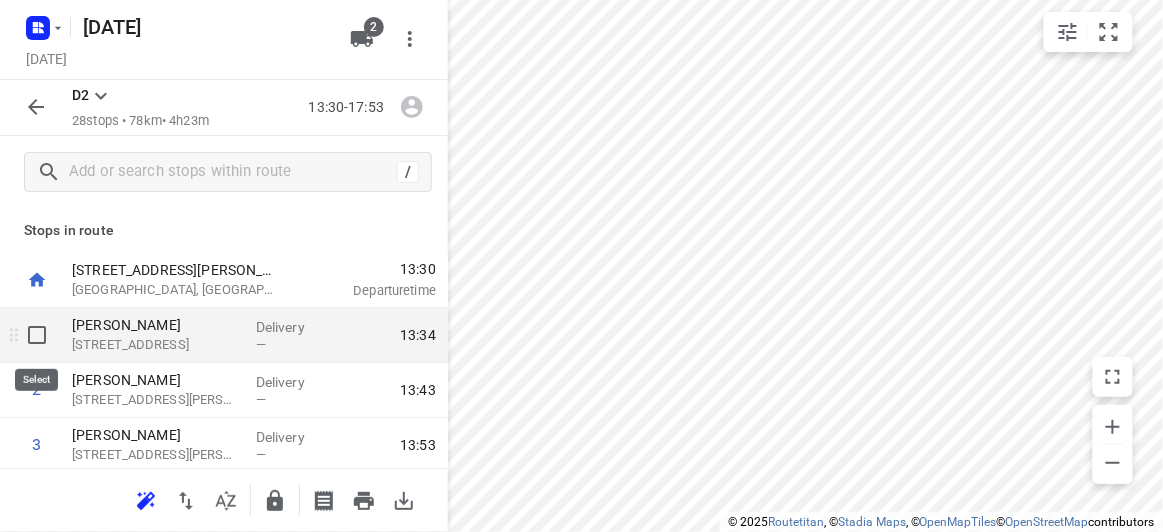 click at bounding box center (37, 335) 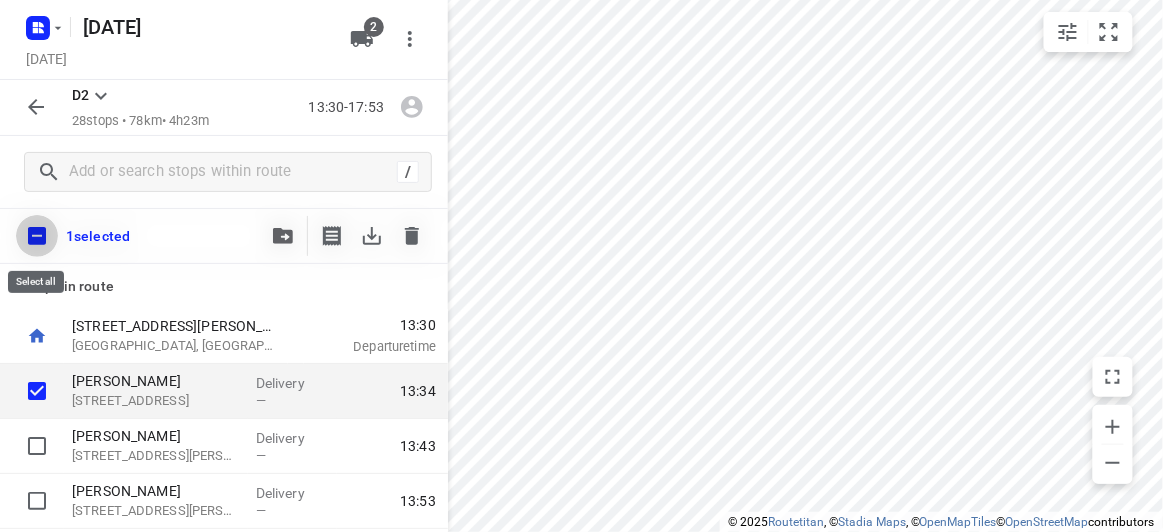 click at bounding box center [37, 236] 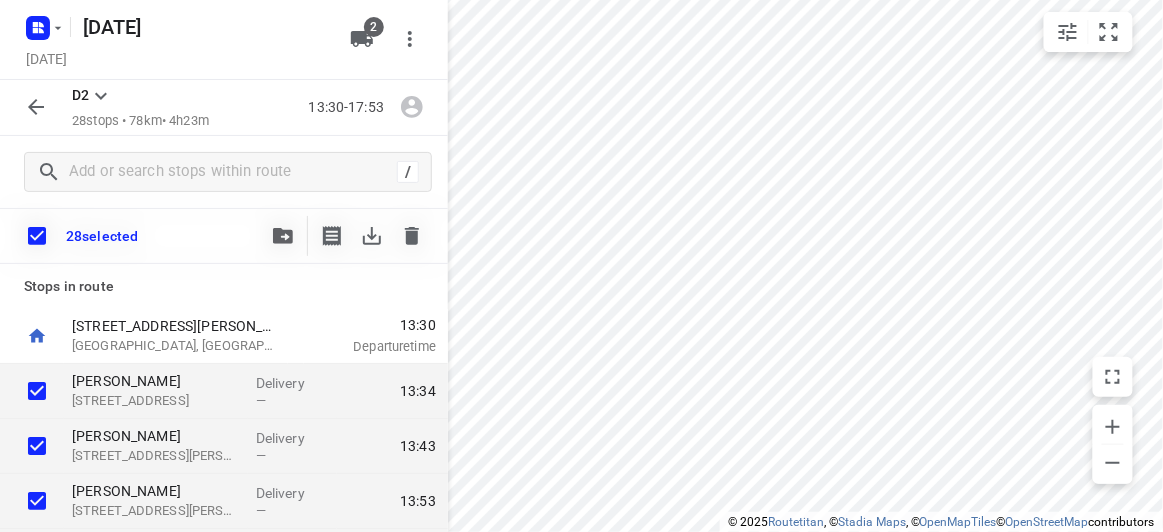 click 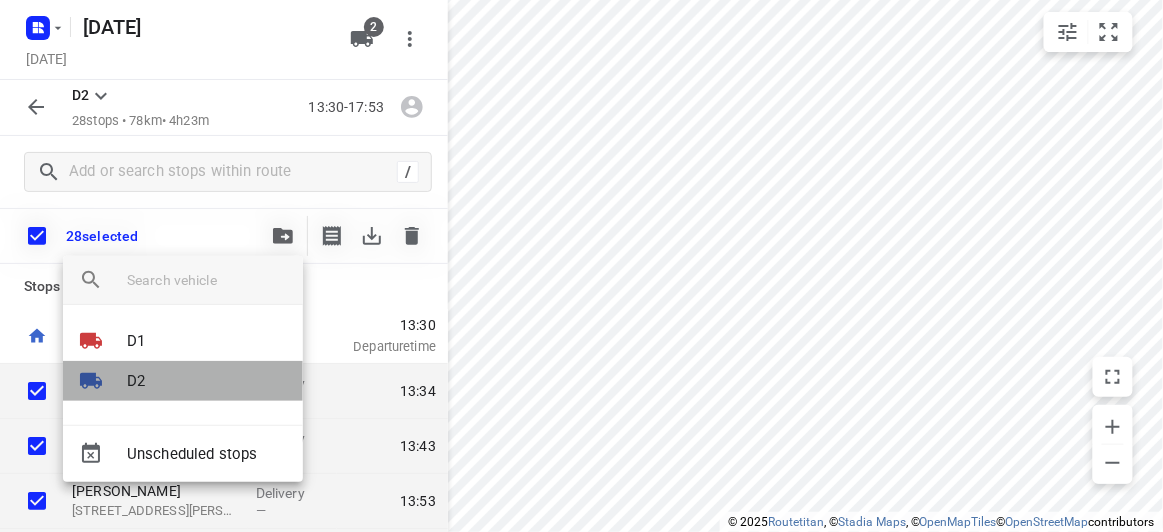 click on "D2" at bounding box center [183, 381] 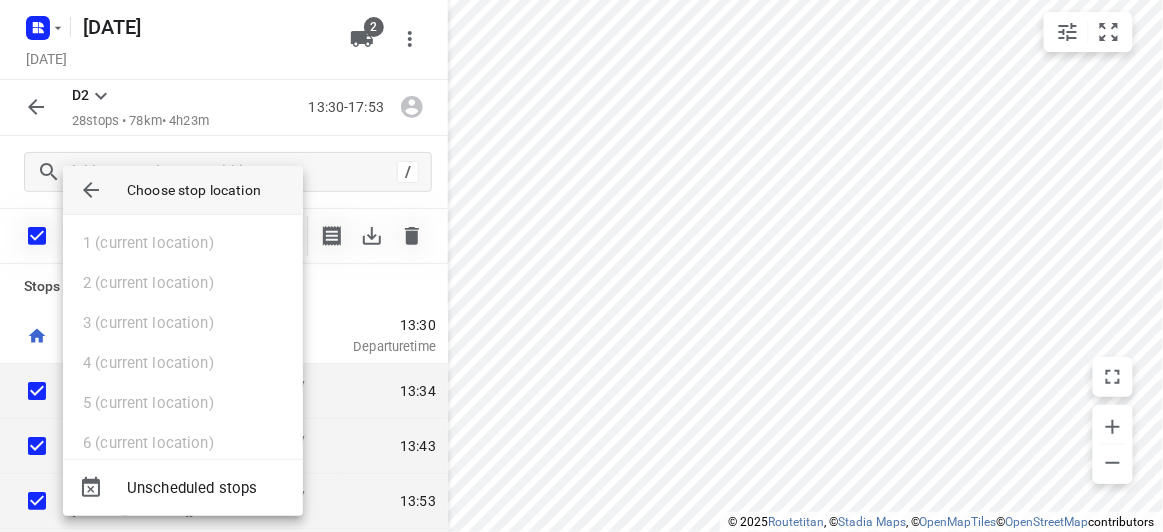 click 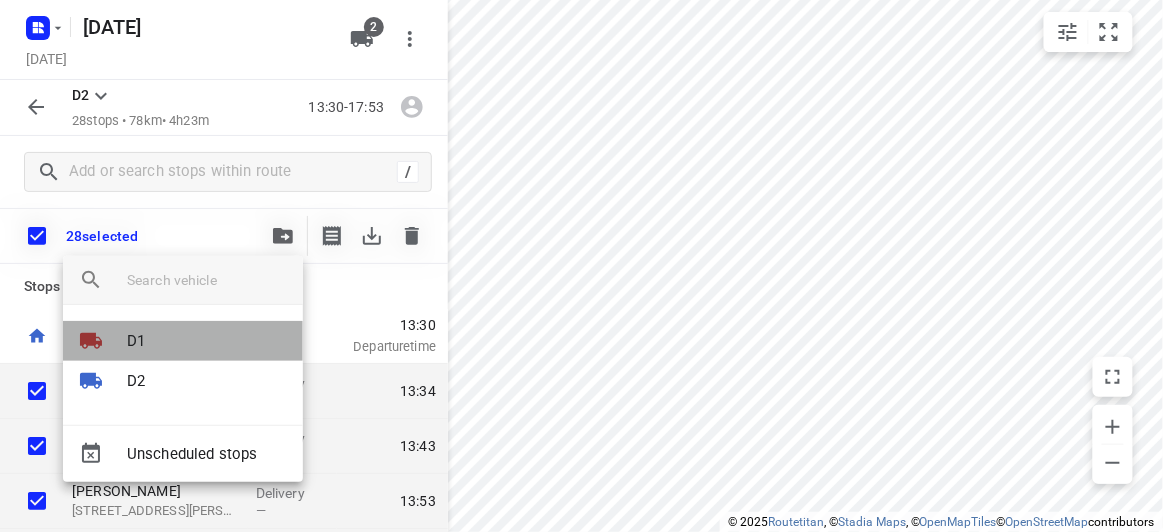 click on "D1" at bounding box center [136, 341] 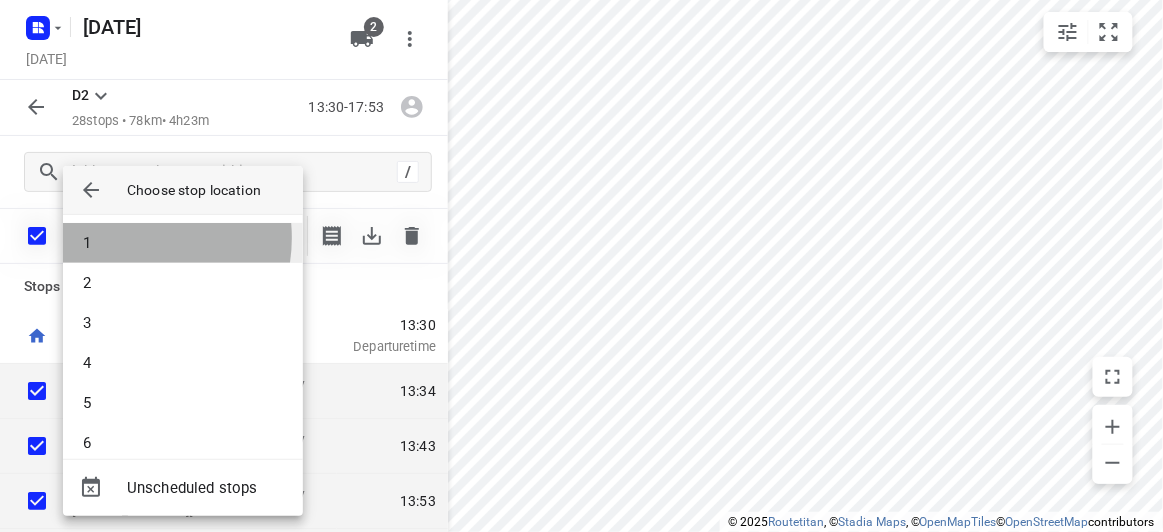 click on "1" at bounding box center (183, 243) 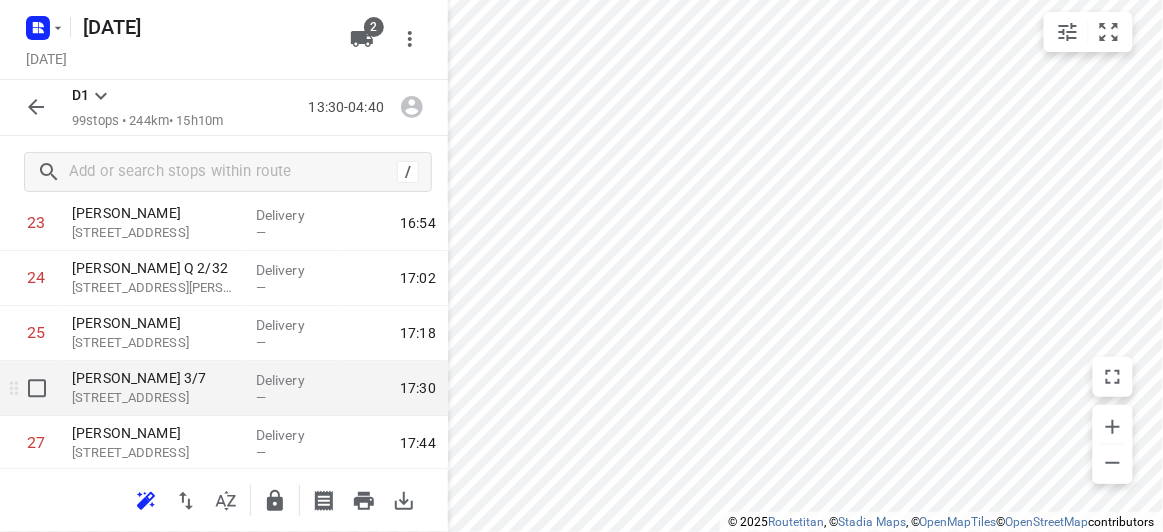 scroll, scrollTop: 1363, scrollLeft: 0, axis: vertical 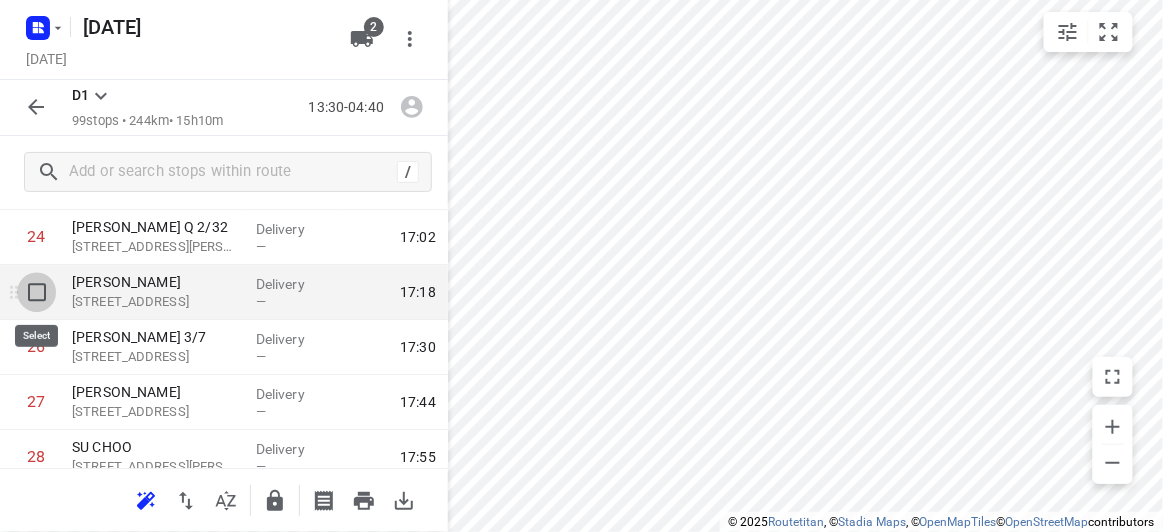 click at bounding box center (37, 292) 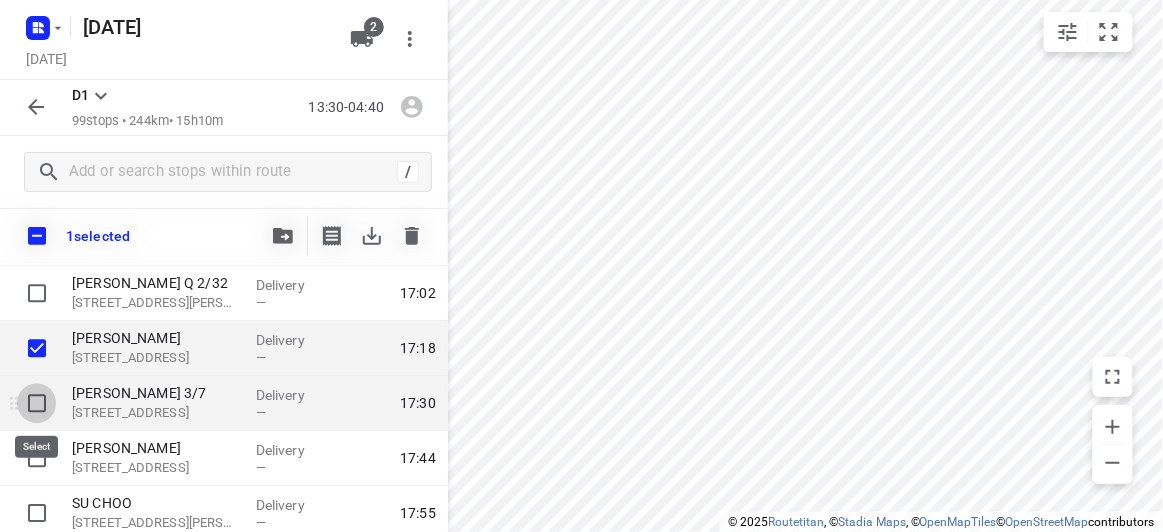 click at bounding box center (37, 403) 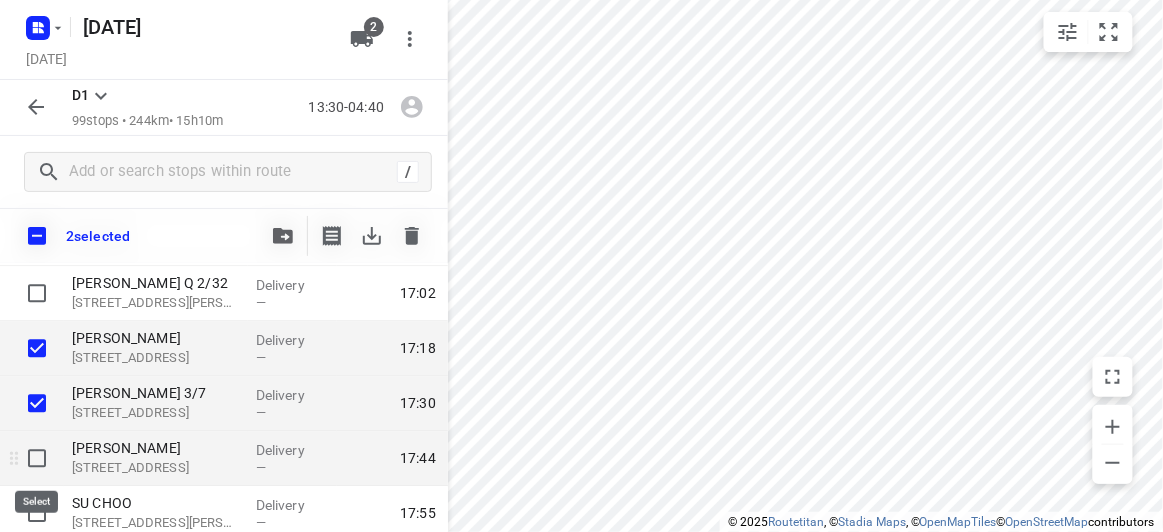 click at bounding box center [37, 458] 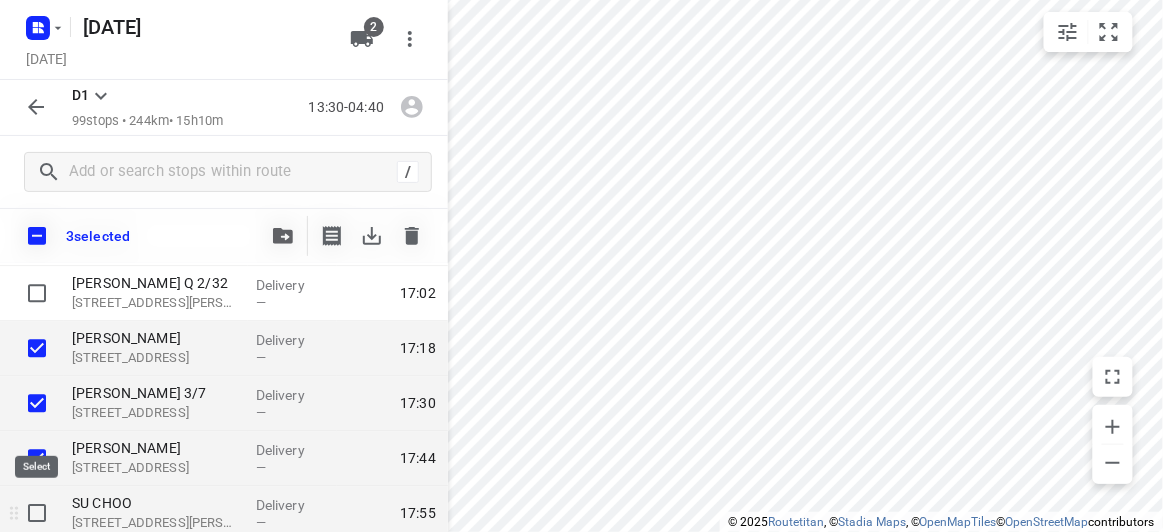 click at bounding box center (37, 513) 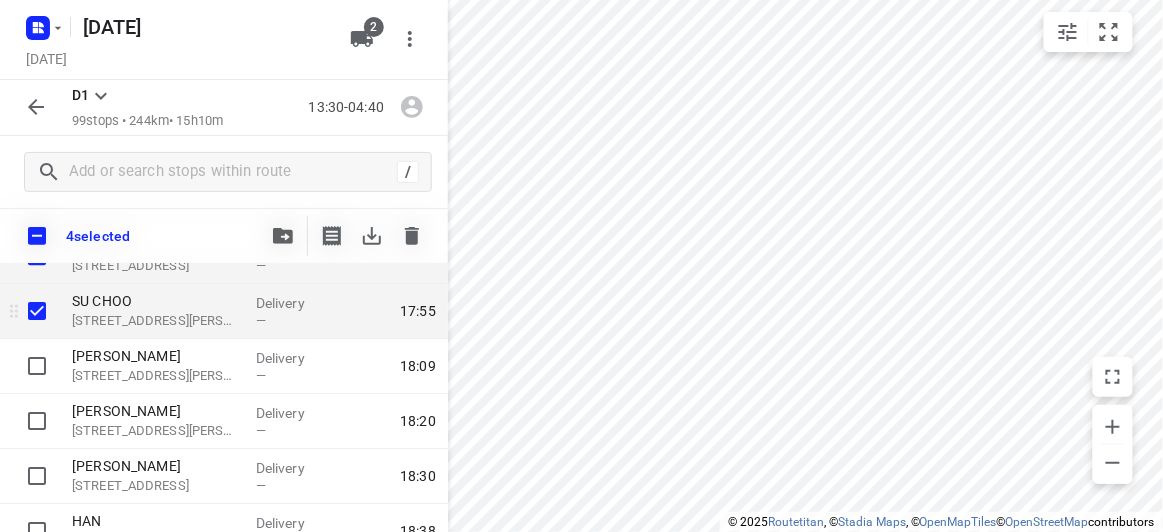 scroll, scrollTop: 1545, scrollLeft: 0, axis: vertical 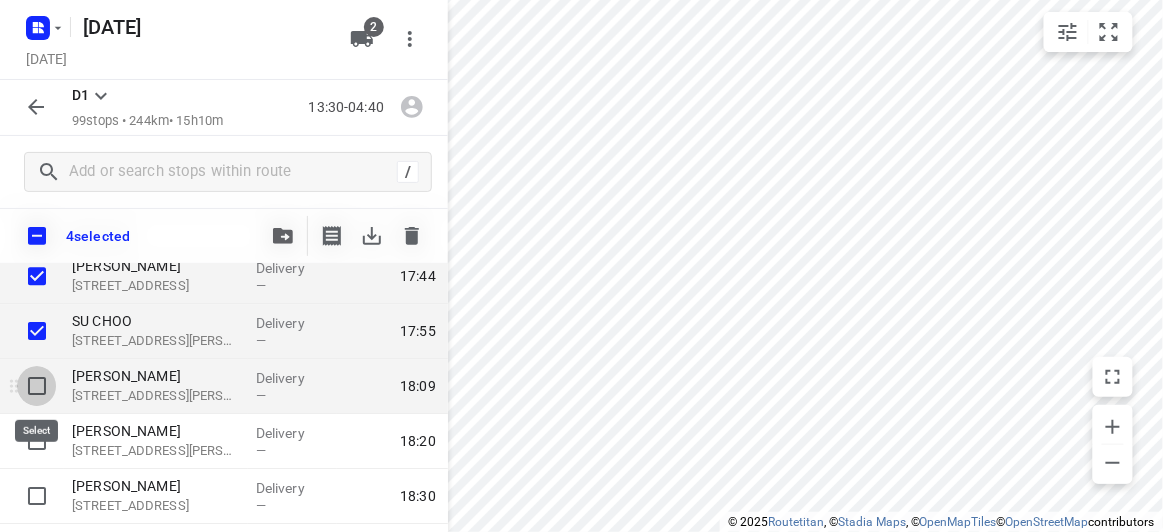 click at bounding box center [37, 386] 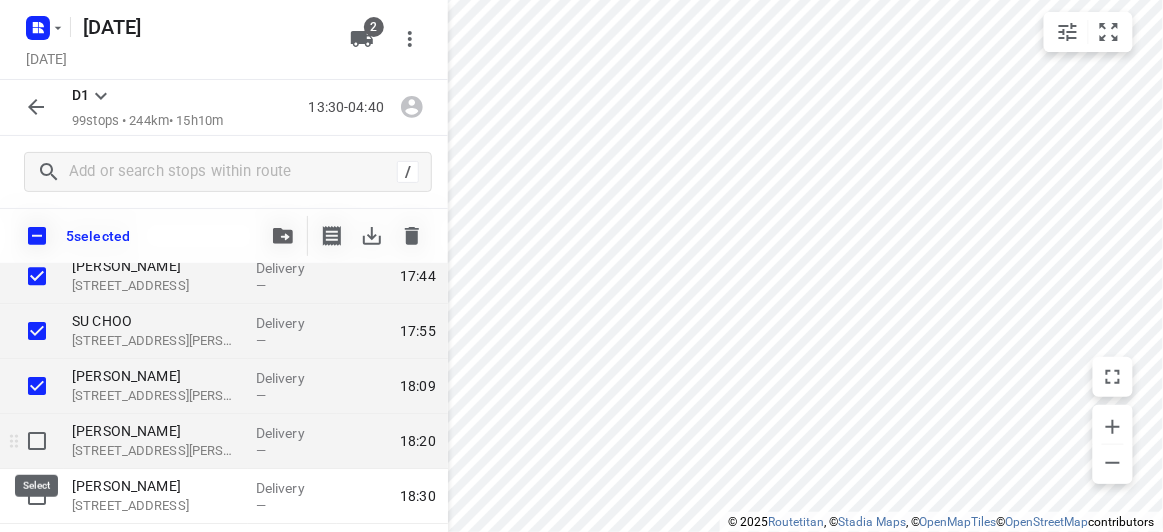 click at bounding box center (37, 441) 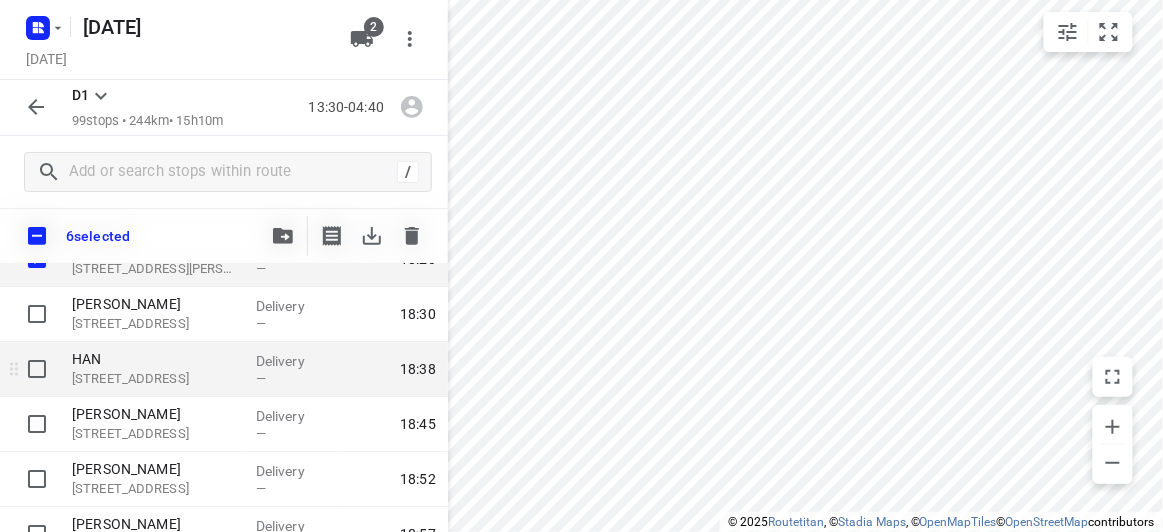 scroll, scrollTop: 1727, scrollLeft: 0, axis: vertical 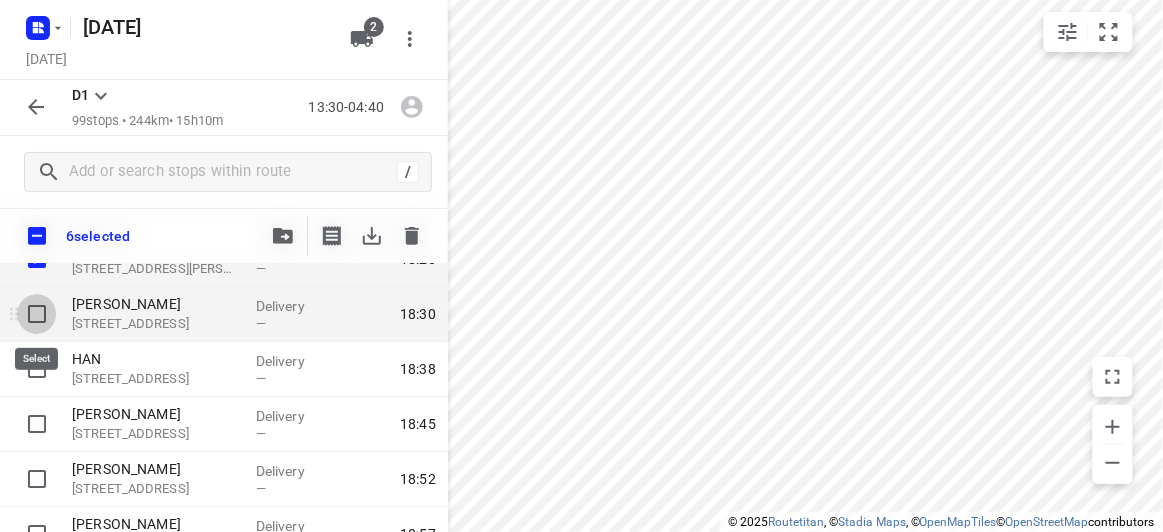 click at bounding box center (37, 314) 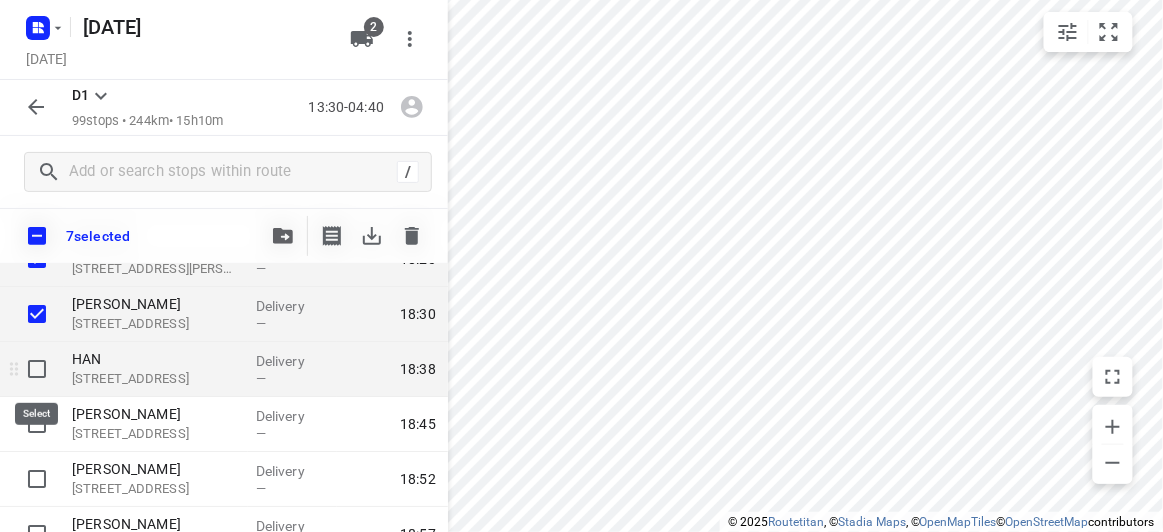 click at bounding box center (37, 369) 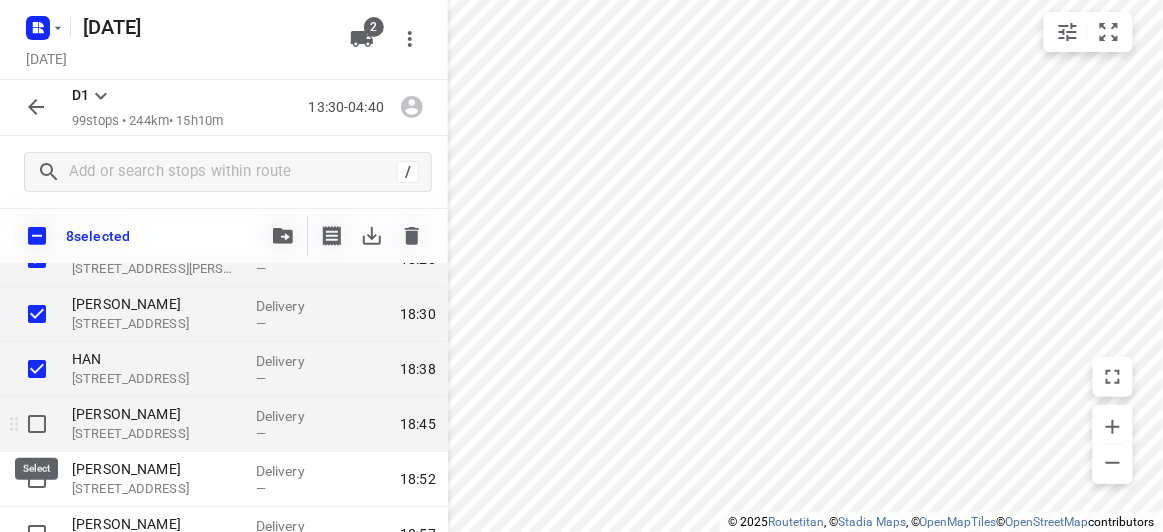 click at bounding box center (37, 424) 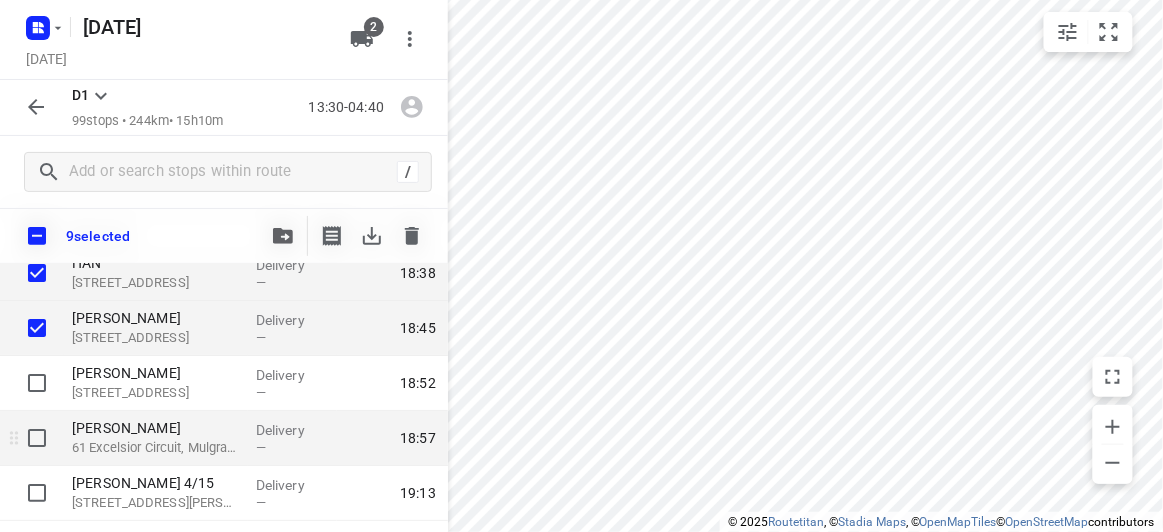 scroll, scrollTop: 1909, scrollLeft: 0, axis: vertical 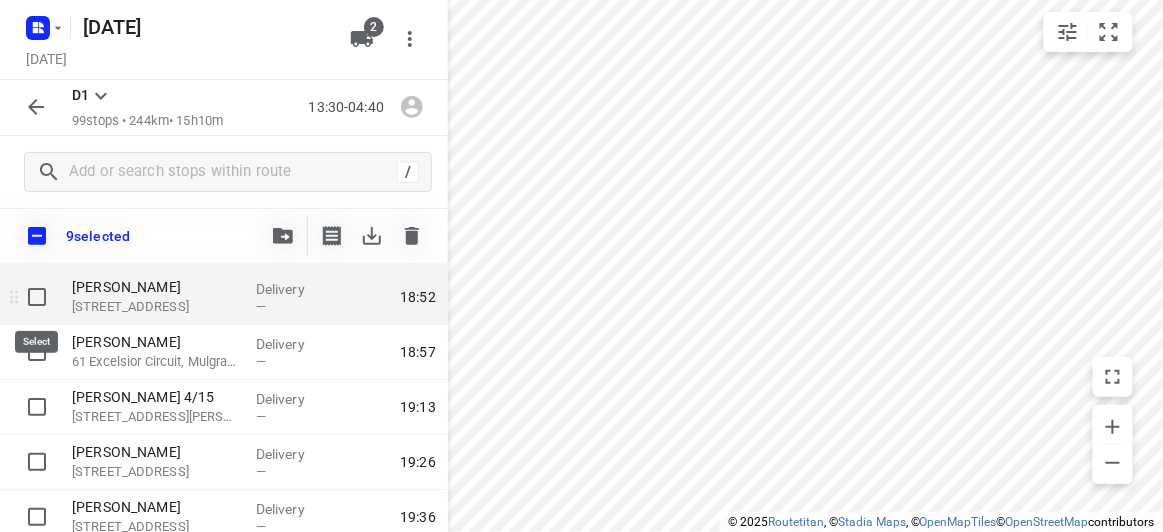 click at bounding box center (37, 297) 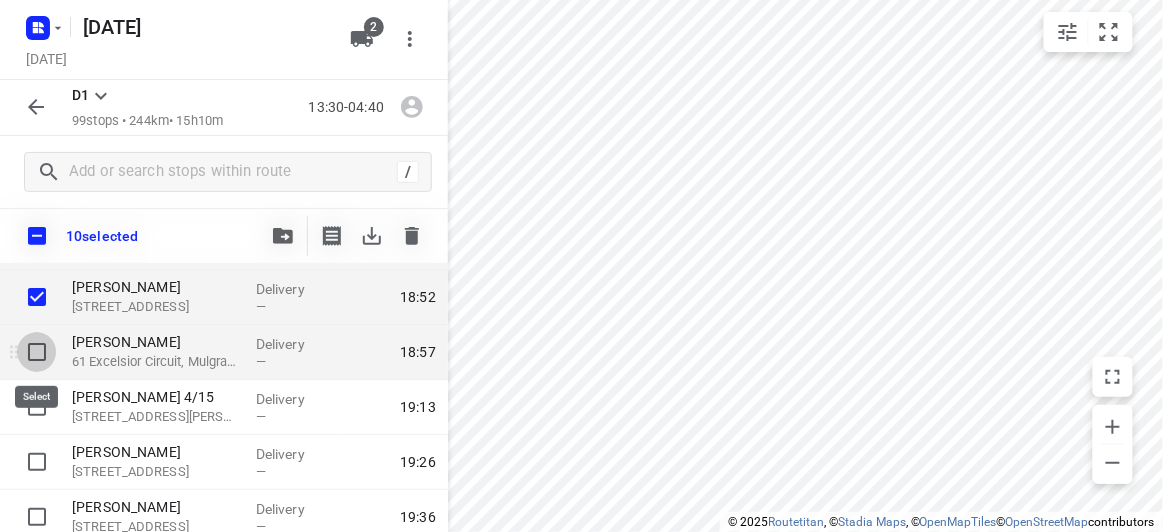 click at bounding box center [37, 352] 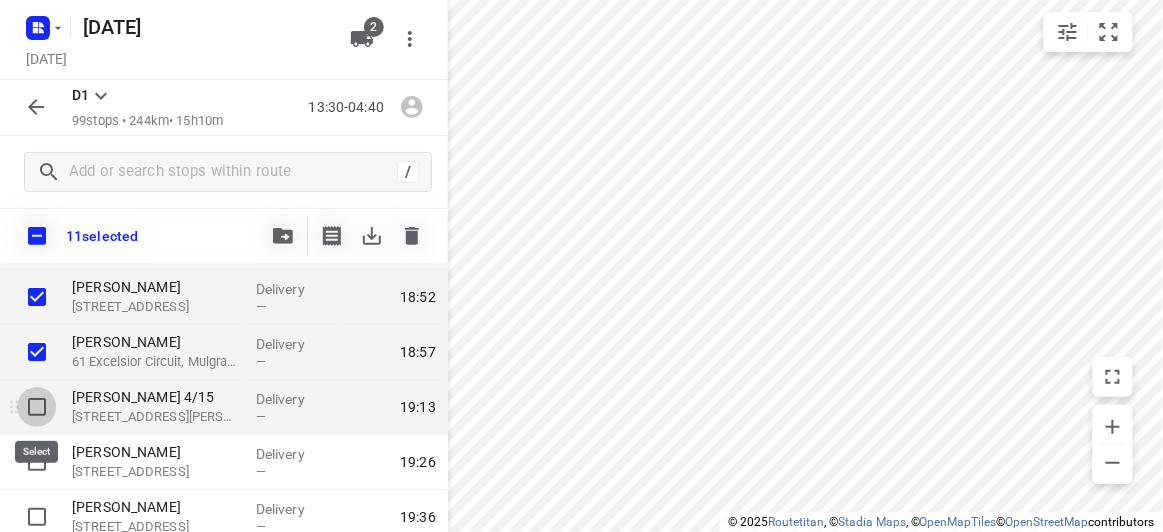 click at bounding box center [37, 407] 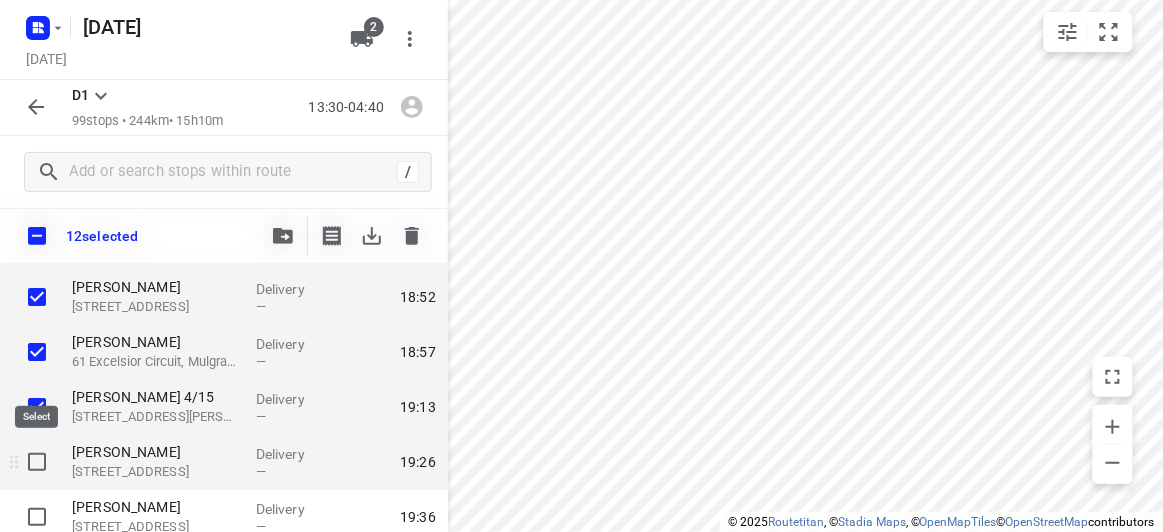 click at bounding box center [37, 462] 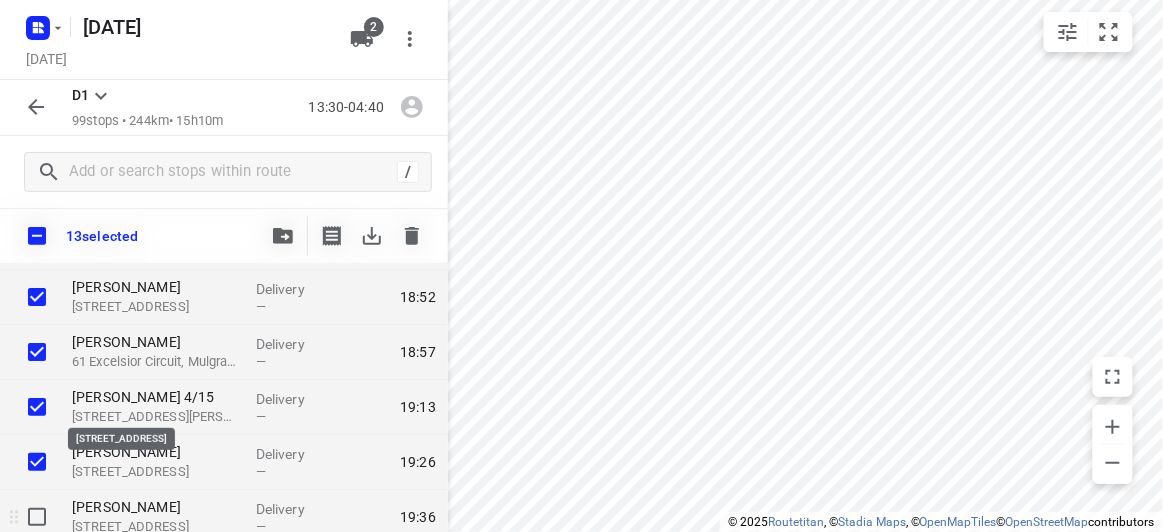 scroll, scrollTop: 1999, scrollLeft: 0, axis: vertical 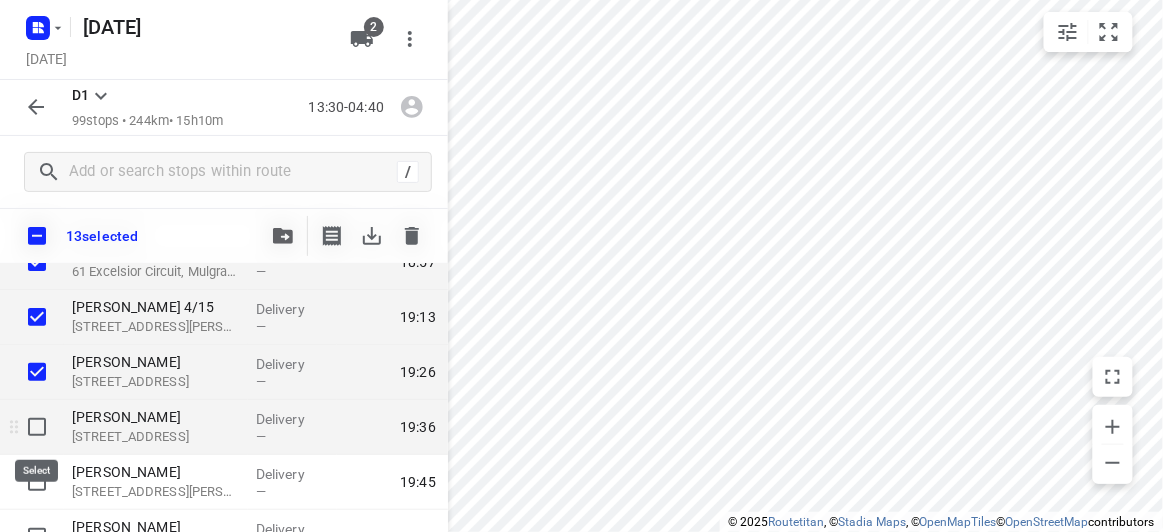click at bounding box center (37, 427) 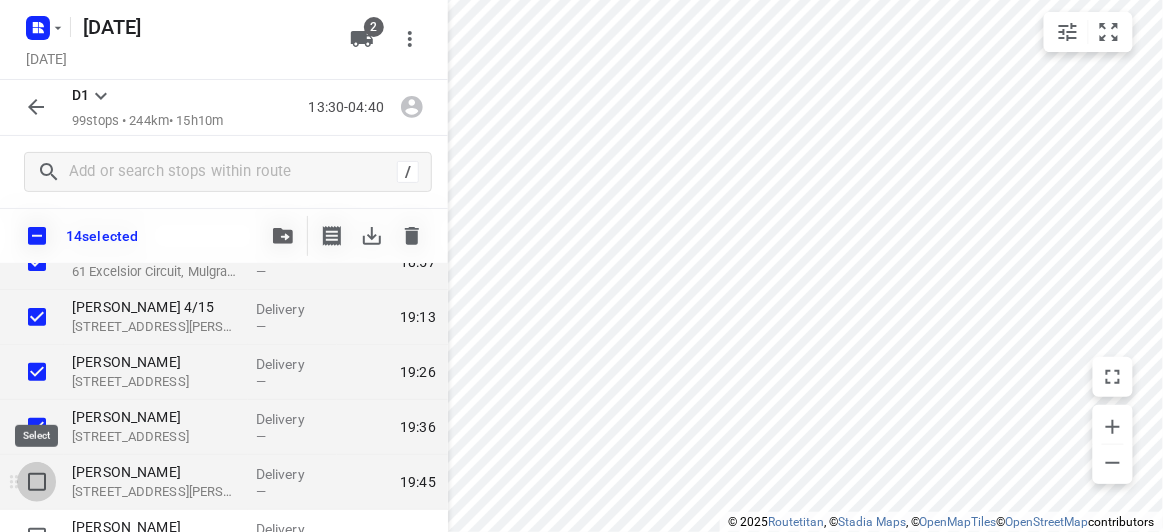 click at bounding box center (37, 482) 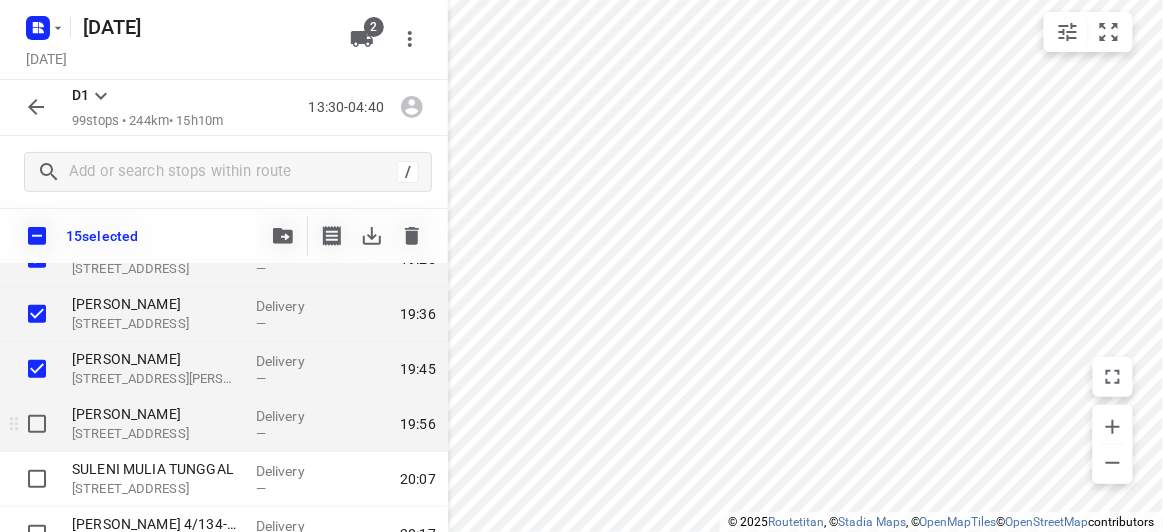 scroll, scrollTop: 2181, scrollLeft: 0, axis: vertical 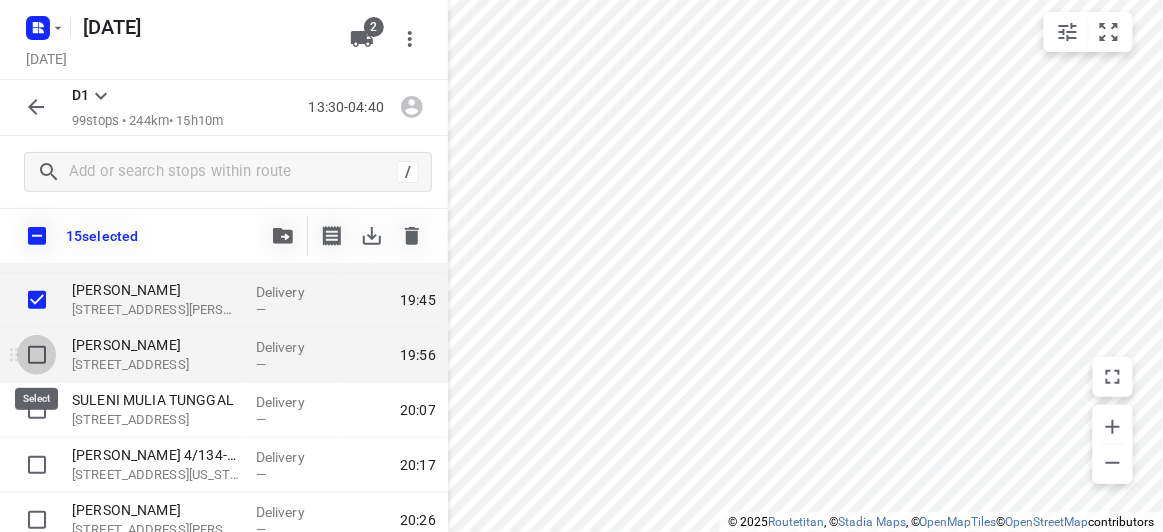 click at bounding box center [37, 355] 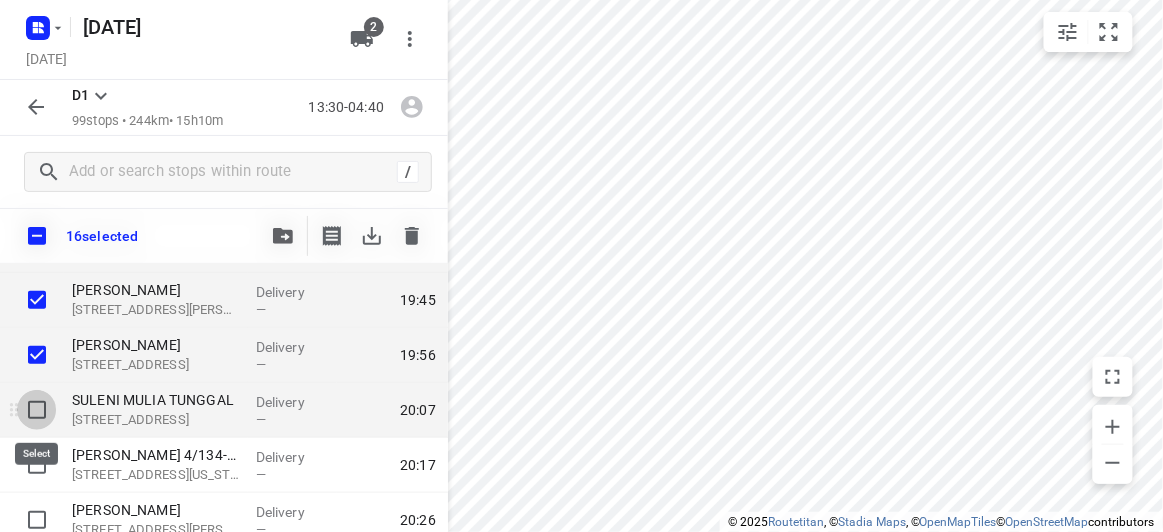 click at bounding box center (37, 410) 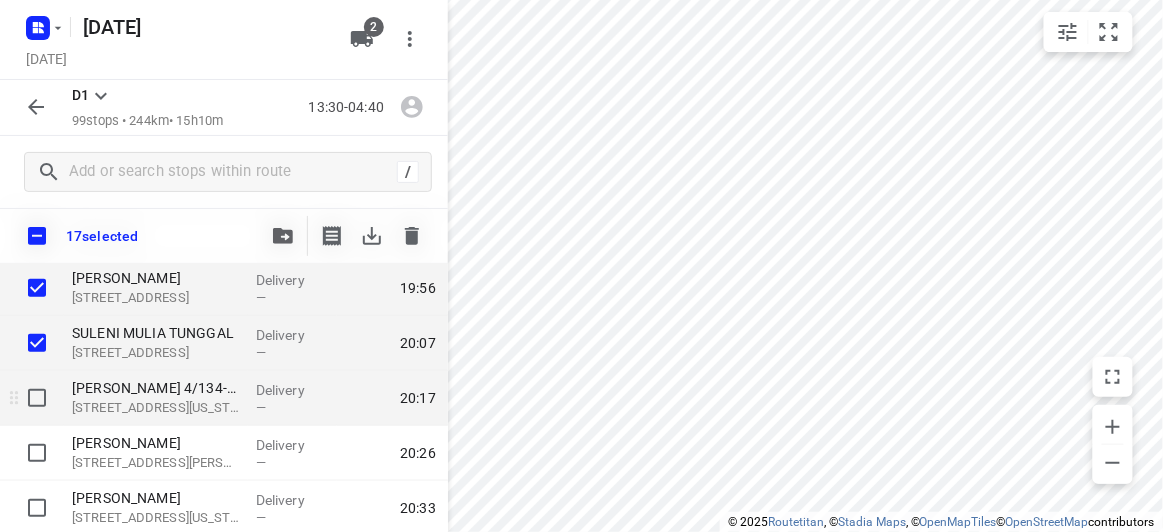 scroll, scrollTop: 2272, scrollLeft: 0, axis: vertical 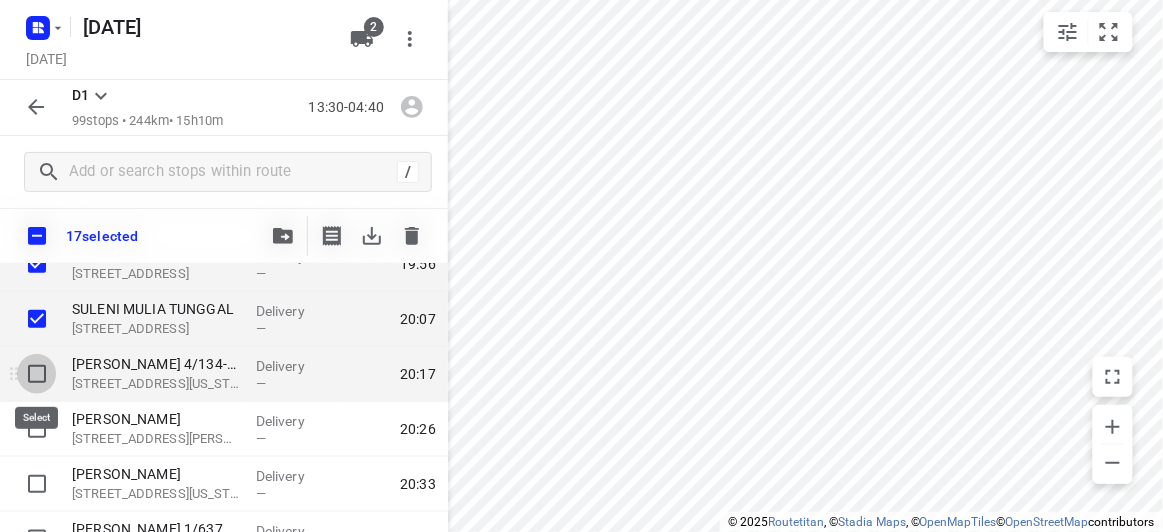 drag, startPoint x: 43, startPoint y: 374, endPoint x: 41, endPoint y: 385, distance: 11.18034 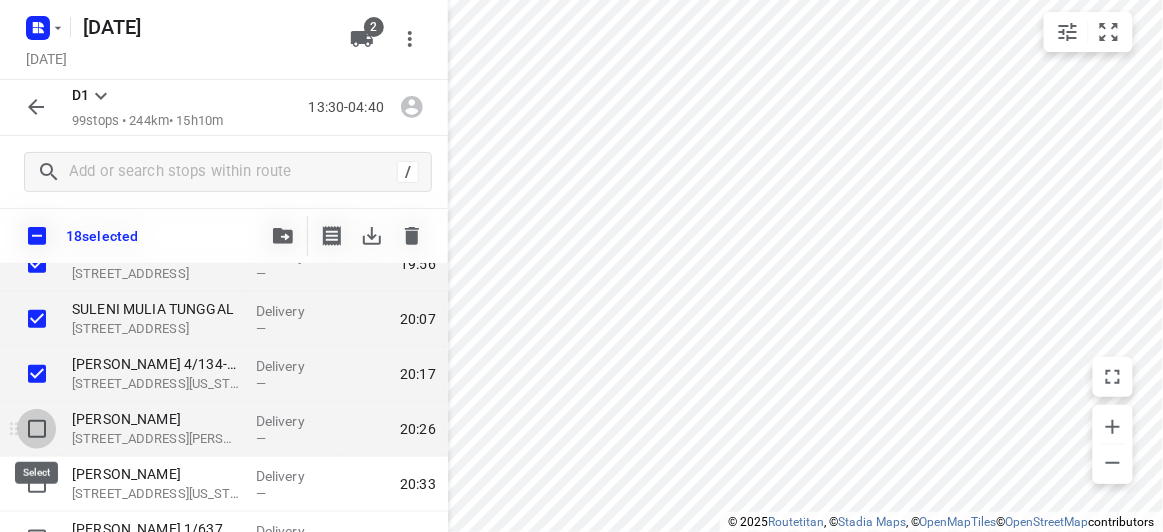 click at bounding box center (37, 429) 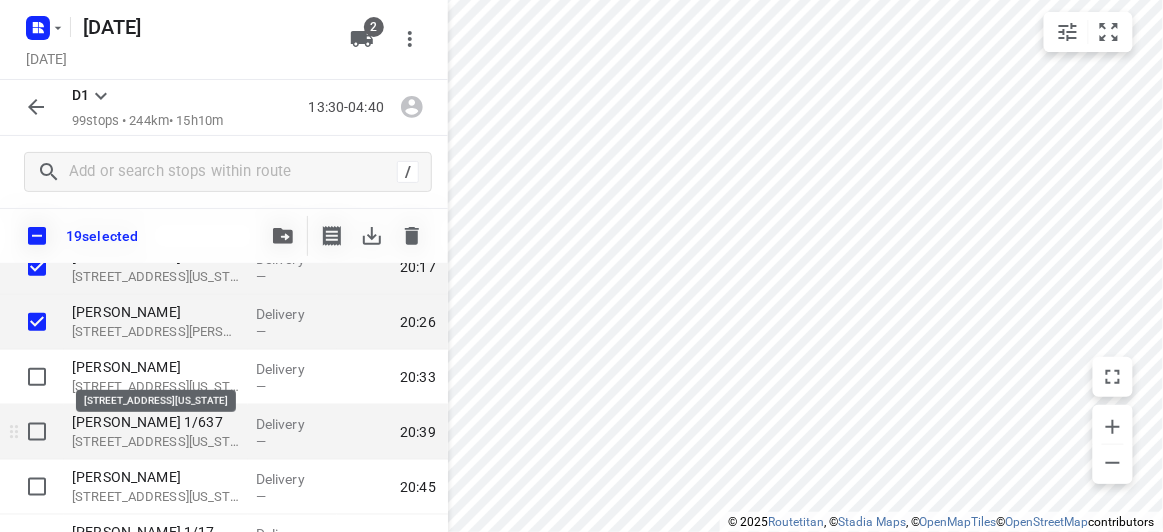 scroll, scrollTop: 2454, scrollLeft: 0, axis: vertical 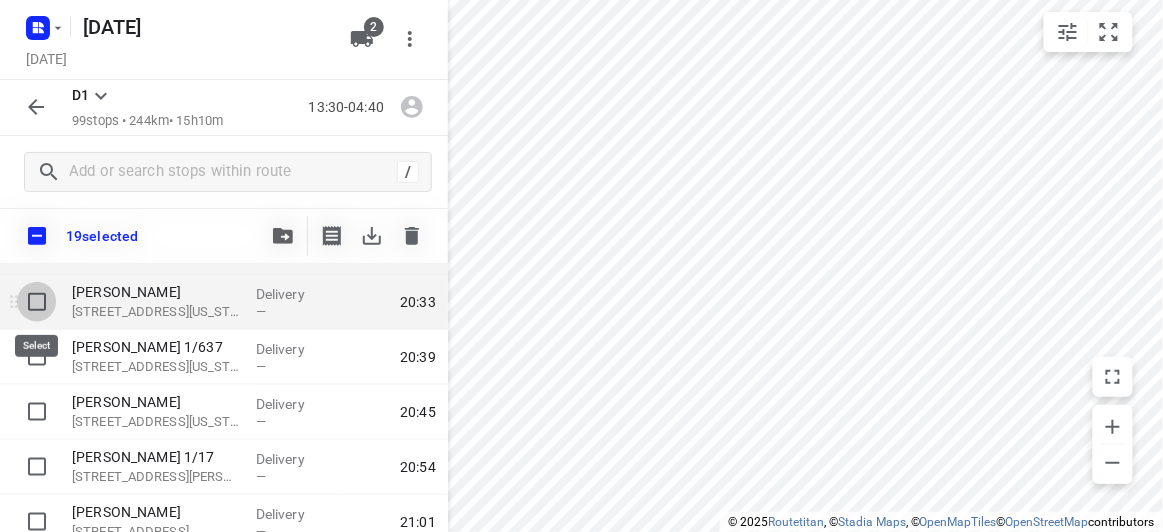 click at bounding box center (37, 302) 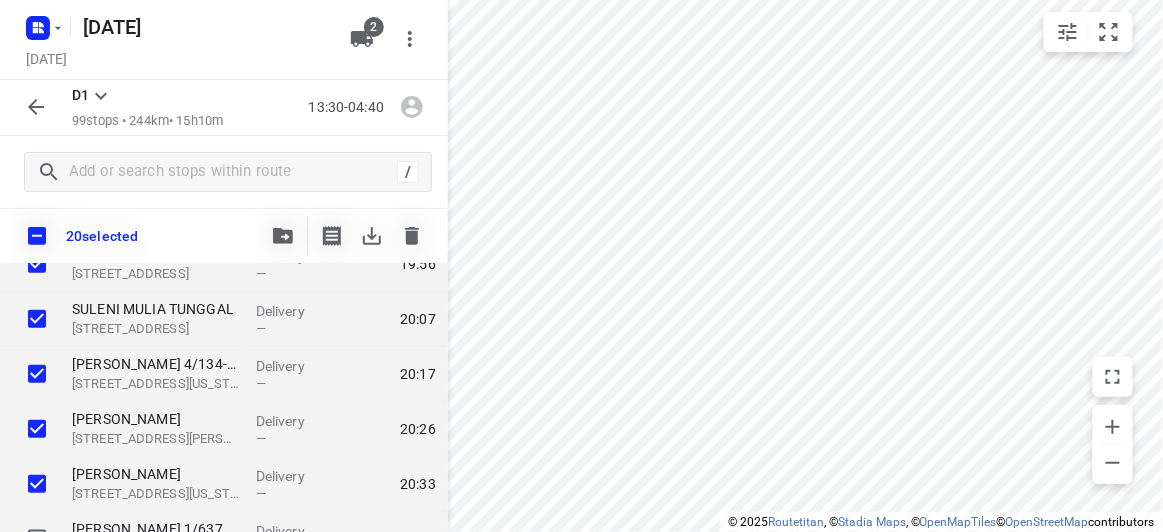 scroll, scrollTop: 2454, scrollLeft: 0, axis: vertical 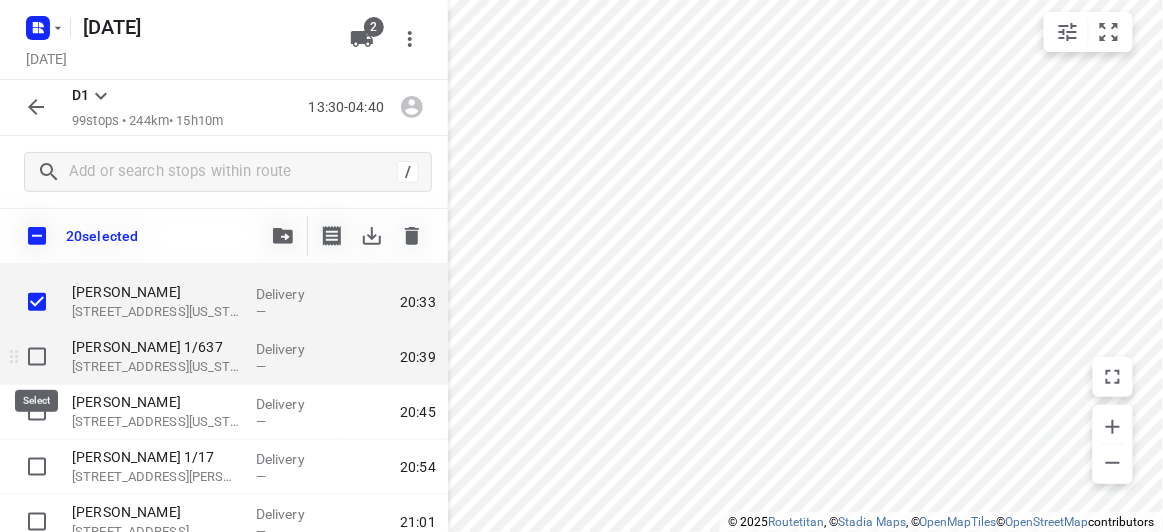 click at bounding box center (37, 357) 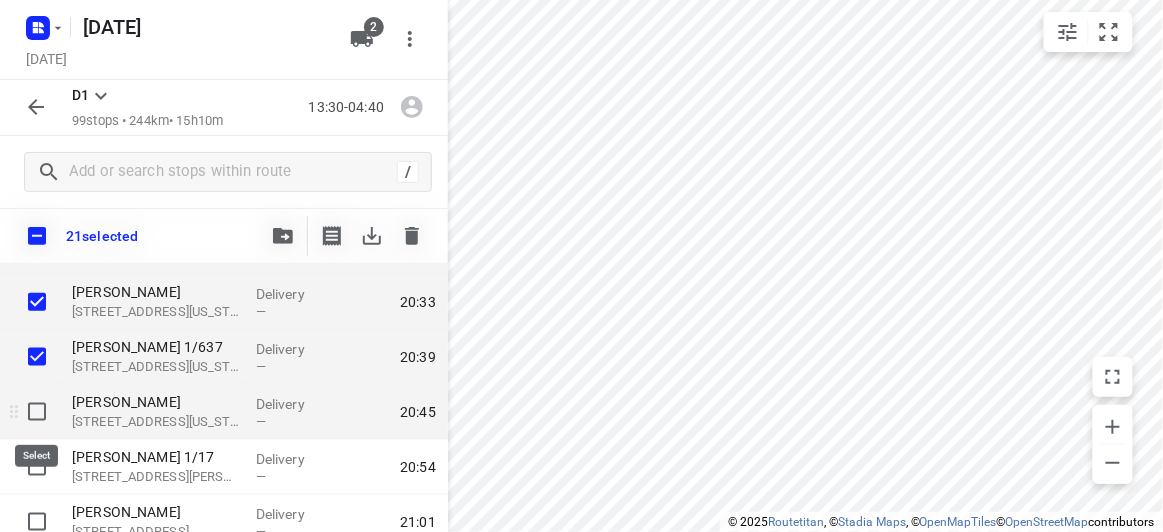 click at bounding box center (37, 412) 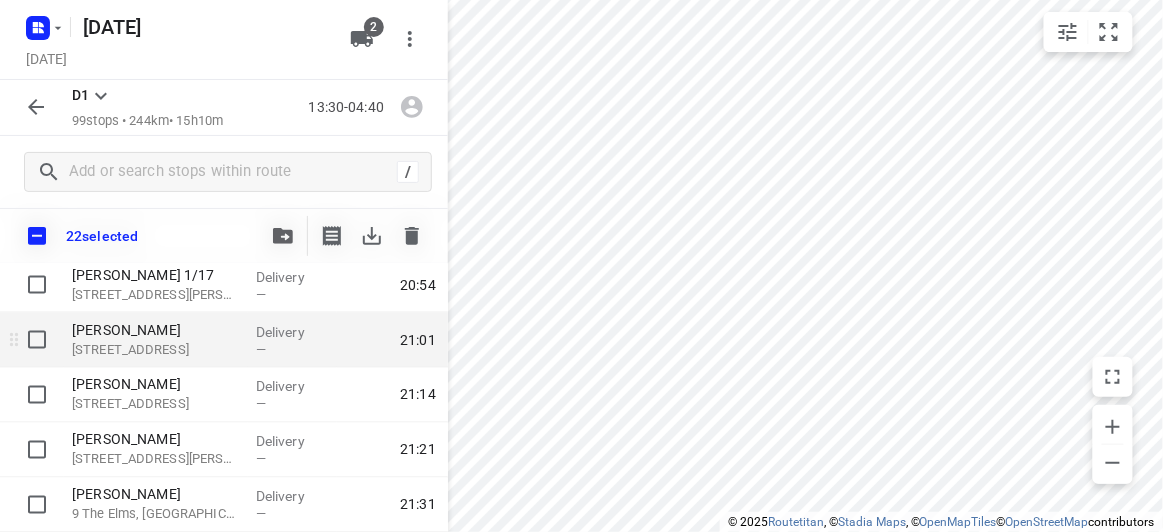 scroll, scrollTop: 2545, scrollLeft: 0, axis: vertical 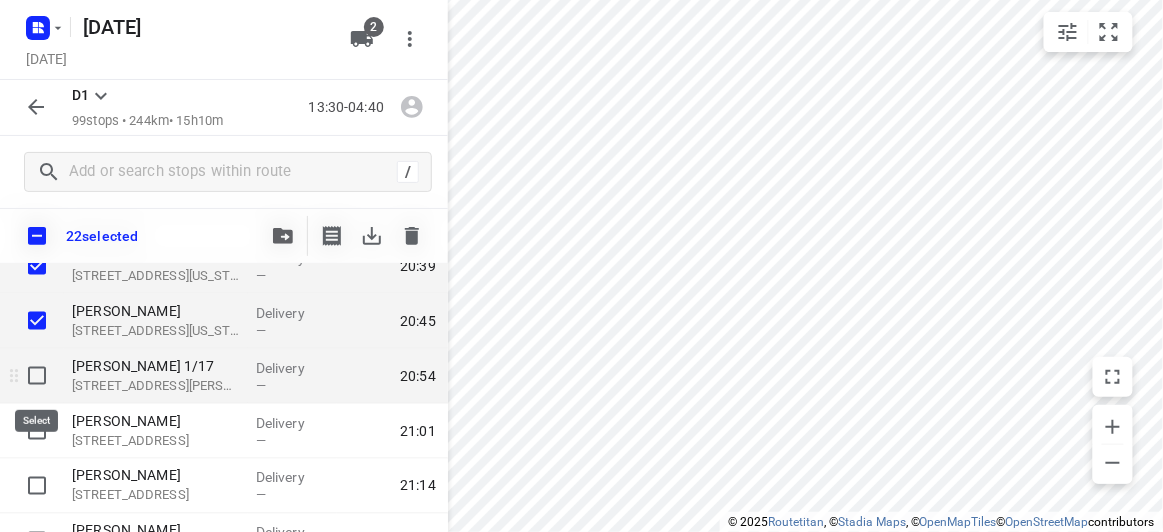click at bounding box center (37, 376) 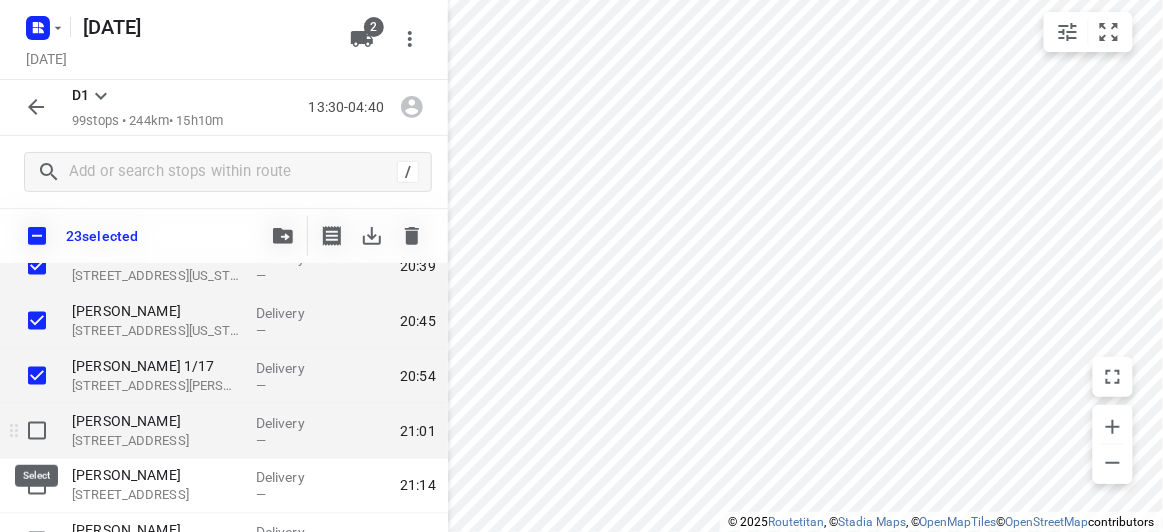 click at bounding box center [37, 431] 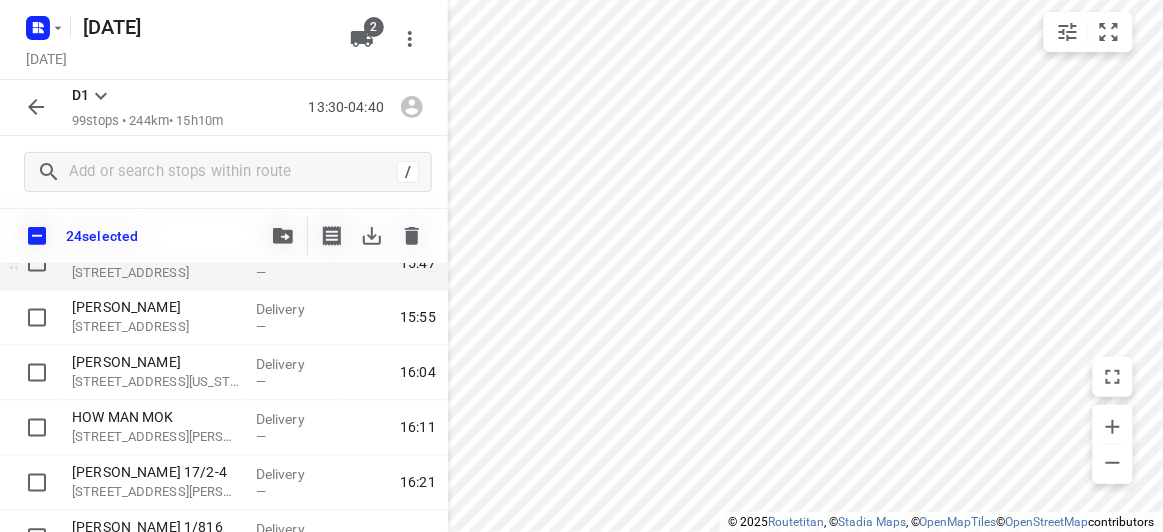 scroll, scrollTop: 909, scrollLeft: 0, axis: vertical 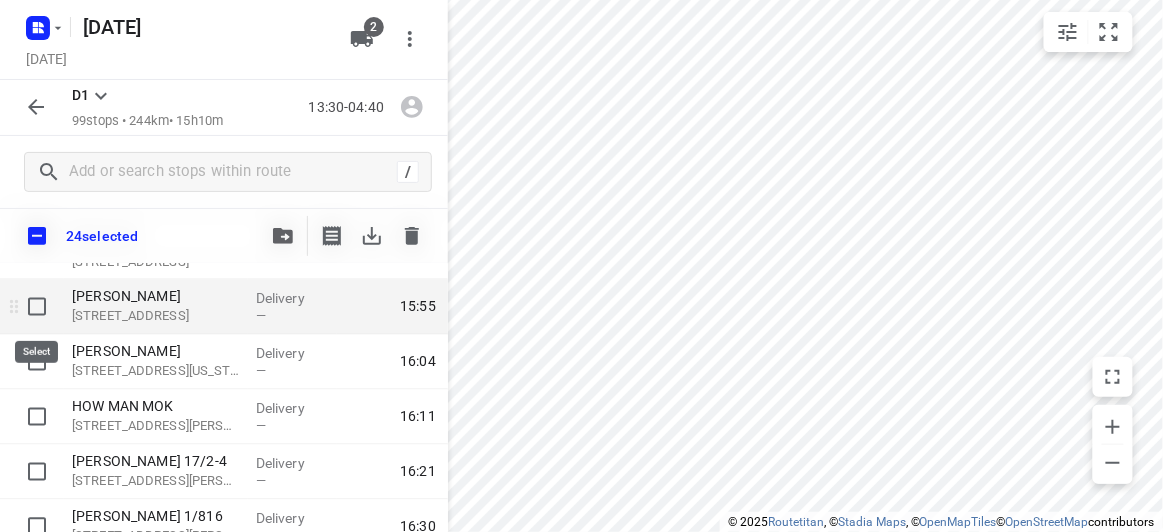 click at bounding box center [37, 307] 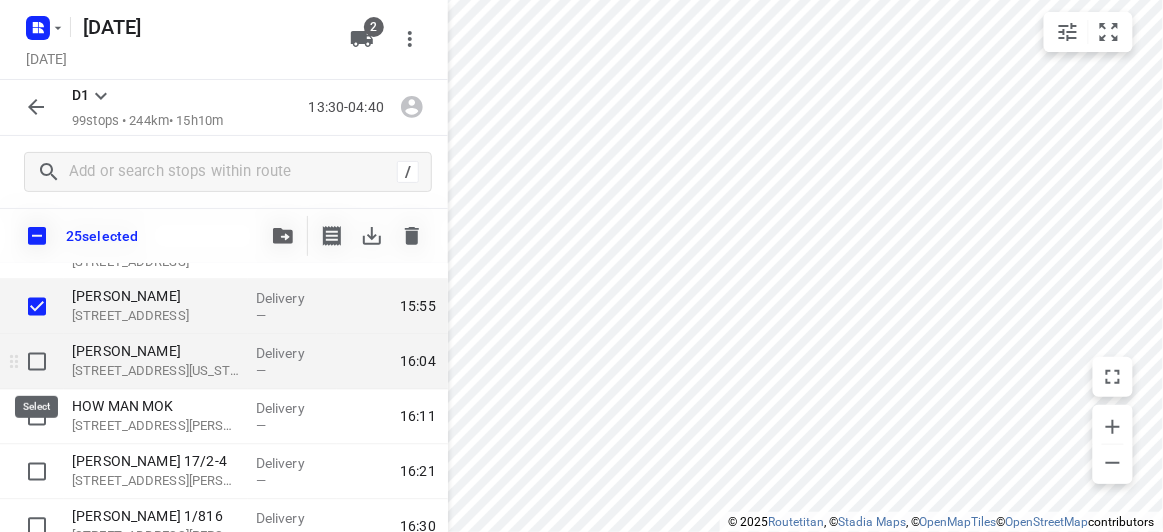 click at bounding box center (37, 362) 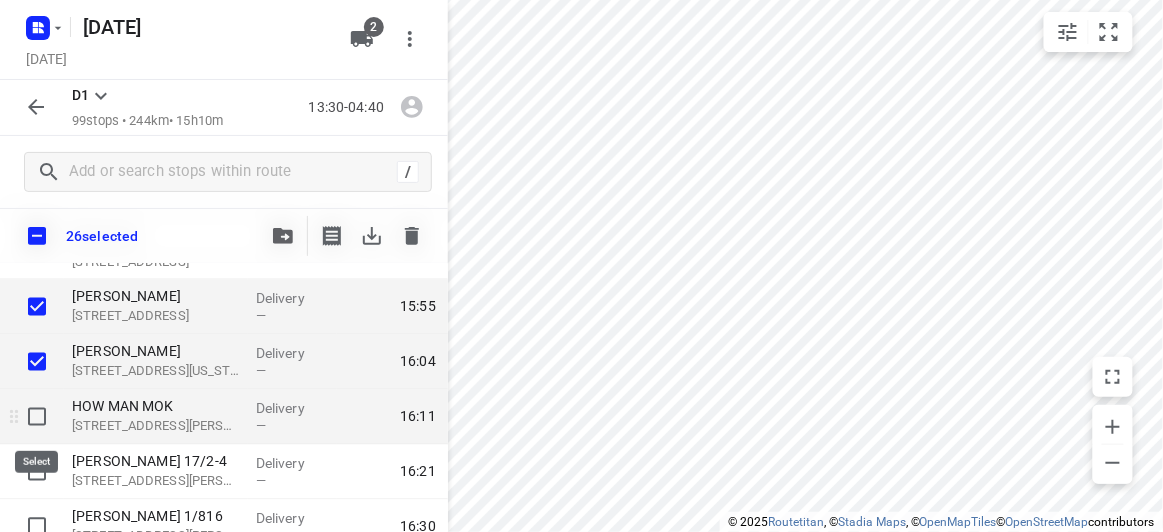click at bounding box center [37, 417] 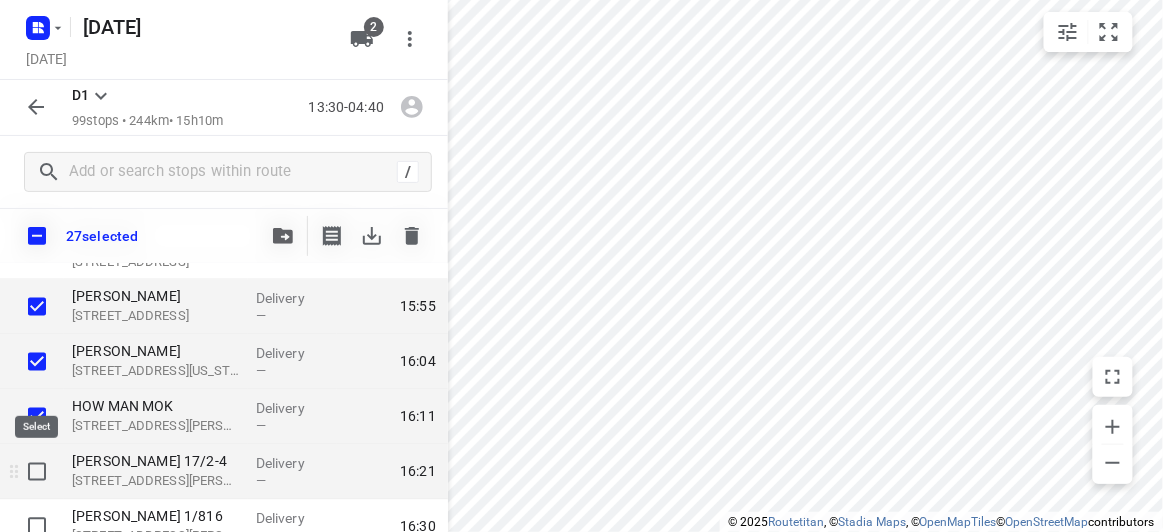 click at bounding box center (37, 472) 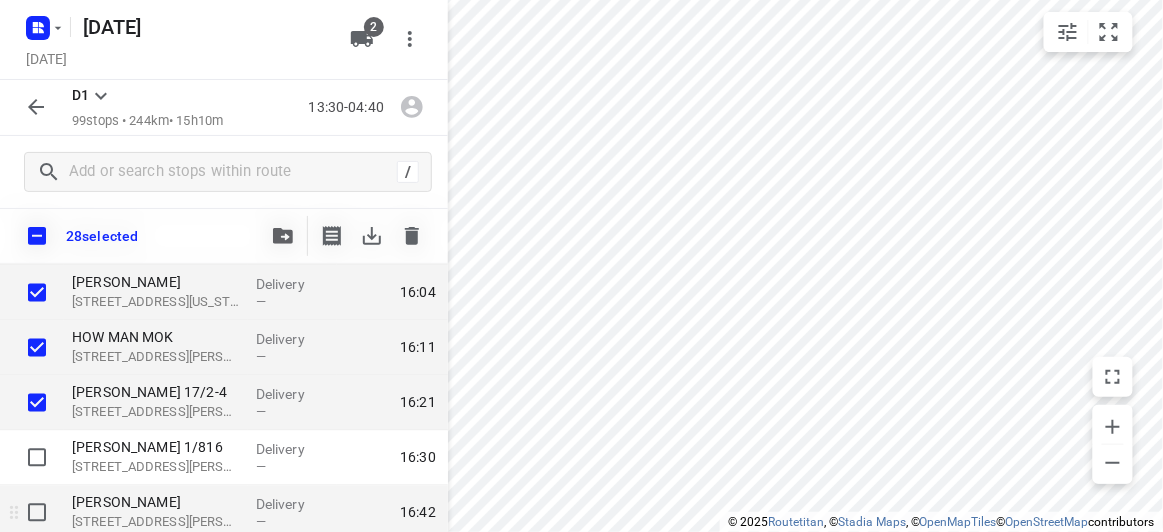 scroll, scrollTop: 1090, scrollLeft: 0, axis: vertical 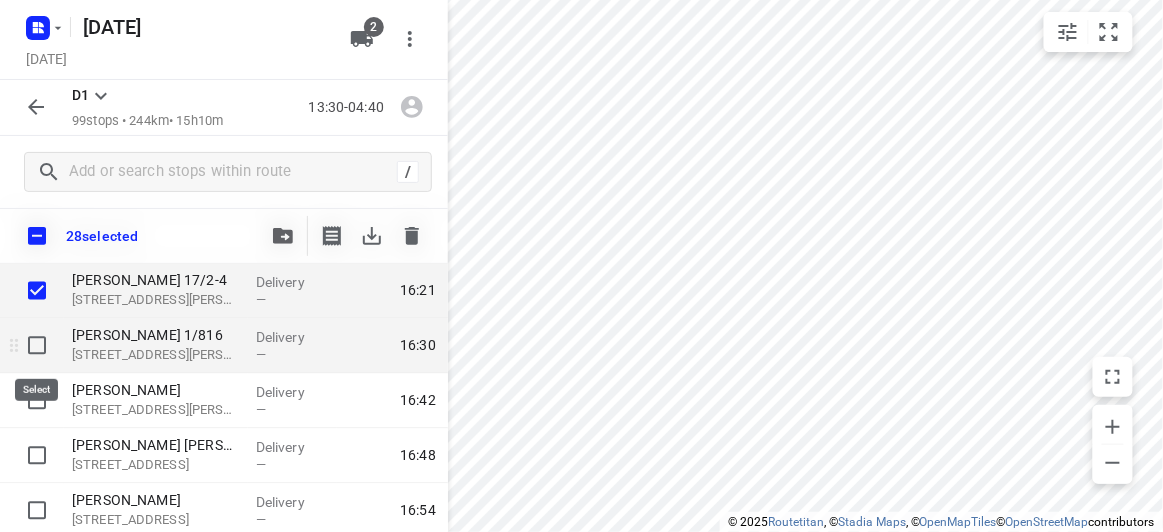 click at bounding box center [37, 346] 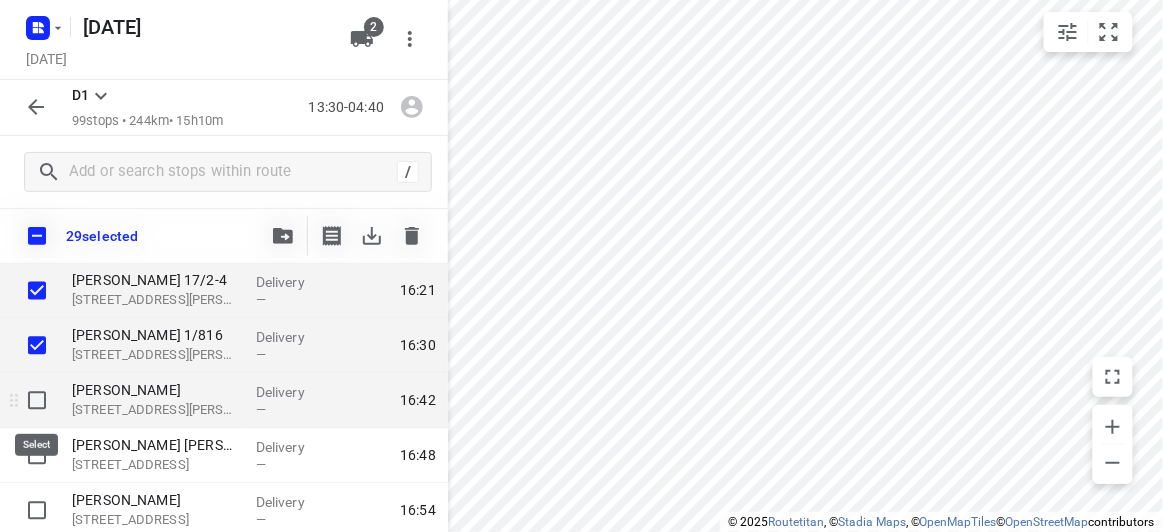 click at bounding box center [37, 401] 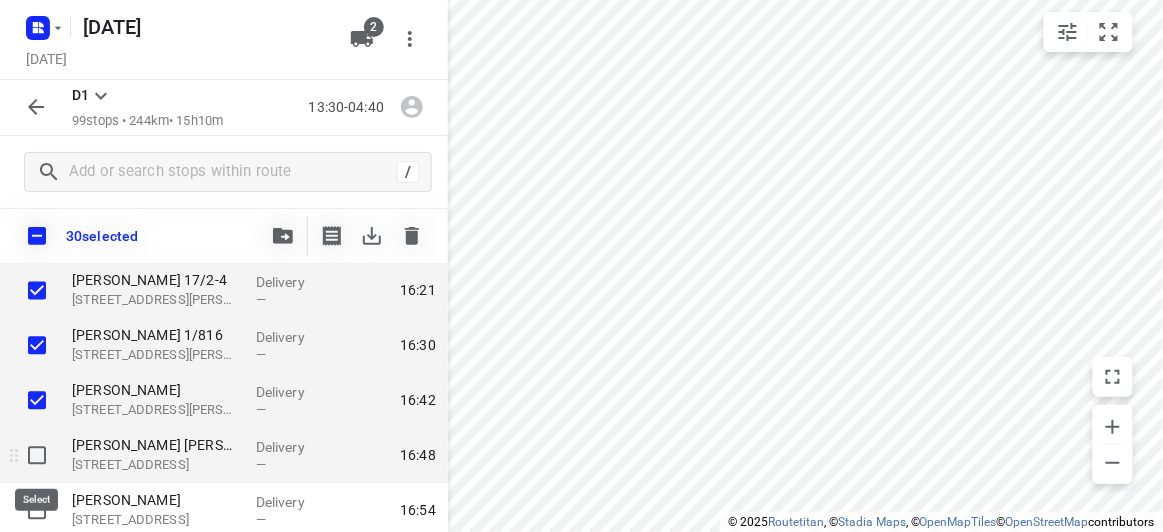 click at bounding box center (37, 456) 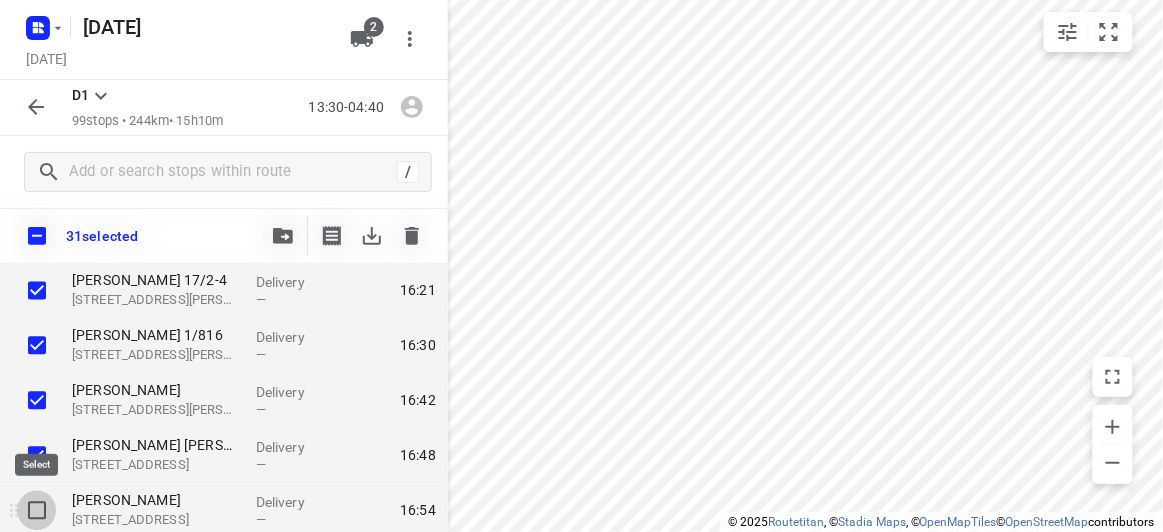 click at bounding box center [37, 511] 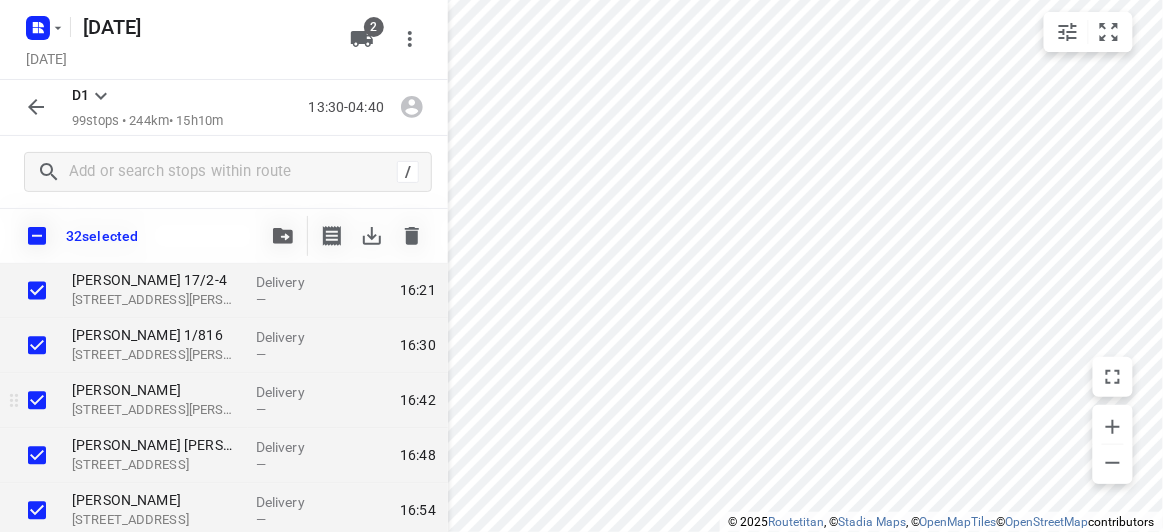 scroll, scrollTop: 1181, scrollLeft: 0, axis: vertical 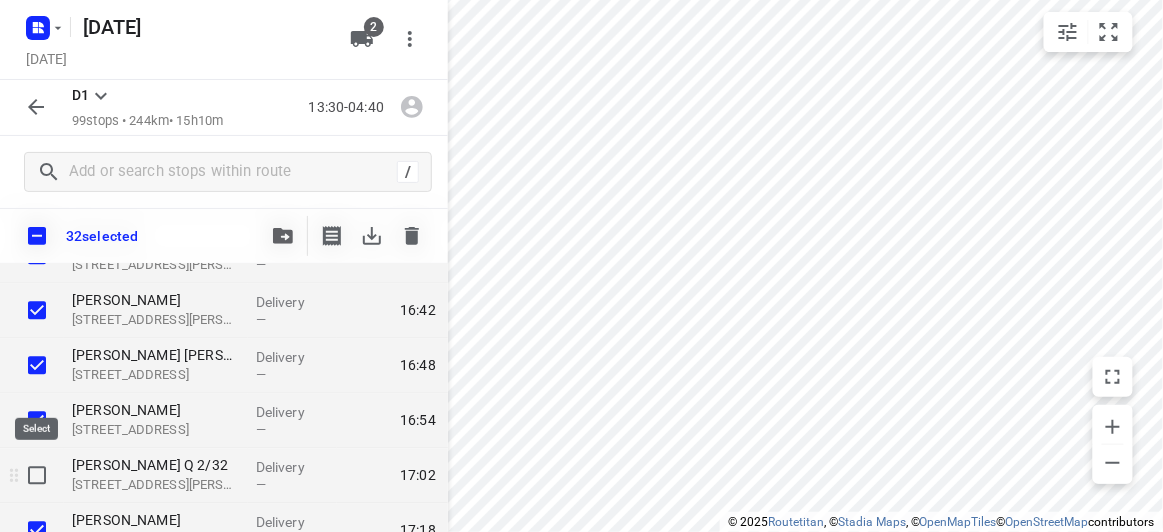 click at bounding box center (37, 475) 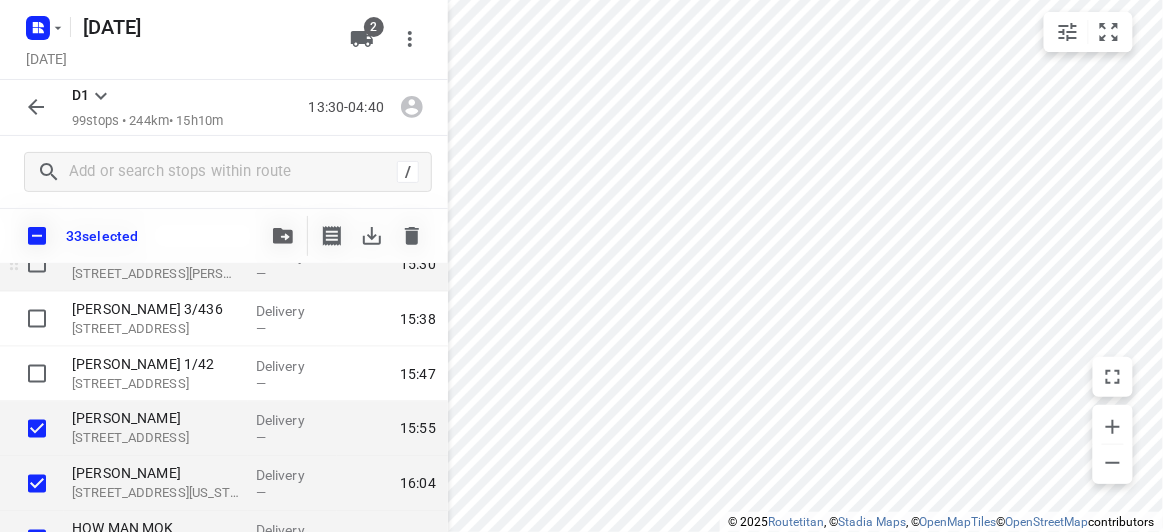 scroll, scrollTop: 727, scrollLeft: 0, axis: vertical 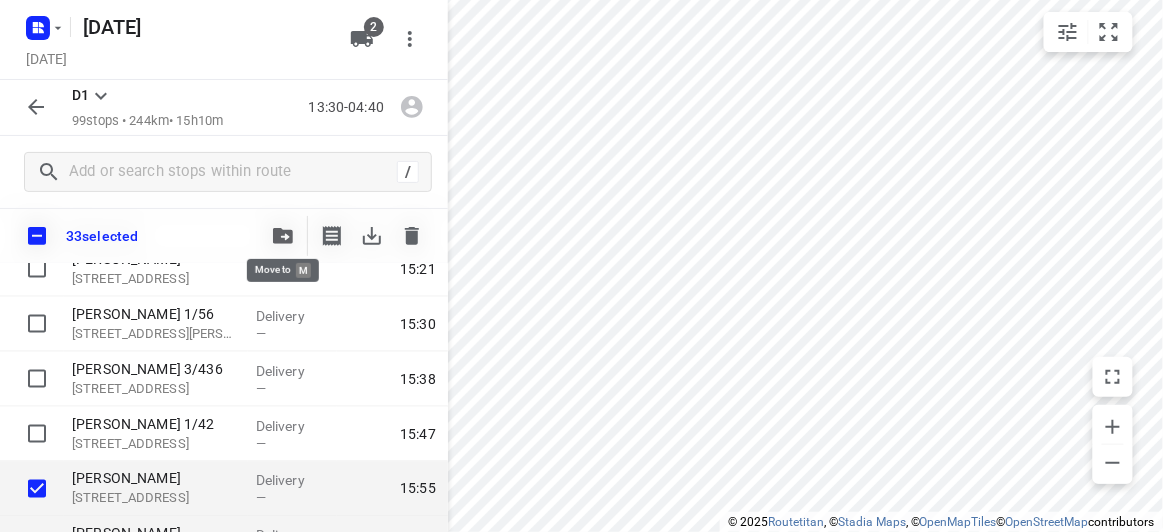 click 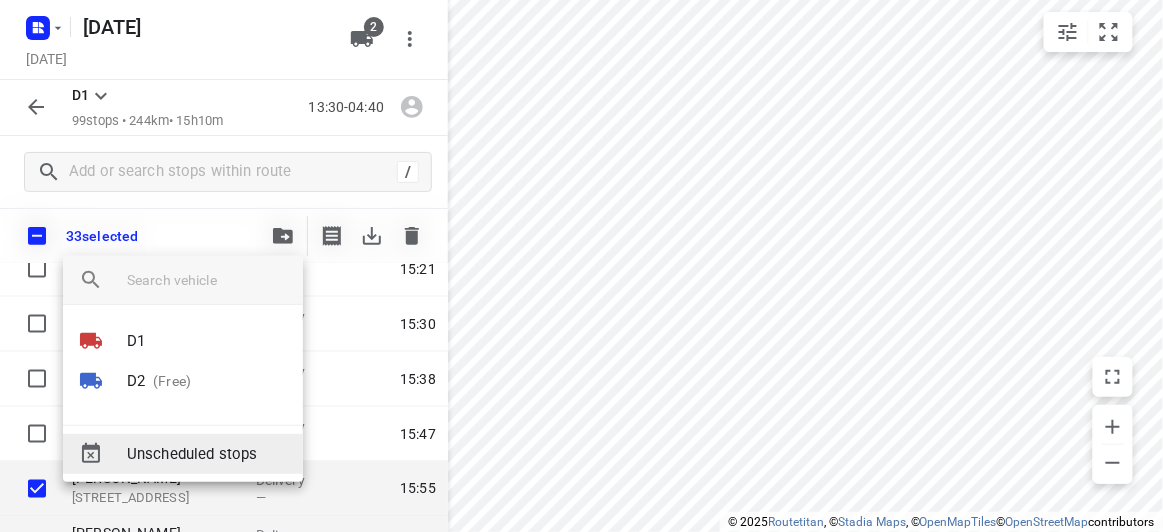 click on "D2 (Free)" at bounding box center (183, 381) 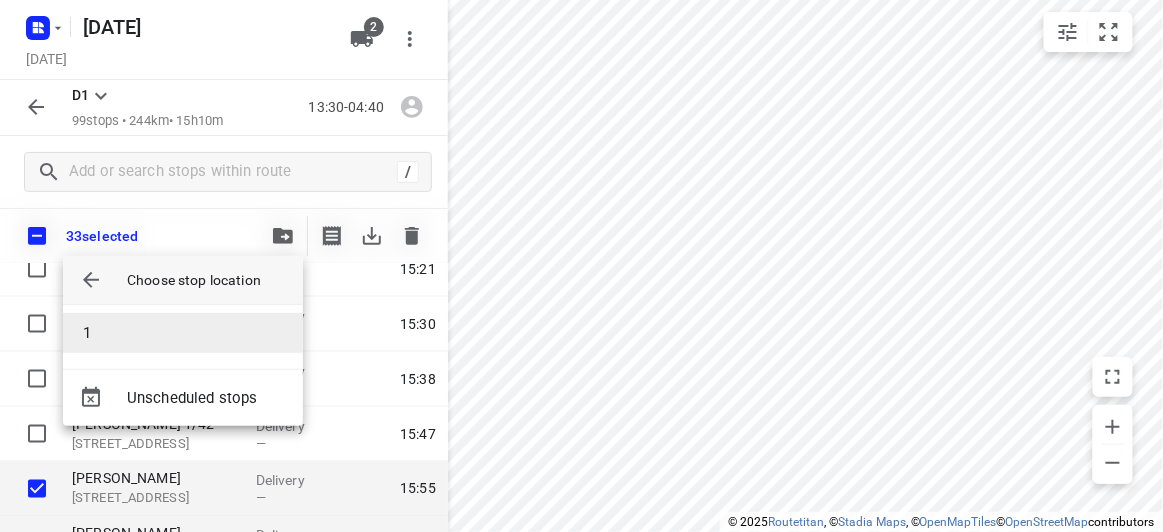 click on "1" at bounding box center [183, 337] 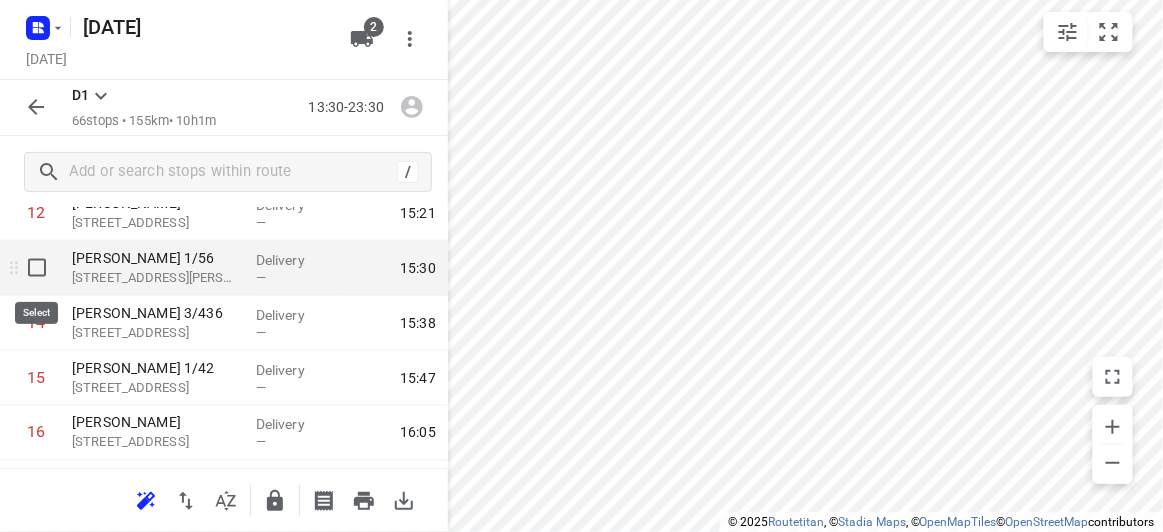 click at bounding box center (37, 268) 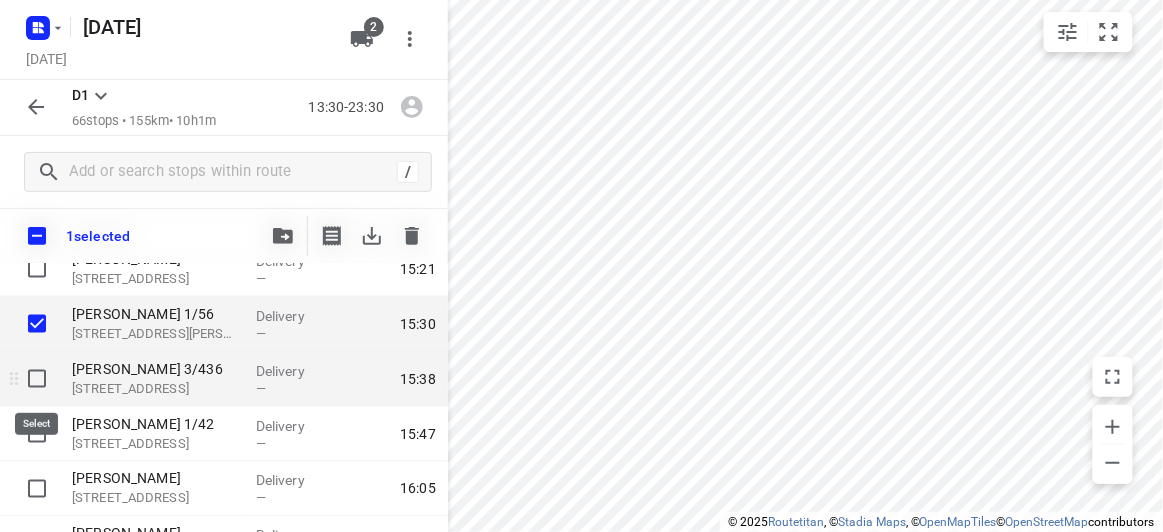 click at bounding box center [37, 379] 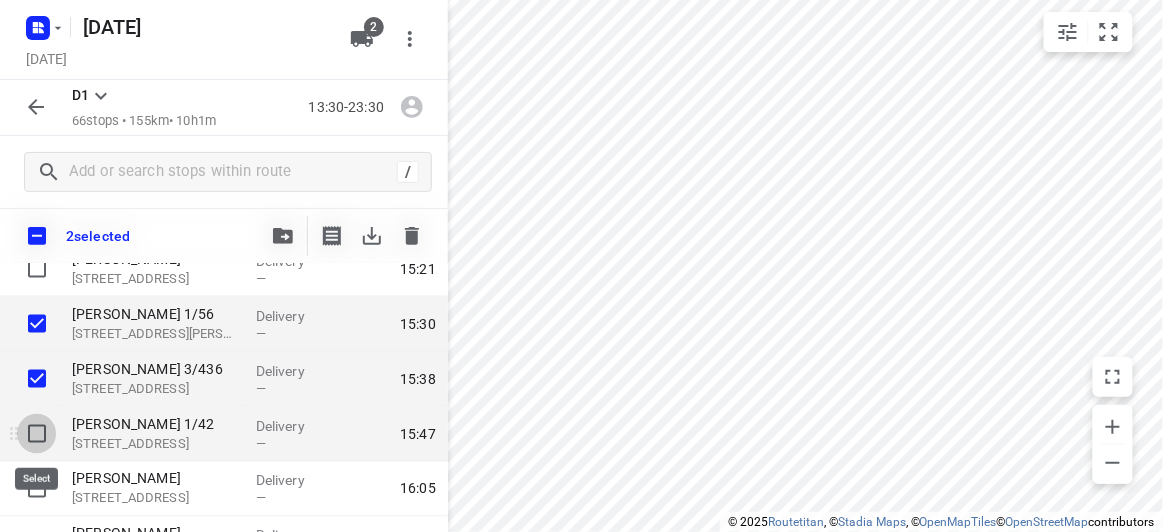 click at bounding box center (37, 434) 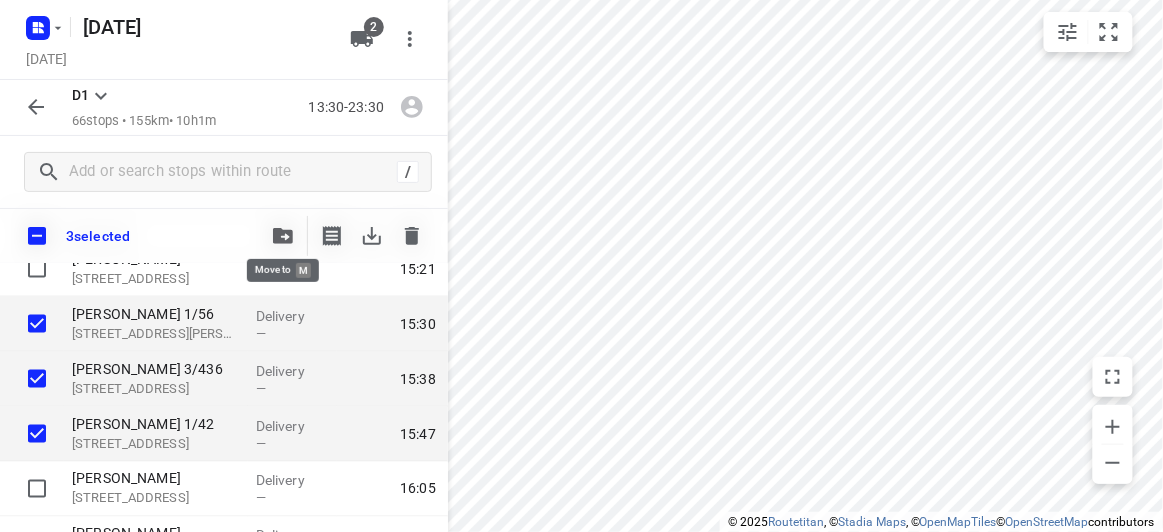 click 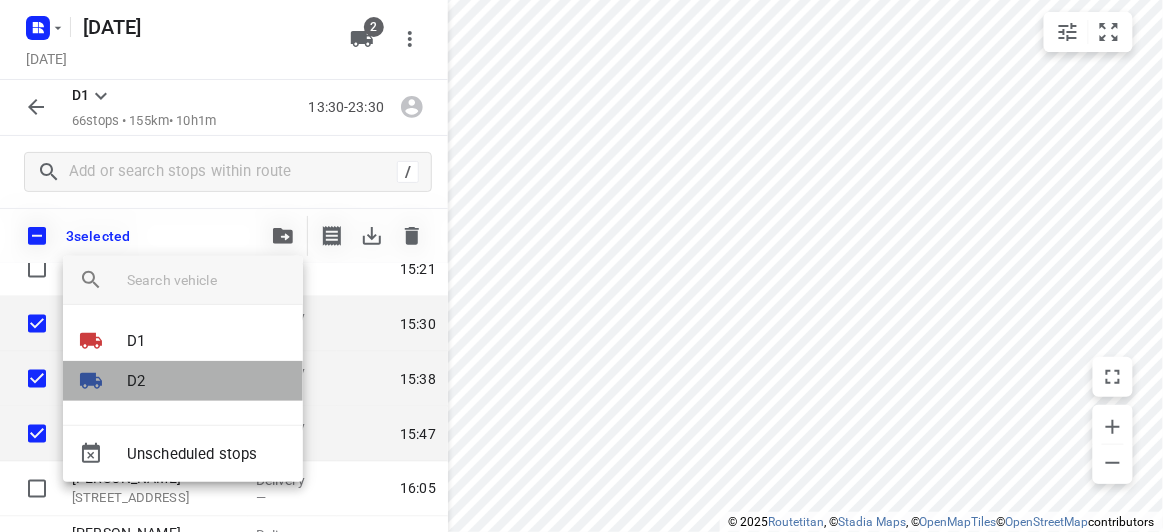 click on "D2" at bounding box center (183, 381) 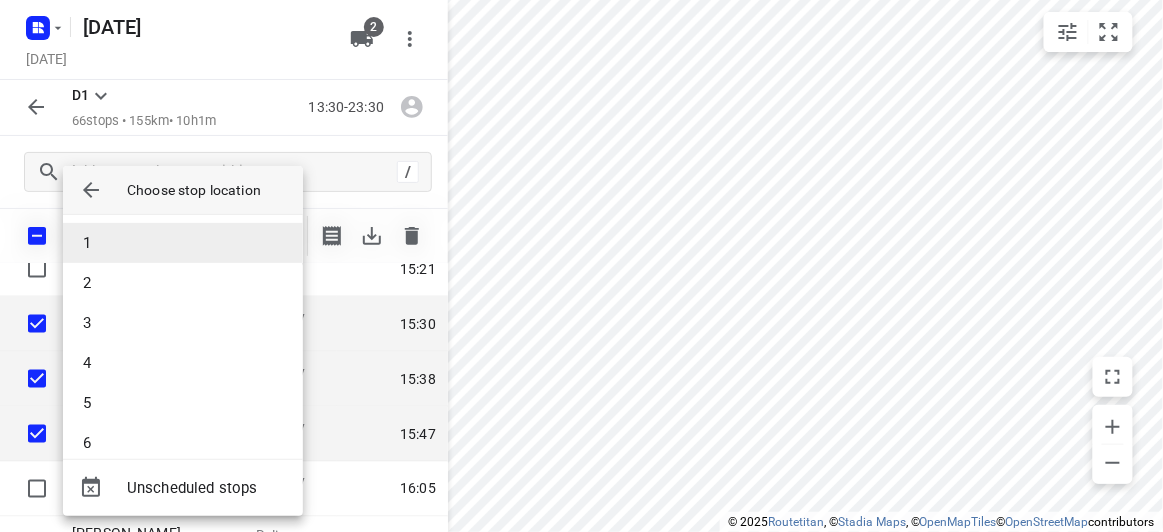 click on "1" at bounding box center [183, 243] 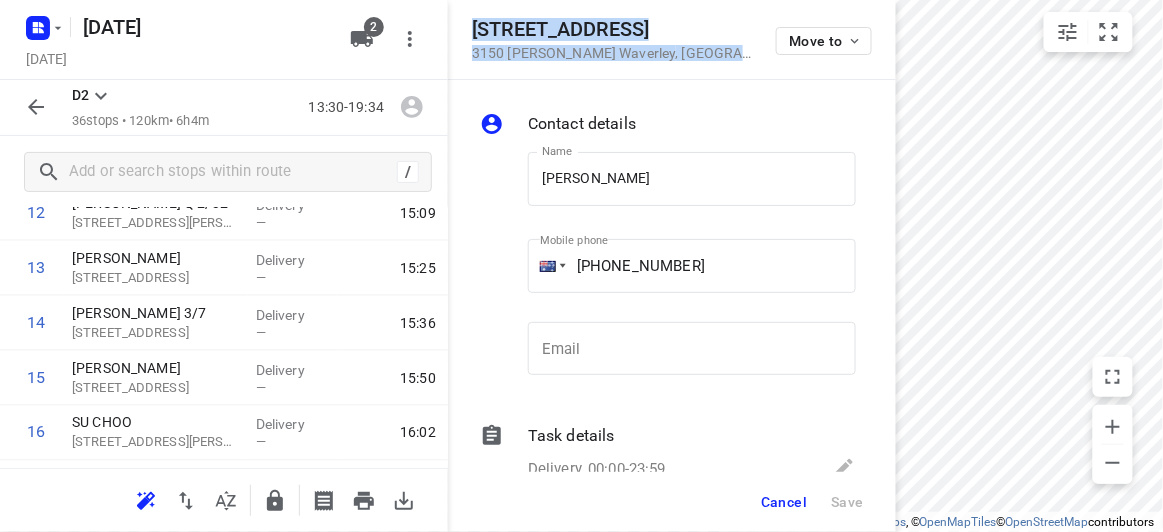 drag, startPoint x: 683, startPoint y: 60, endPoint x: 472, endPoint y: 28, distance: 213.41275 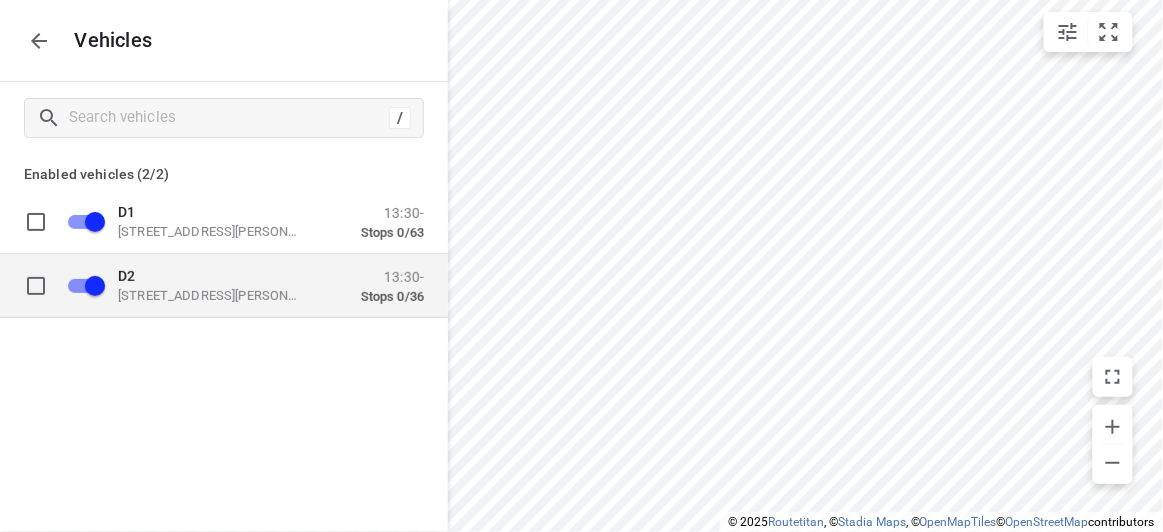 click on "[STREET_ADDRESS][PERSON_NAME]" at bounding box center [218, 295] 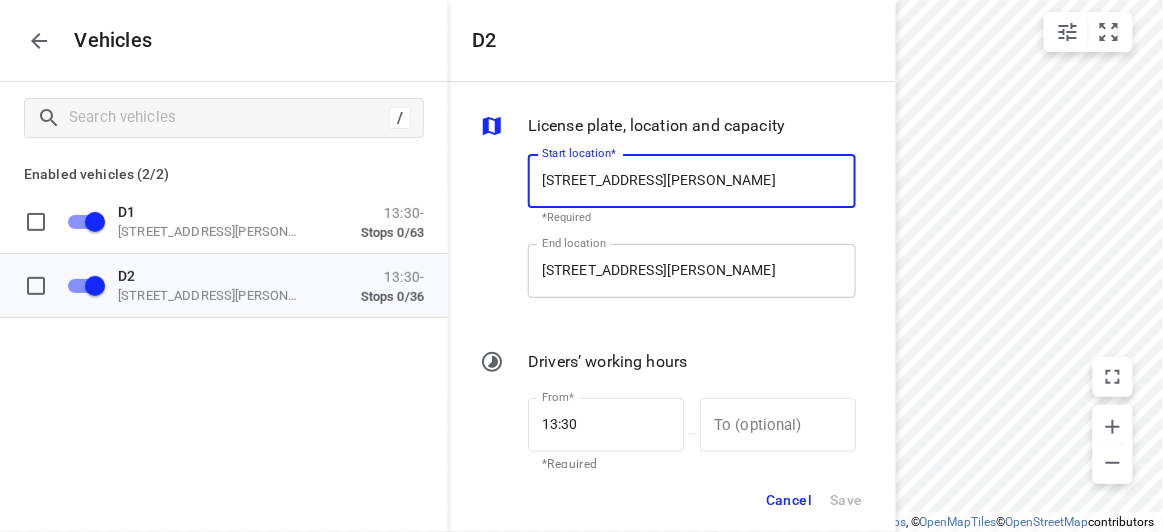 click on "[STREET_ADDRESS][PERSON_NAME]" at bounding box center (692, 271) 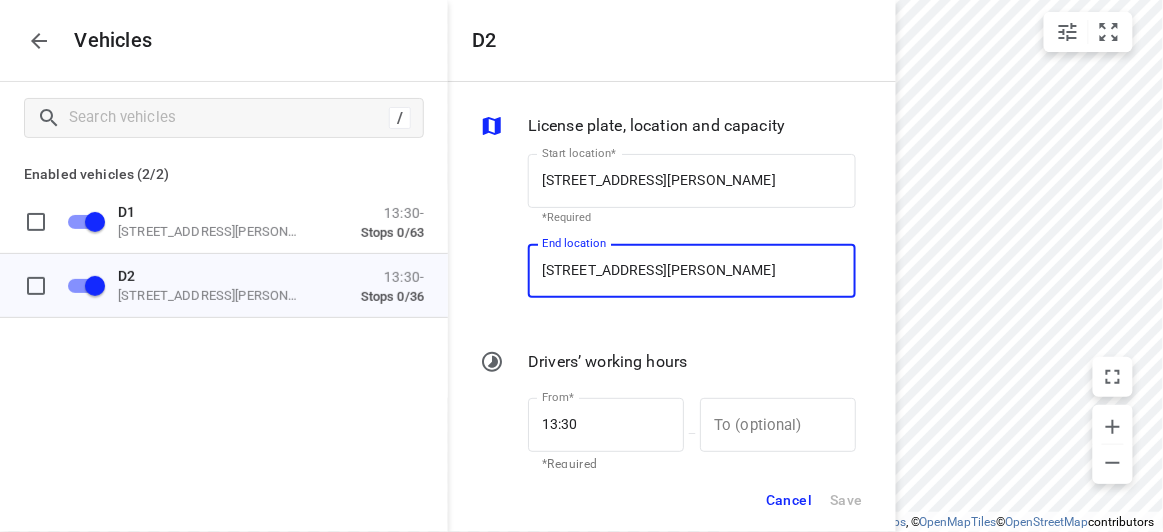 paste on "[STREET_ADDRESS][PERSON_NAME]" 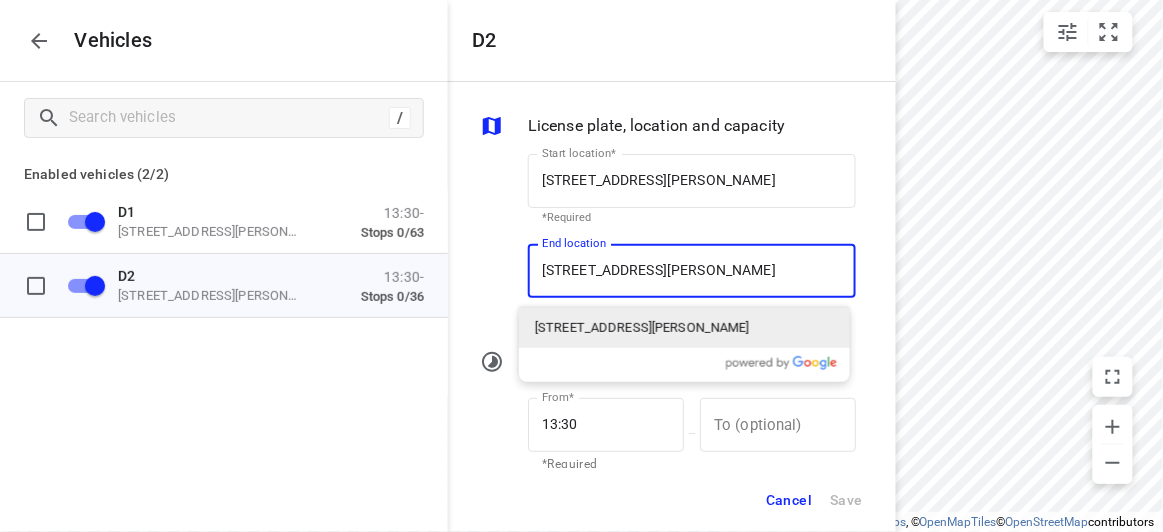 click on "[STREET_ADDRESS][PERSON_NAME]" at bounding box center [642, 328] 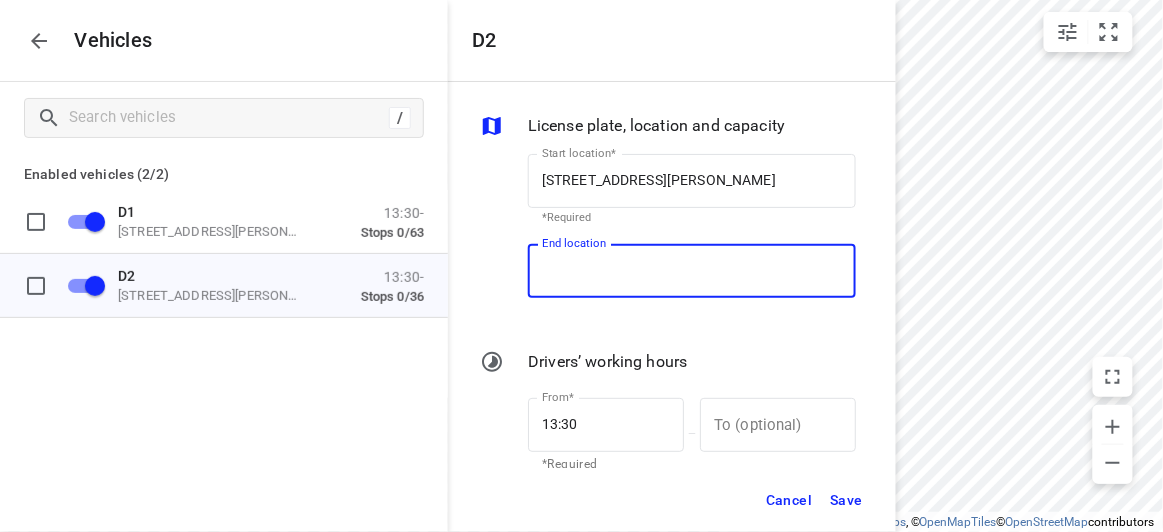 type on "[STREET_ADDRESS][PERSON_NAME][PERSON_NAME]" 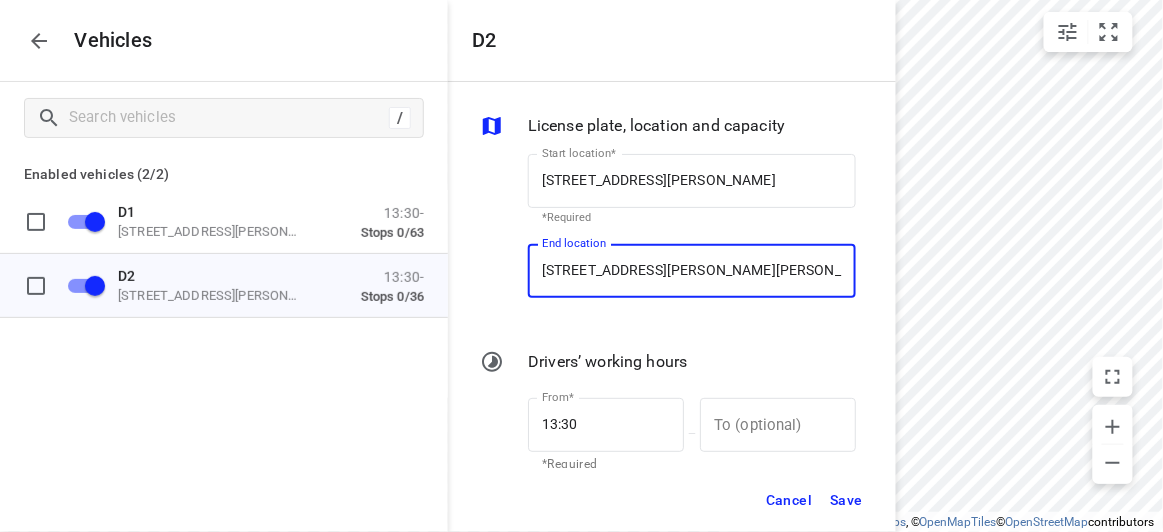 click on "Save" at bounding box center [846, 500] 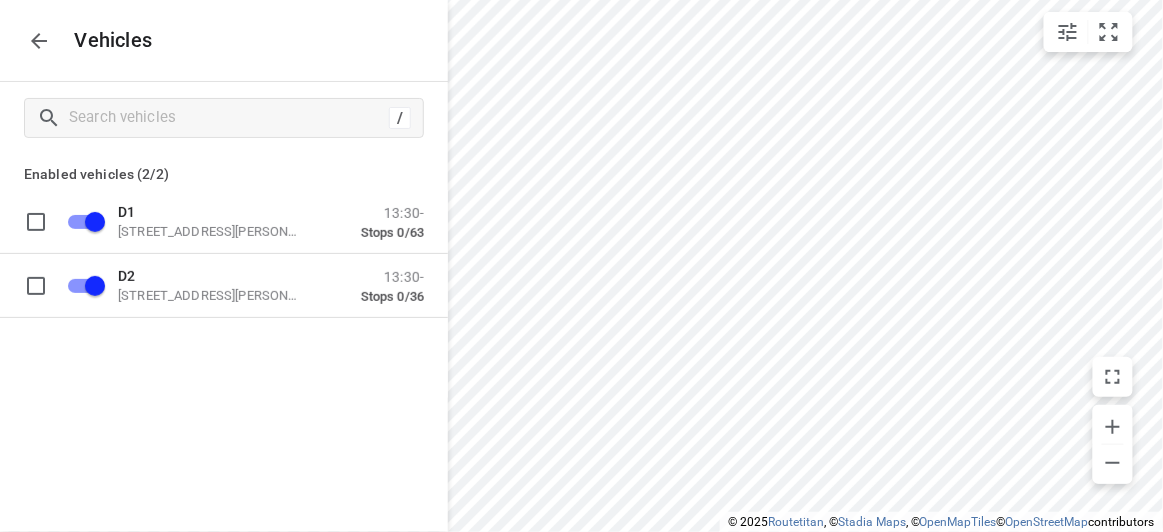 click 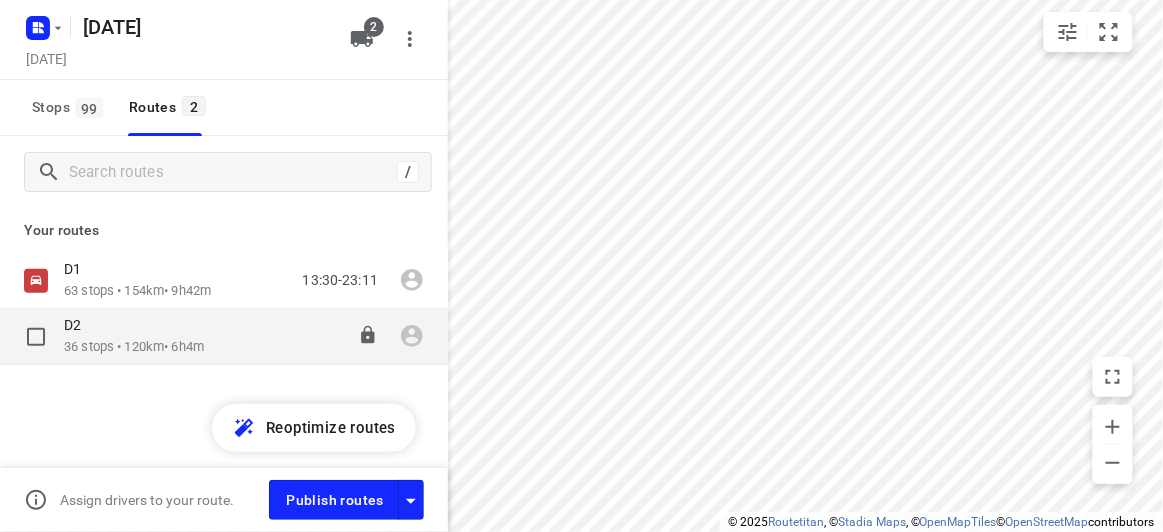 click on "36   stops •   120km  •   6h4m" at bounding box center [134, 347] 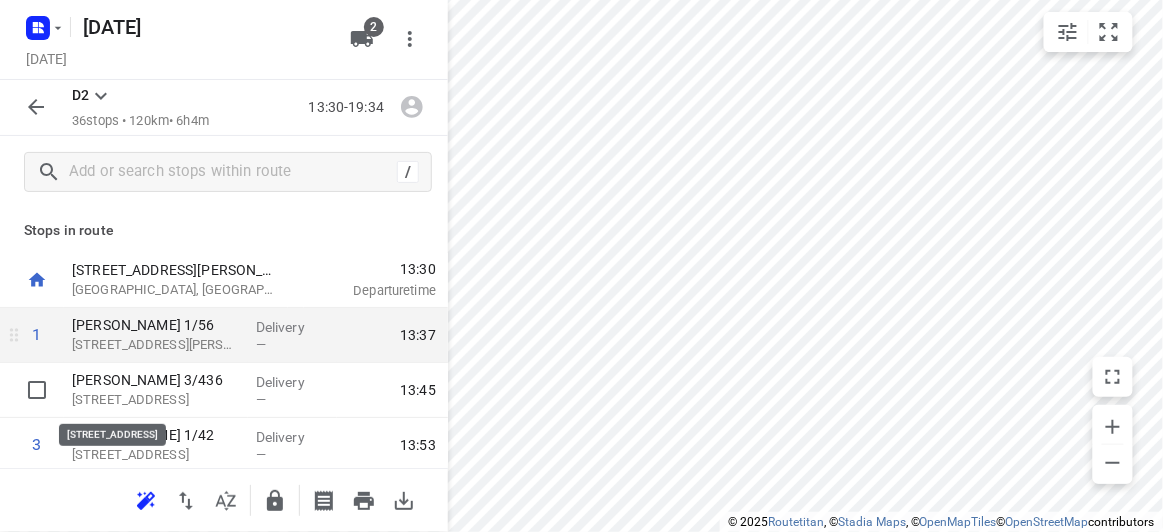 click on "[STREET_ADDRESS][PERSON_NAME]" at bounding box center (156, 345) 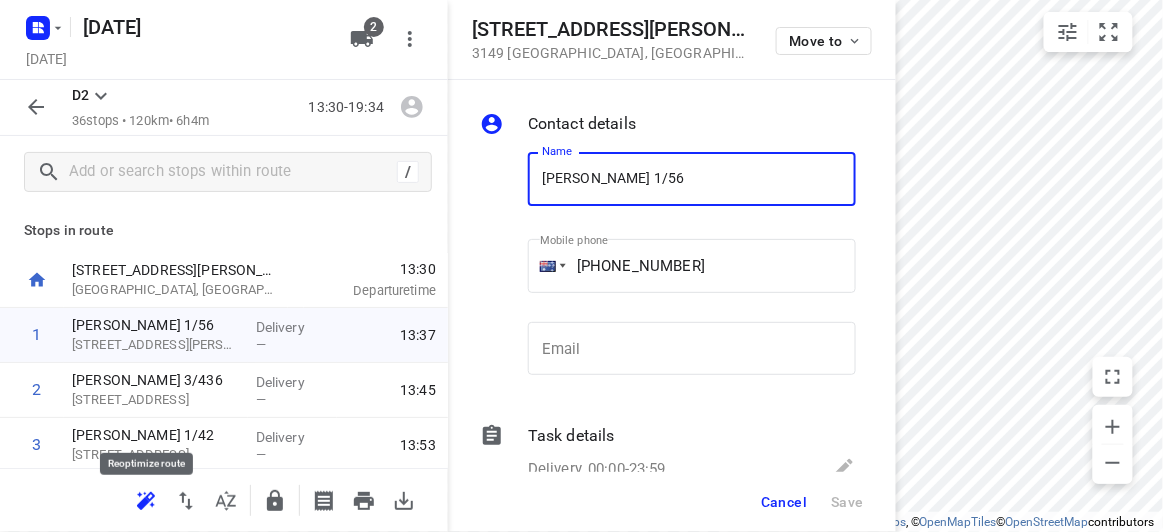 click 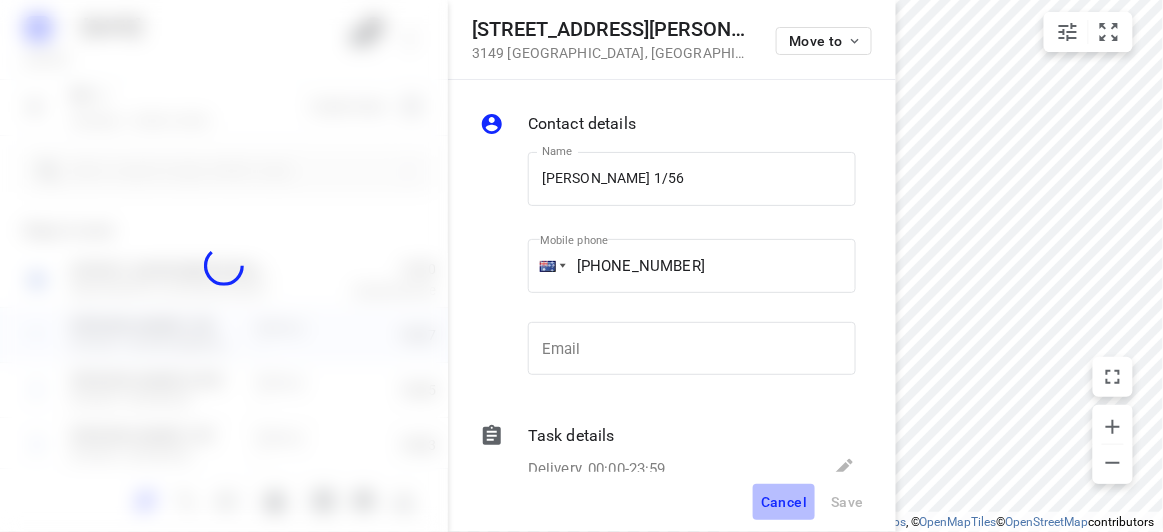 click on "Cancel" at bounding box center (784, 502) 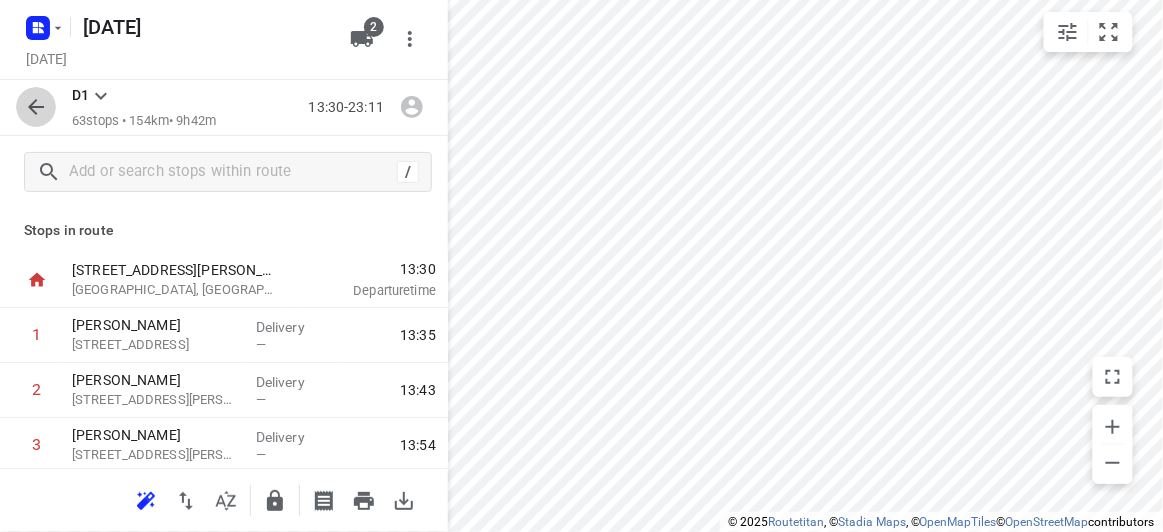 click 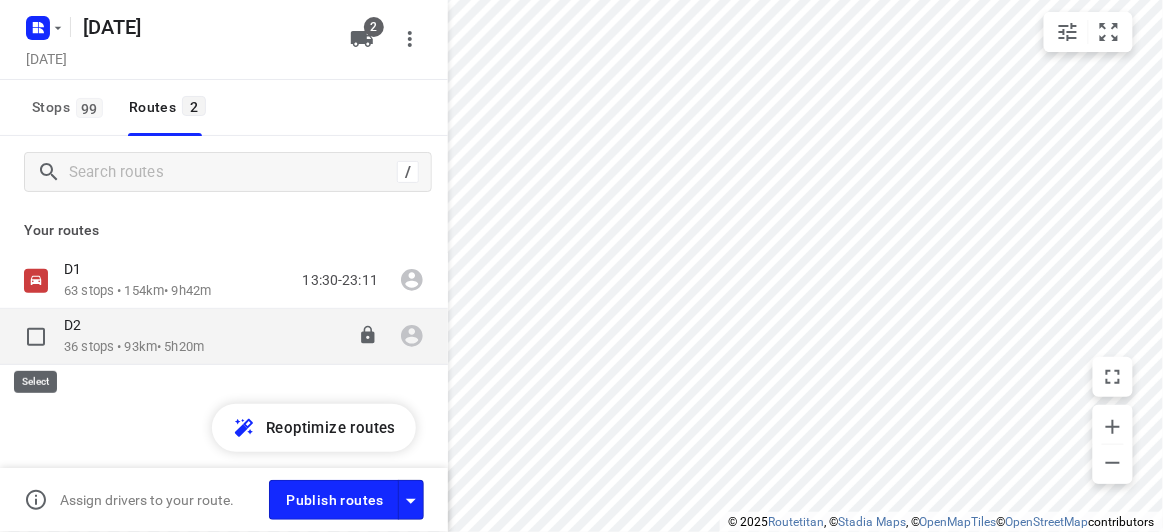 click at bounding box center [36, 337] 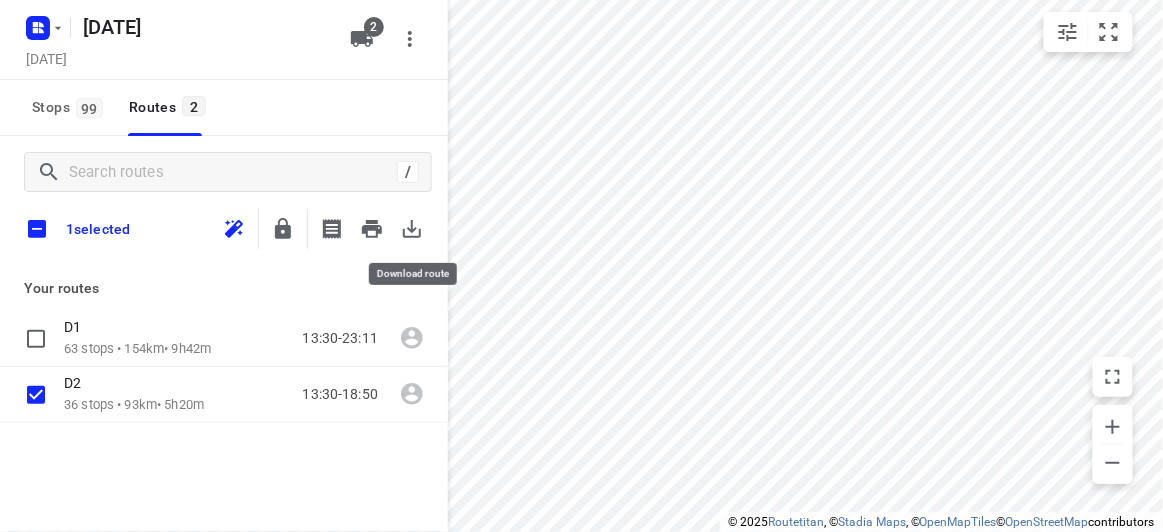 click 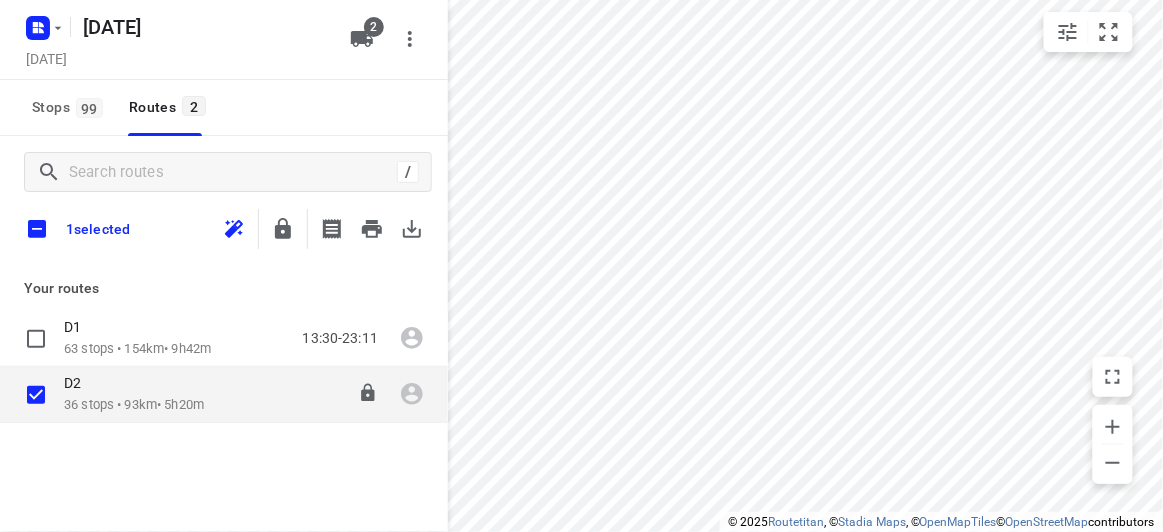 click on "D2" at bounding box center [134, 385] 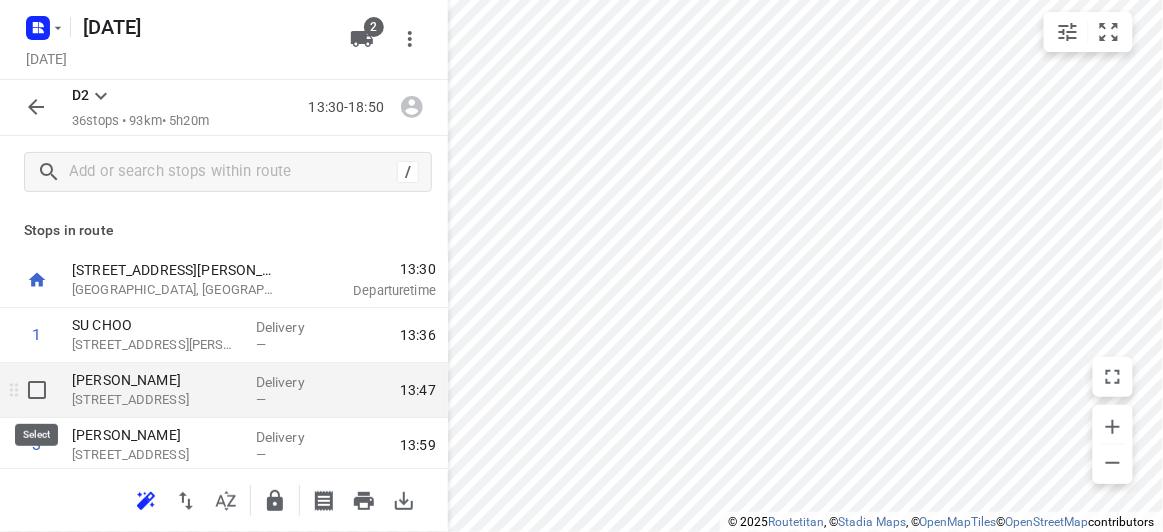 click at bounding box center (37, 390) 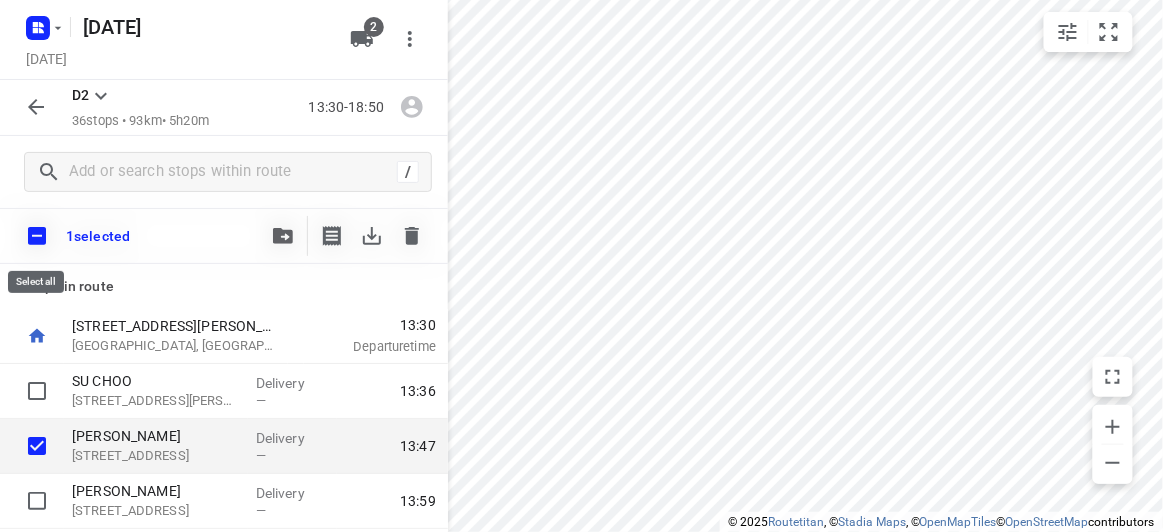 click at bounding box center (37, 236) 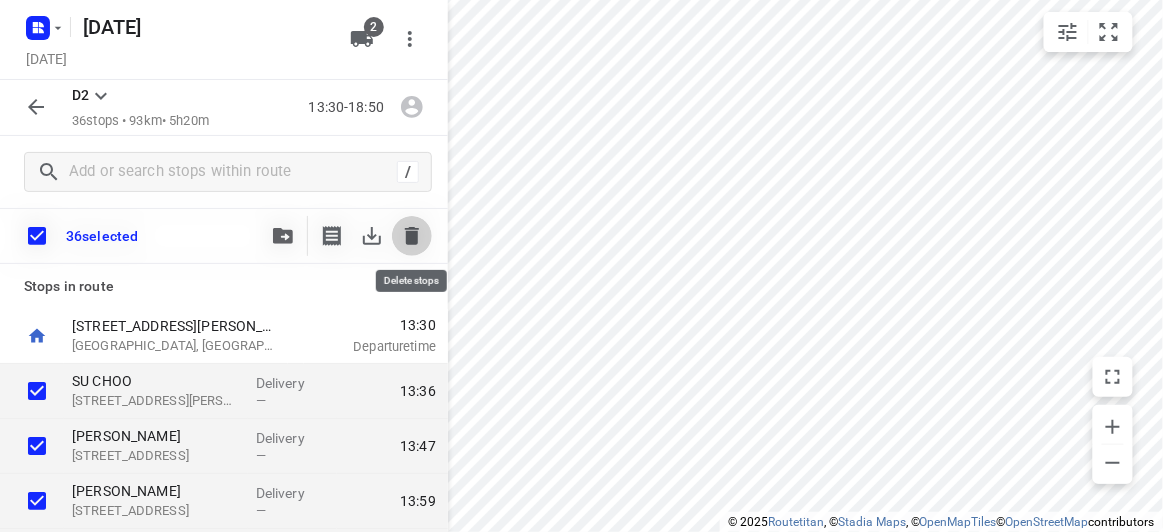 click 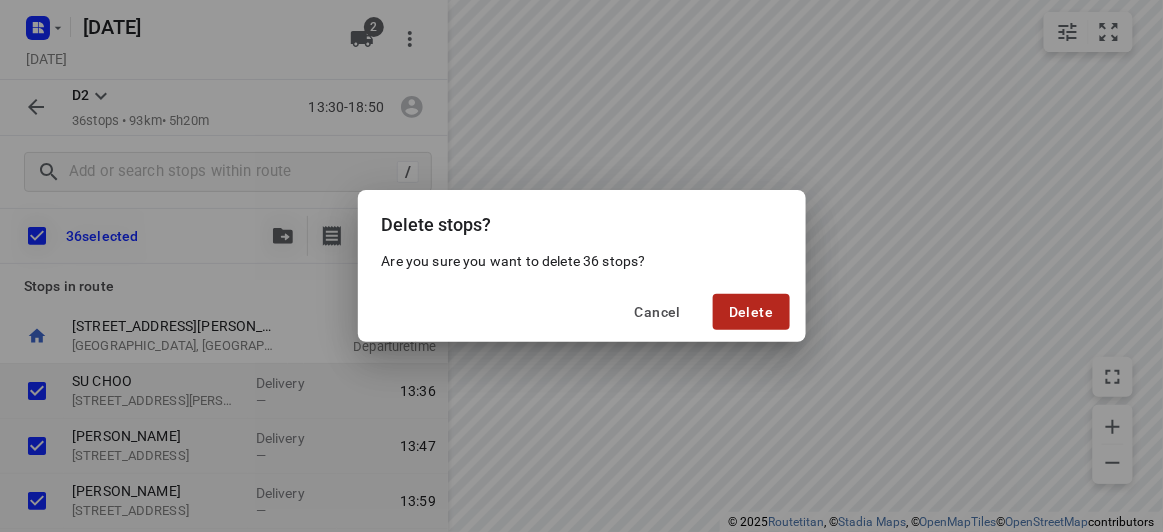 click on "Delete" at bounding box center (751, 312) 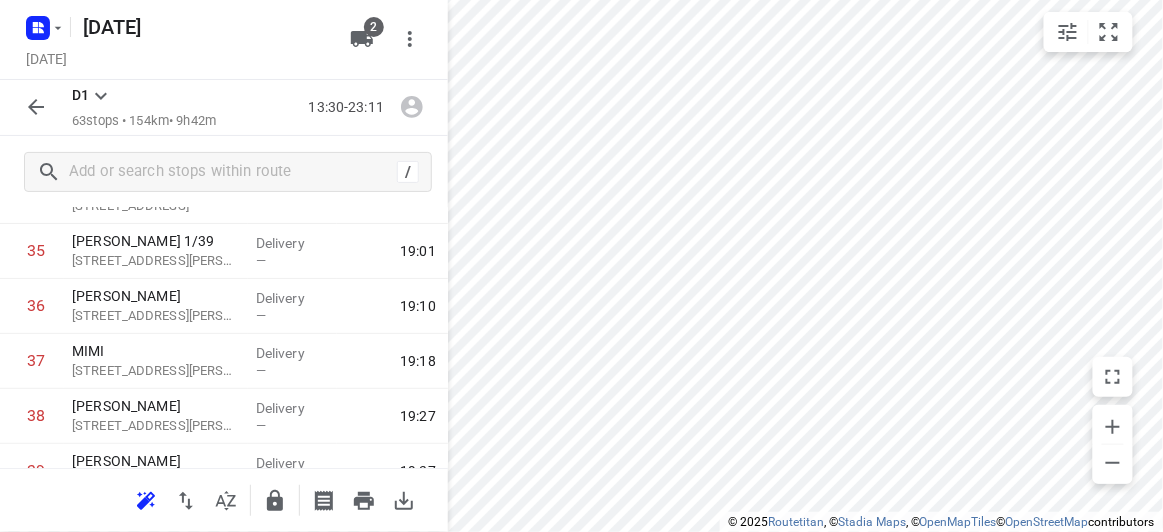 scroll, scrollTop: 2090, scrollLeft: 0, axis: vertical 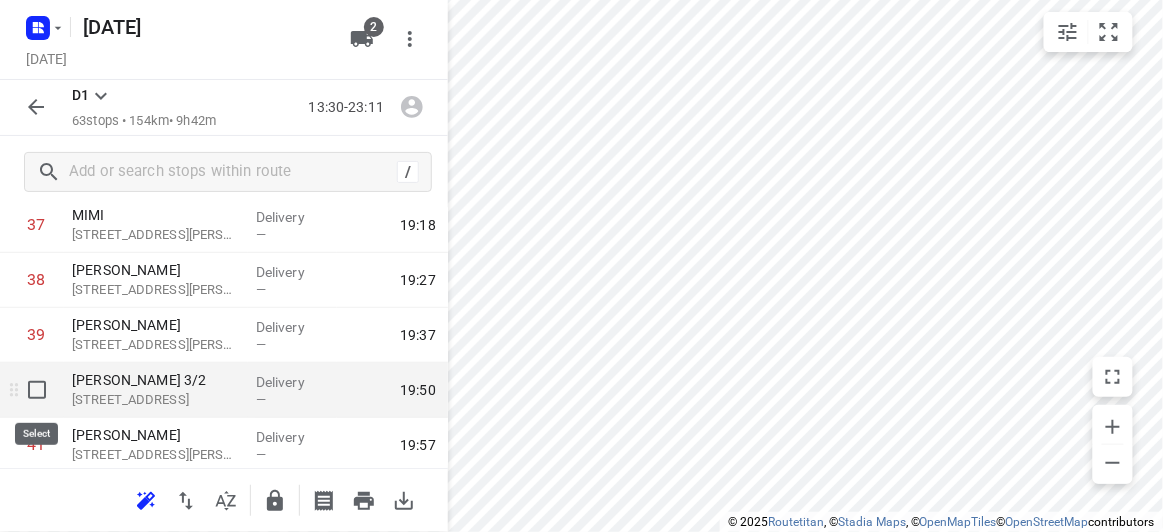 click at bounding box center (37, 390) 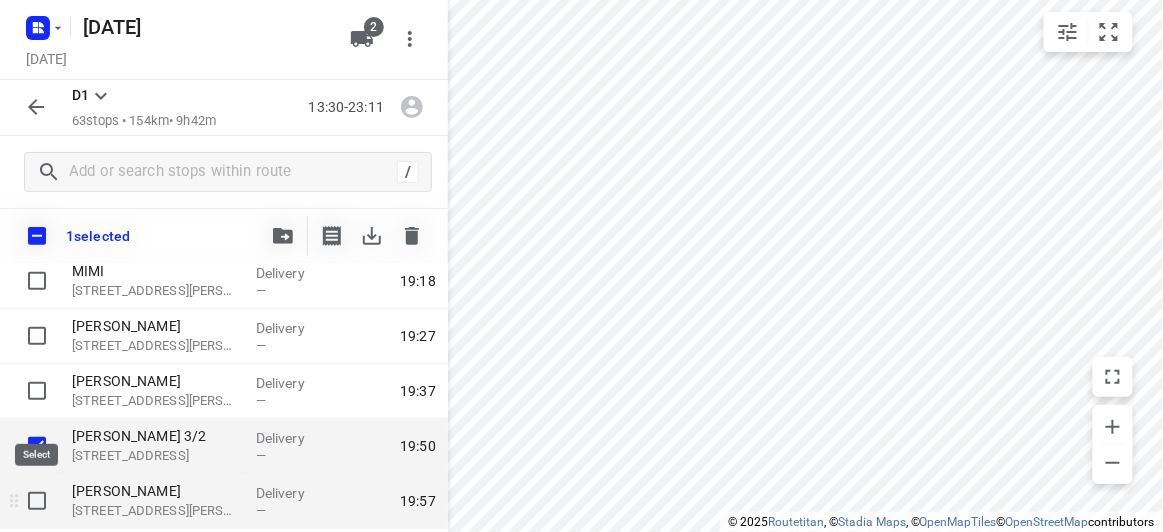 click at bounding box center (37, 501) 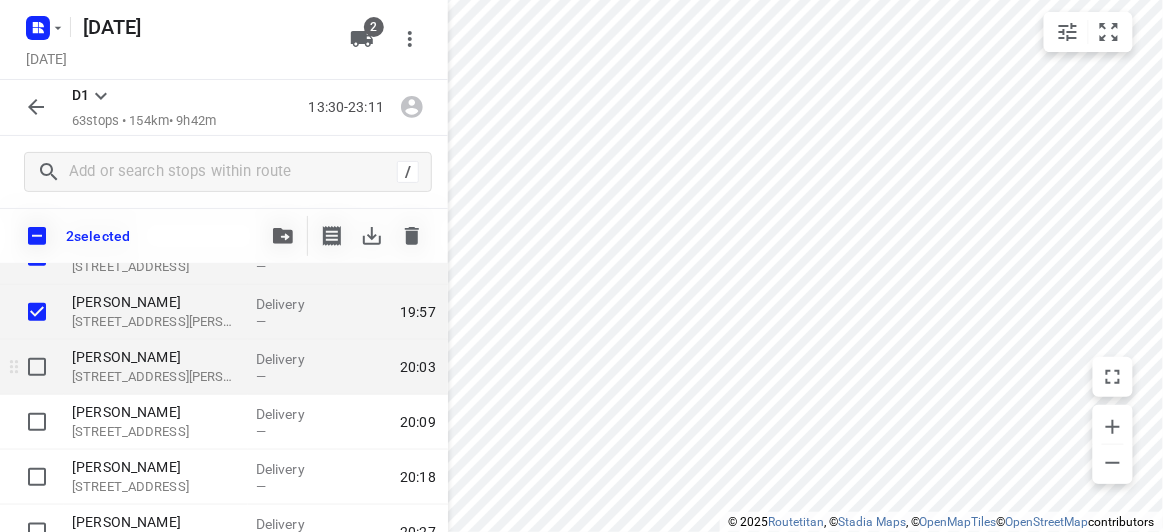 scroll, scrollTop: 2272, scrollLeft: 0, axis: vertical 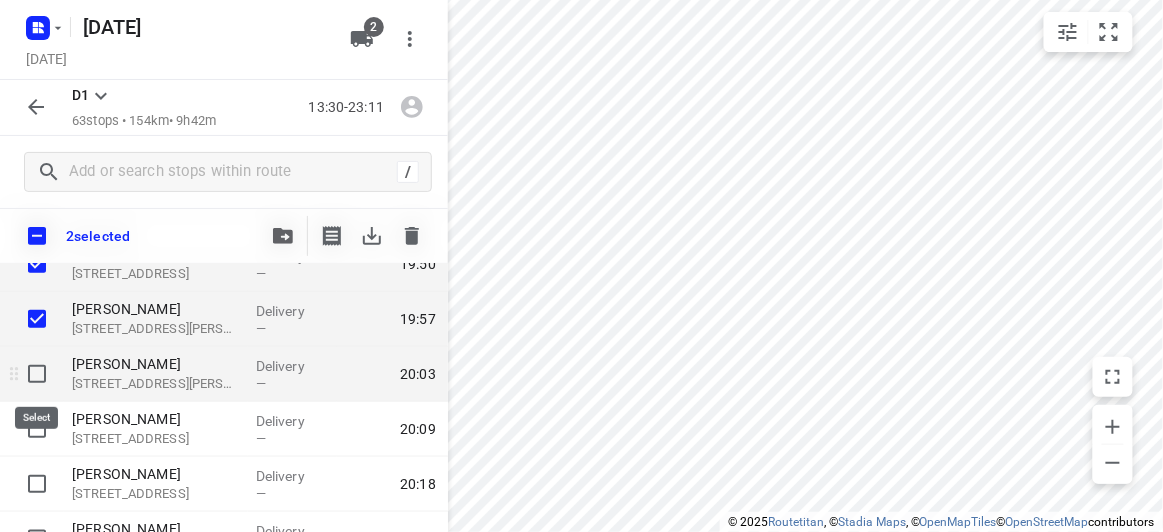 click at bounding box center [37, 374] 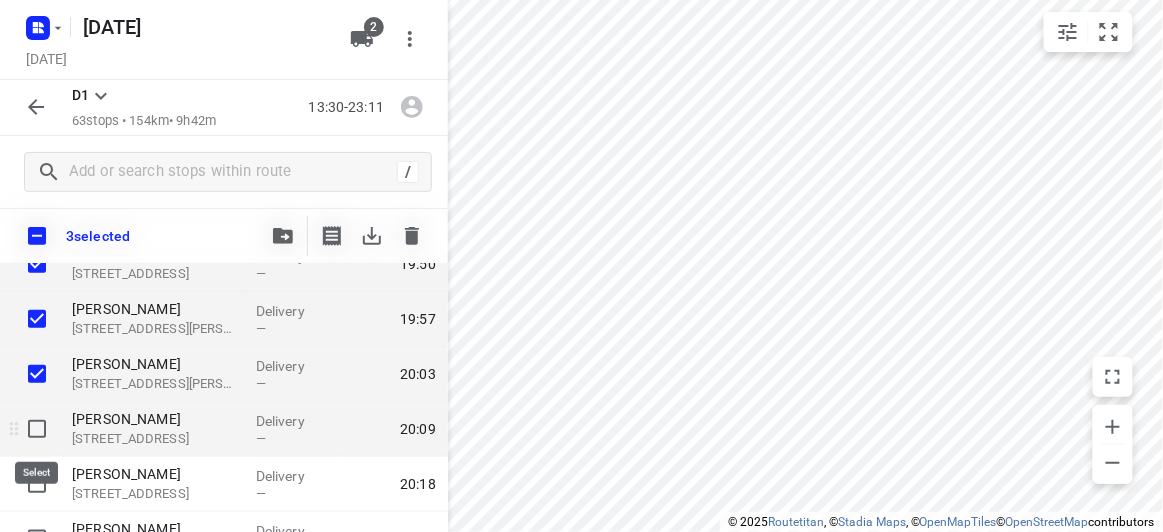 click at bounding box center (37, 429) 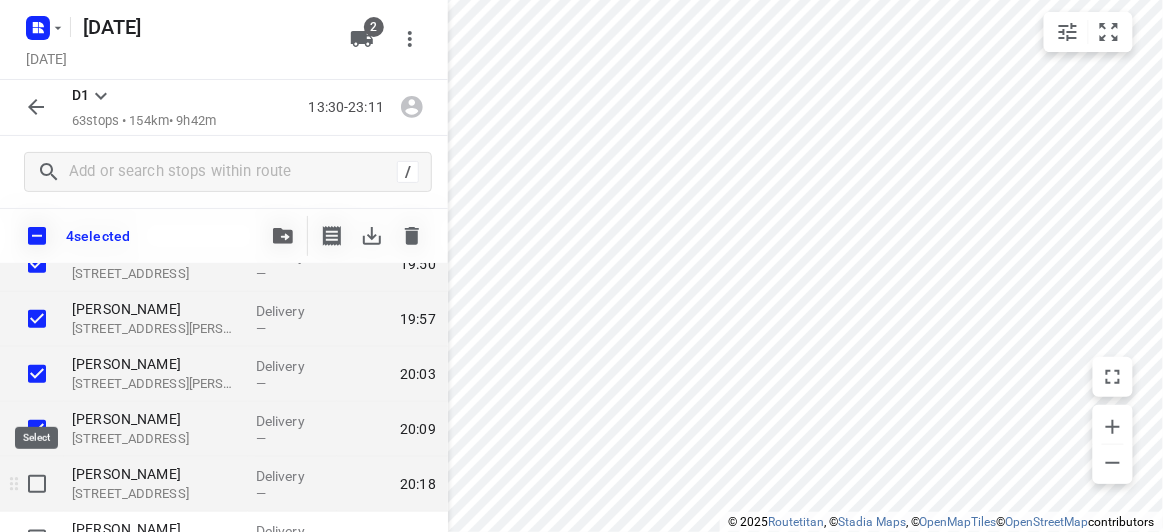 click at bounding box center [37, 484] 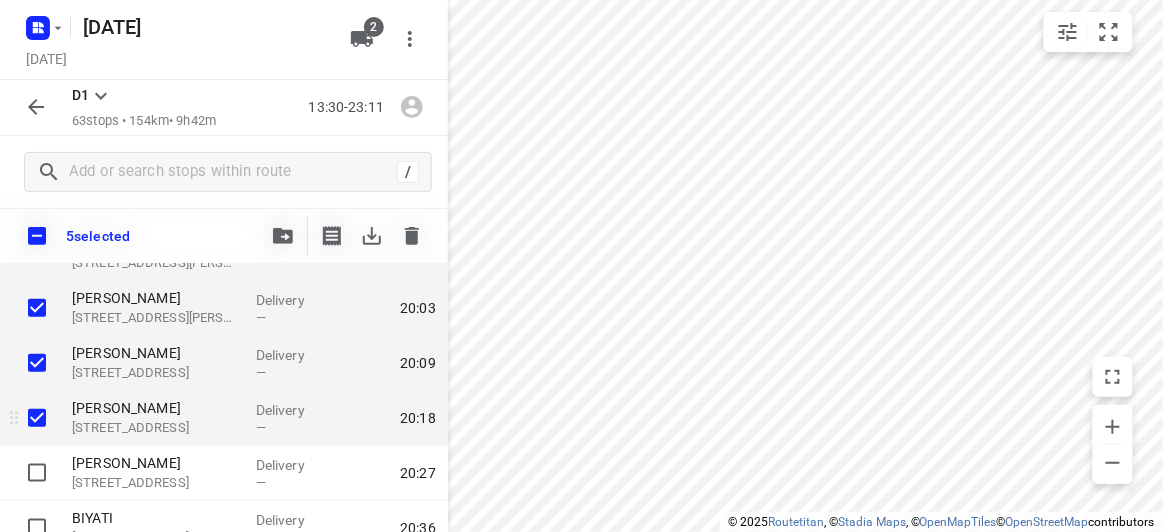 scroll, scrollTop: 2363, scrollLeft: 0, axis: vertical 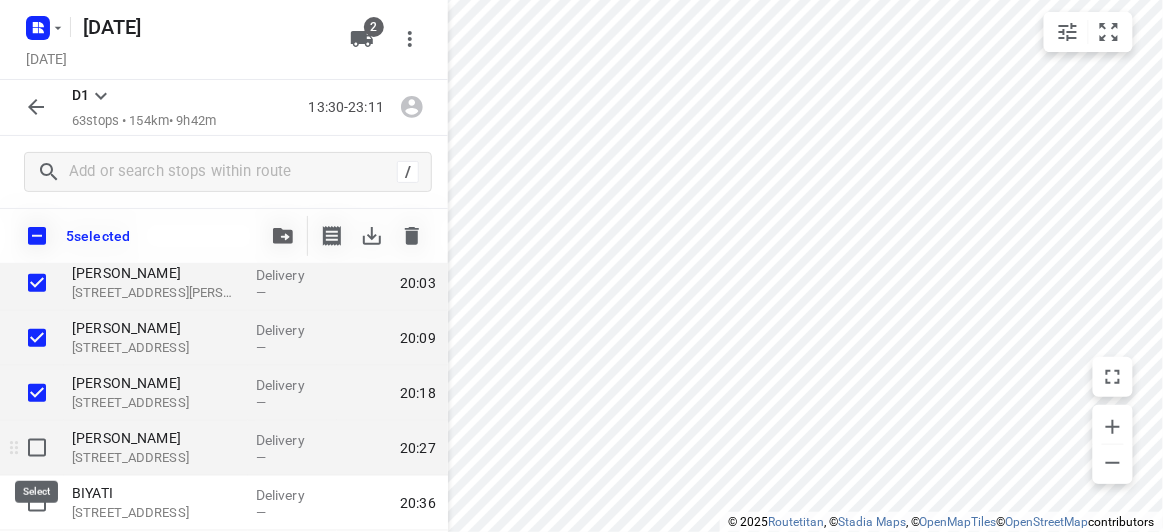 click at bounding box center (37, 448) 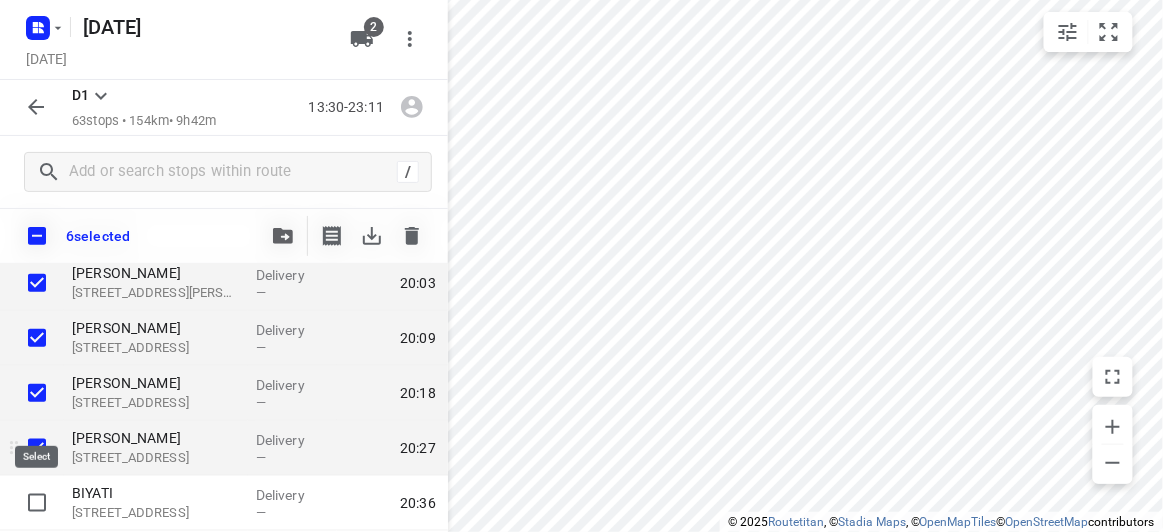 click at bounding box center [37, 503] 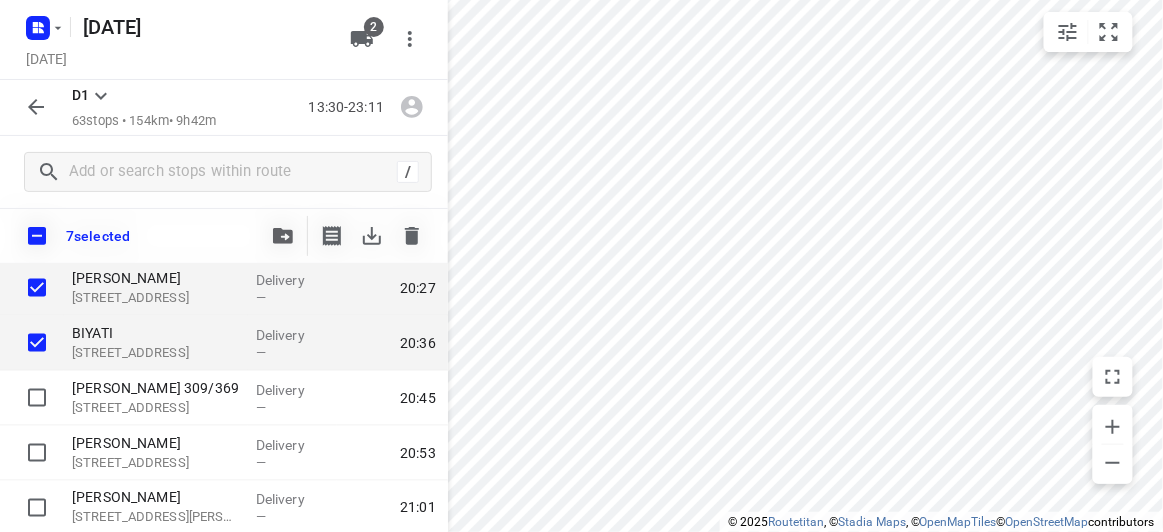 scroll, scrollTop: 2636, scrollLeft: 0, axis: vertical 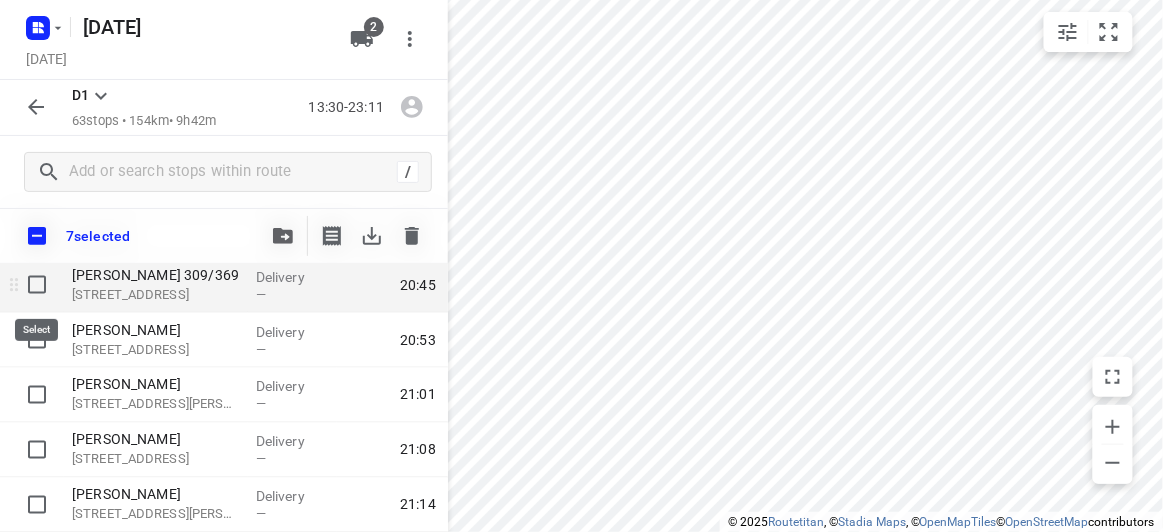 click at bounding box center [37, 285] 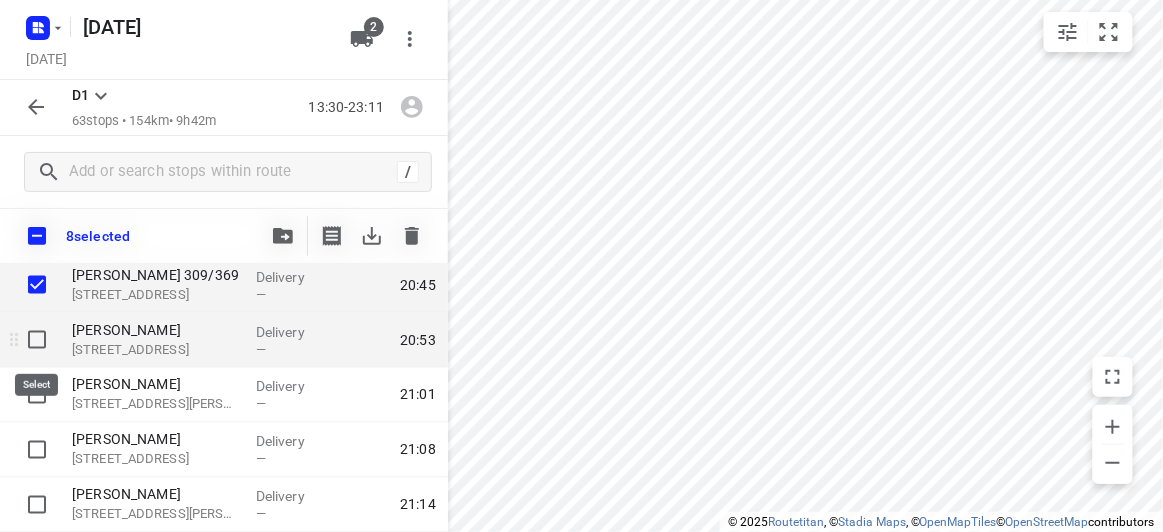 click at bounding box center (37, 340) 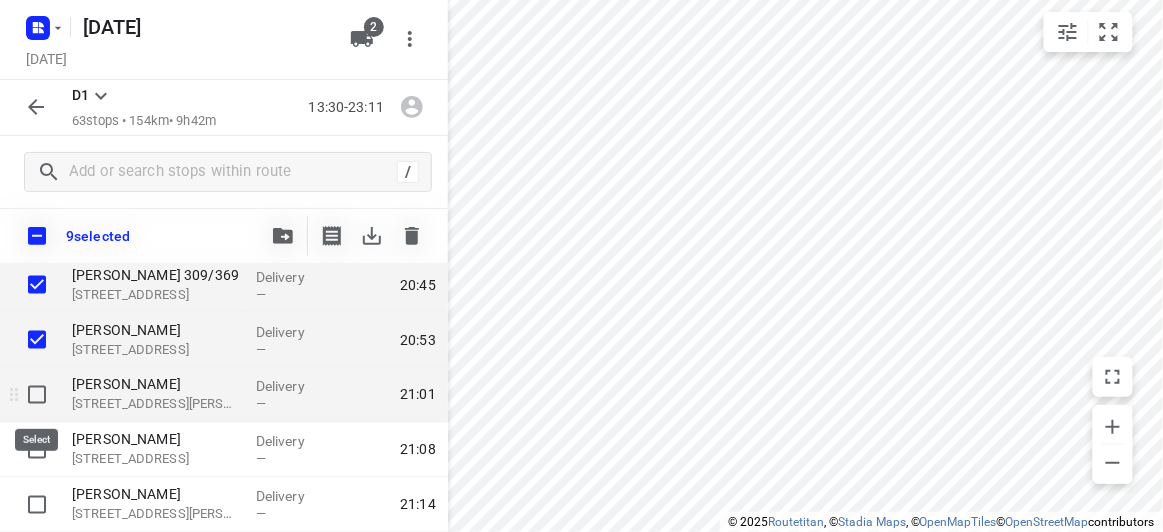 click at bounding box center (37, 395) 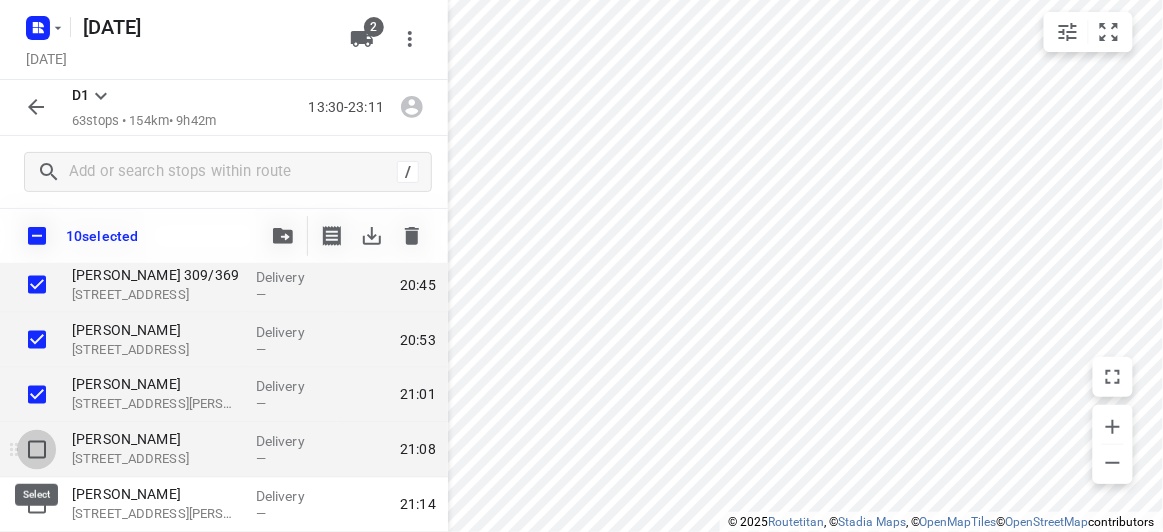 click at bounding box center (37, 450) 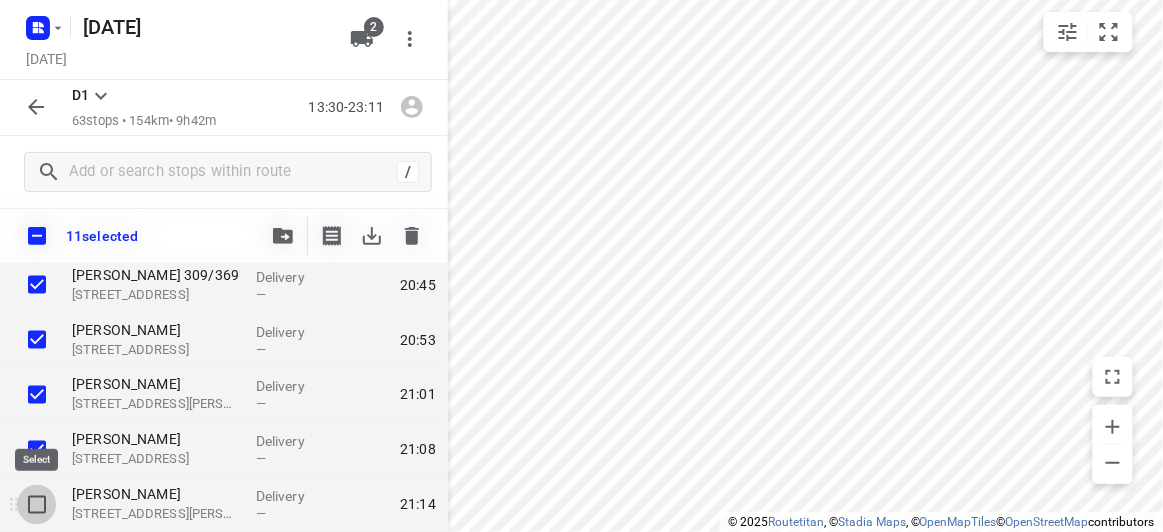 click at bounding box center [37, 505] 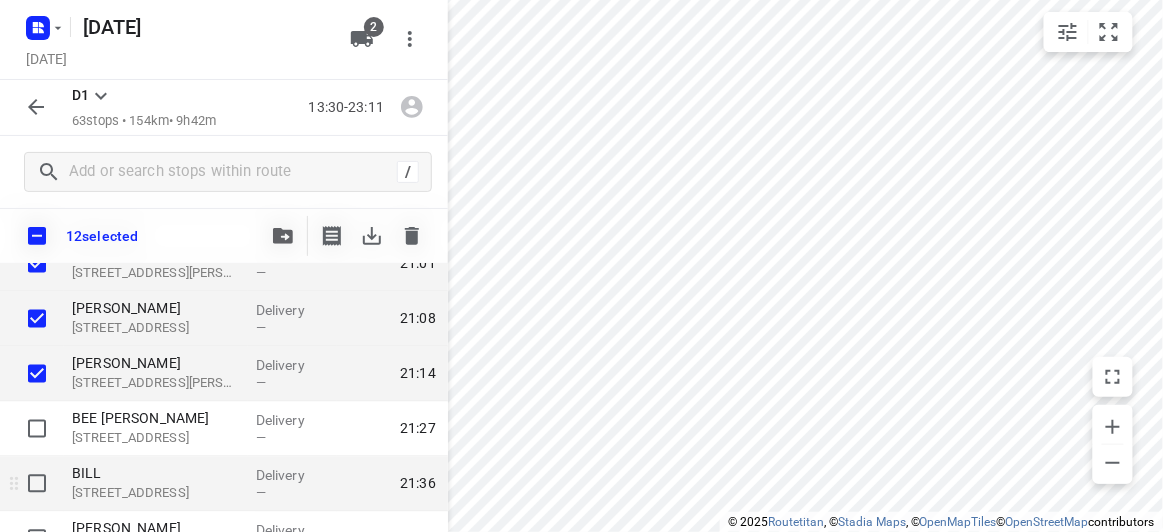 scroll, scrollTop: 2818, scrollLeft: 0, axis: vertical 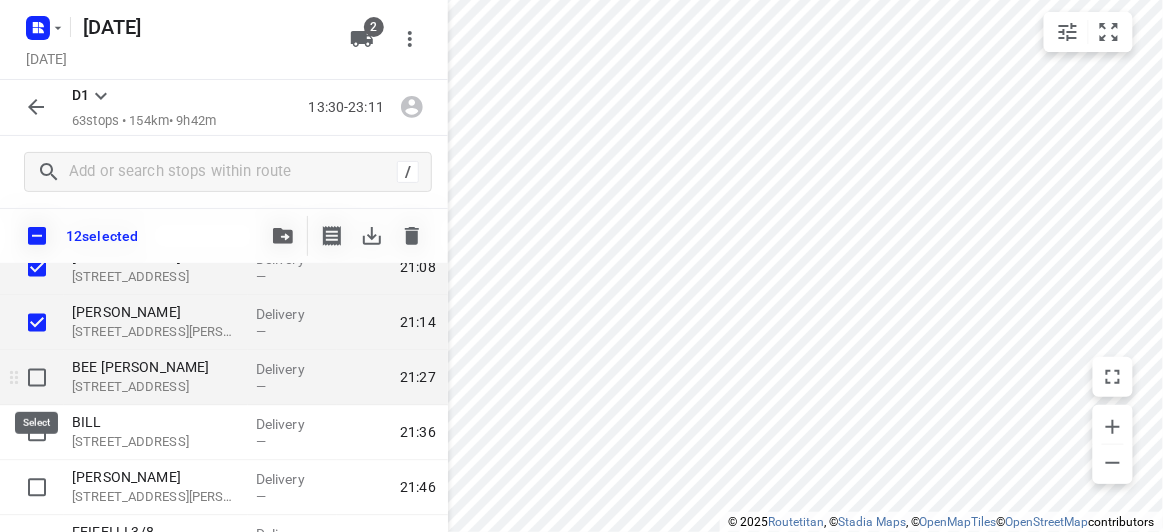 click at bounding box center [37, 378] 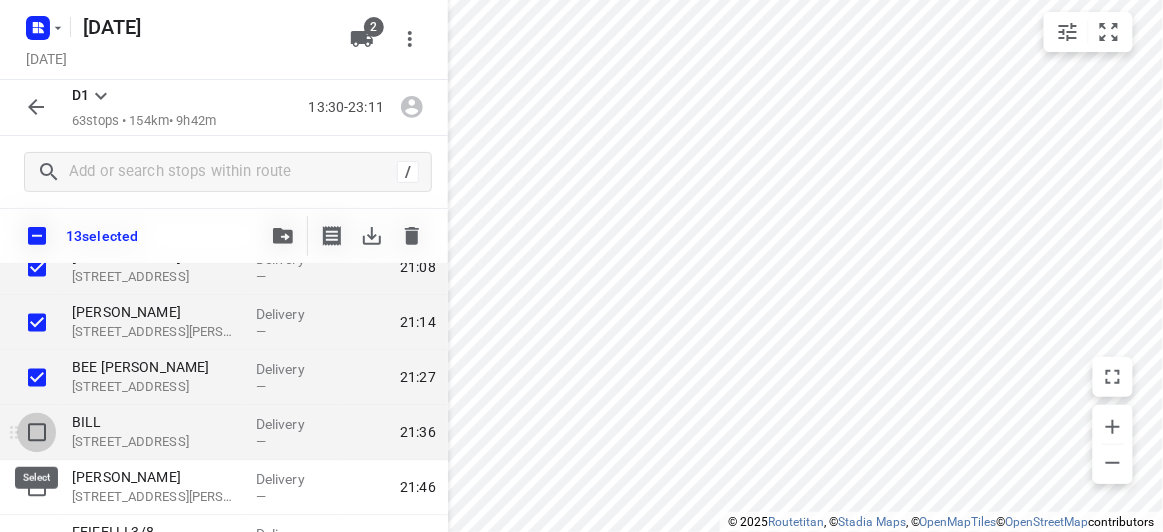 click at bounding box center (37, 433) 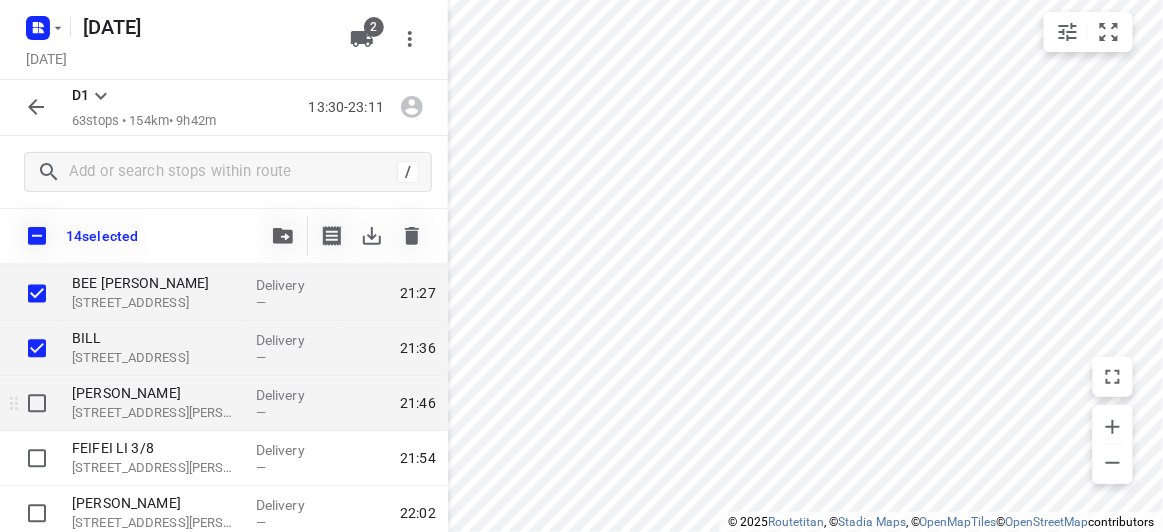 scroll, scrollTop: 2909, scrollLeft: 0, axis: vertical 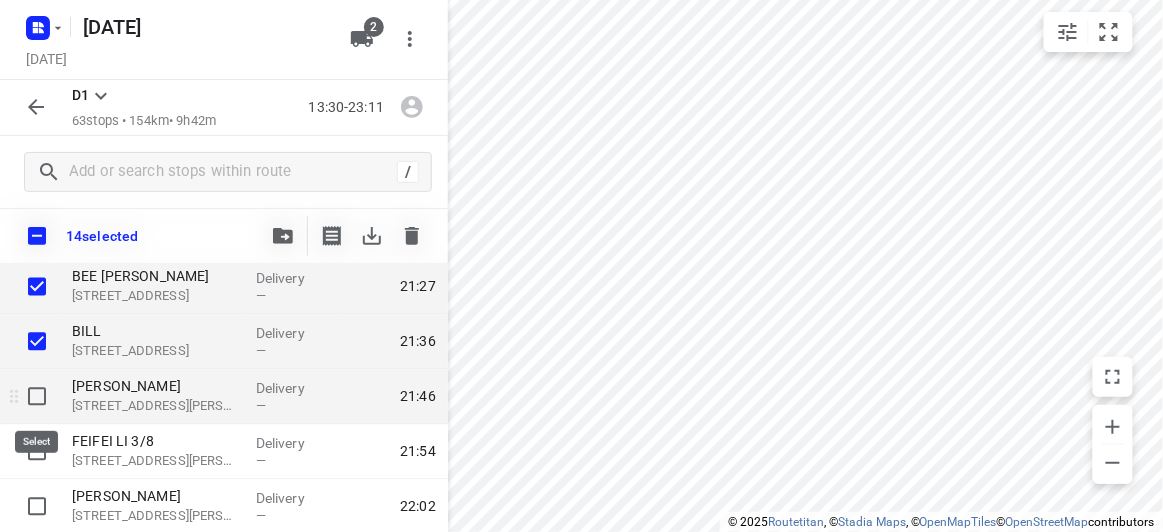 click at bounding box center (37, 397) 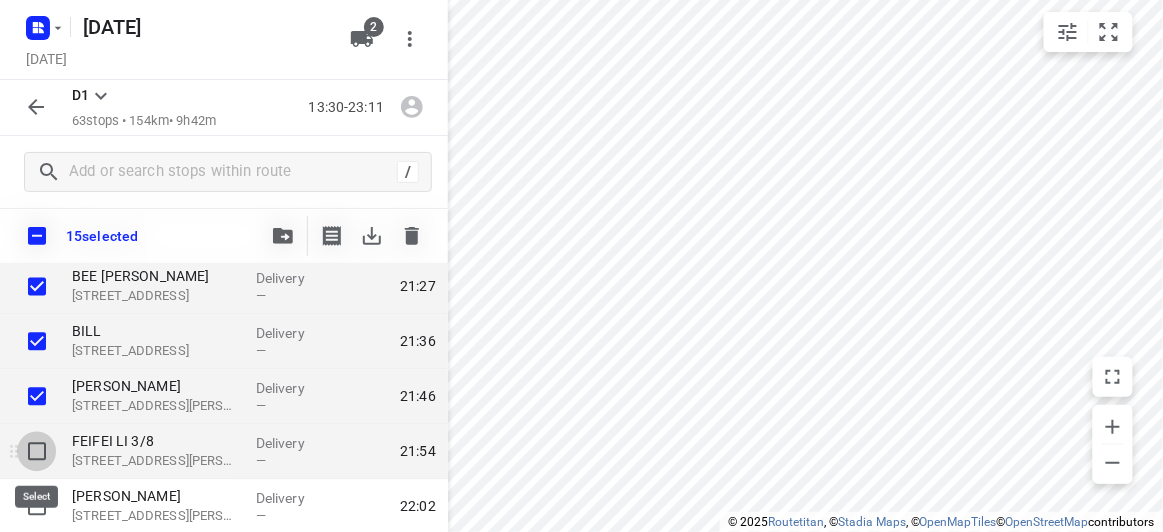 click at bounding box center (37, 452) 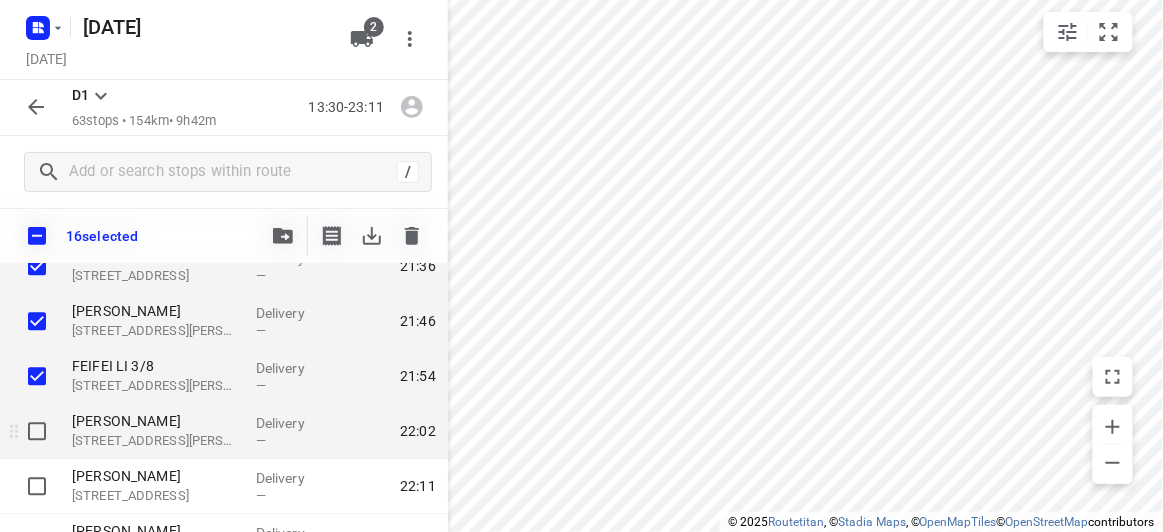 scroll, scrollTop: 2999, scrollLeft: 0, axis: vertical 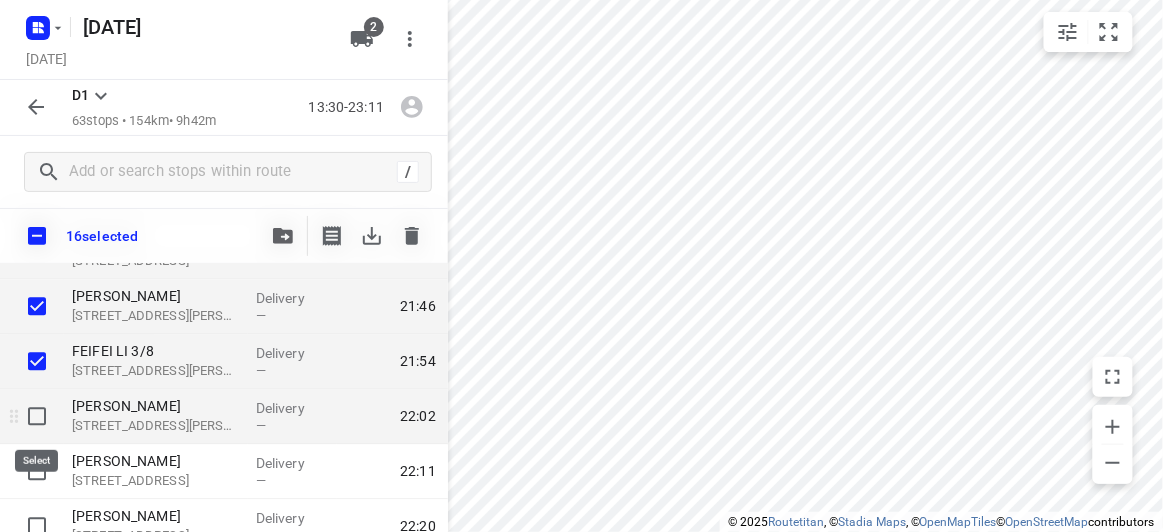click at bounding box center (37, 417) 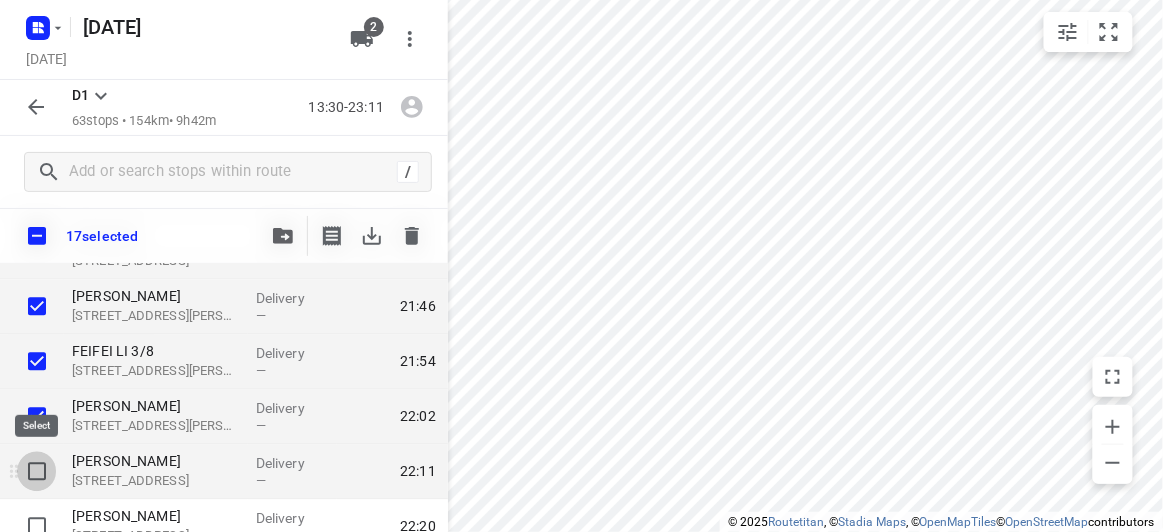 click at bounding box center [37, 472] 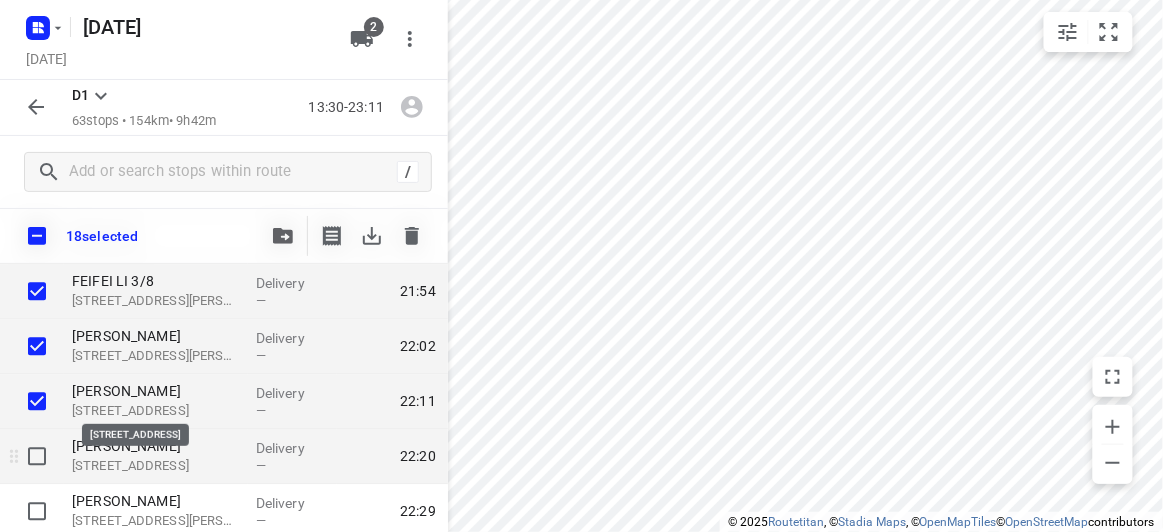 scroll, scrollTop: 3090, scrollLeft: 0, axis: vertical 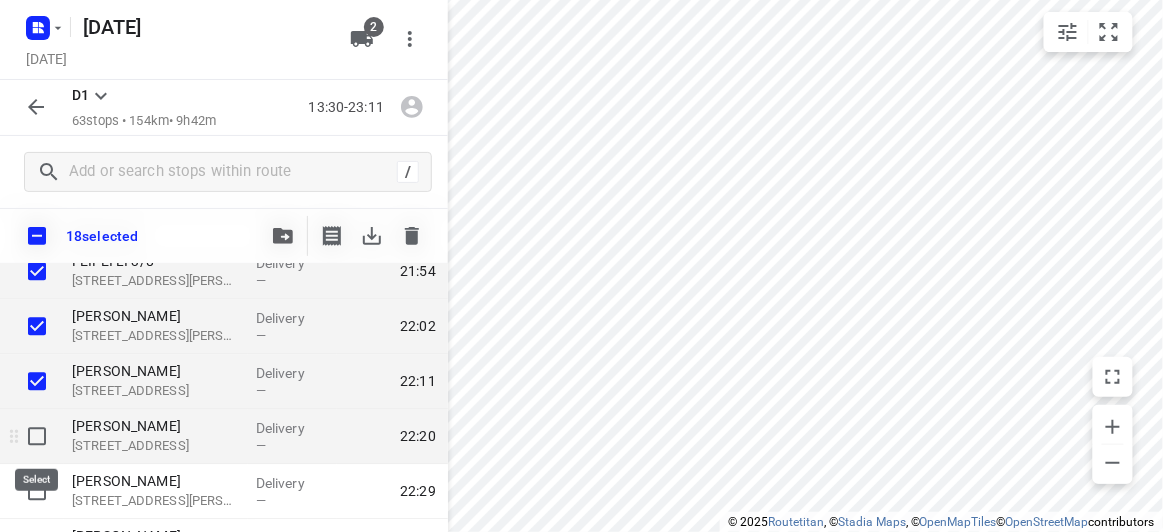 click at bounding box center [37, 436] 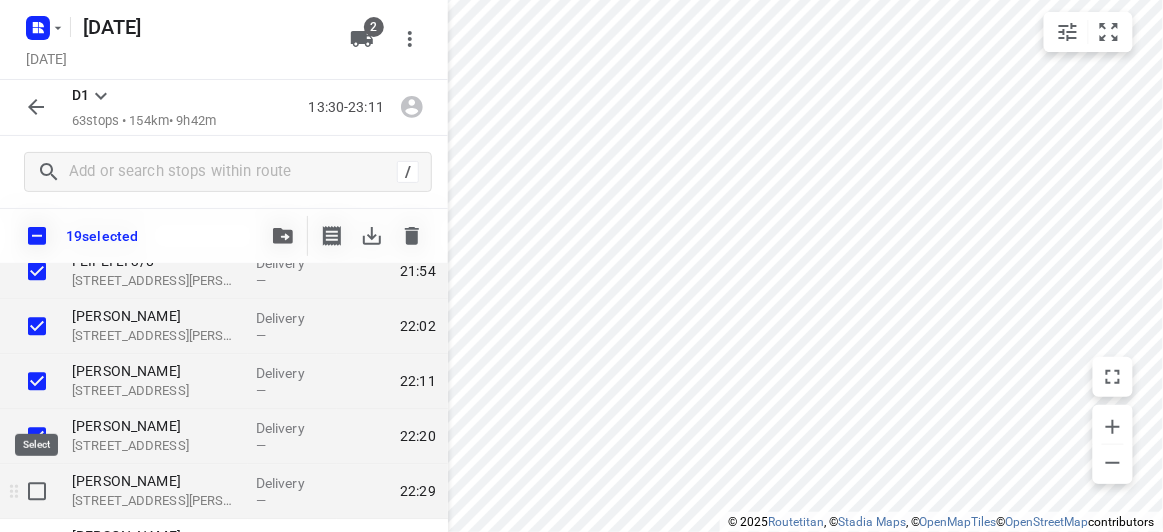 click at bounding box center (37, 491) 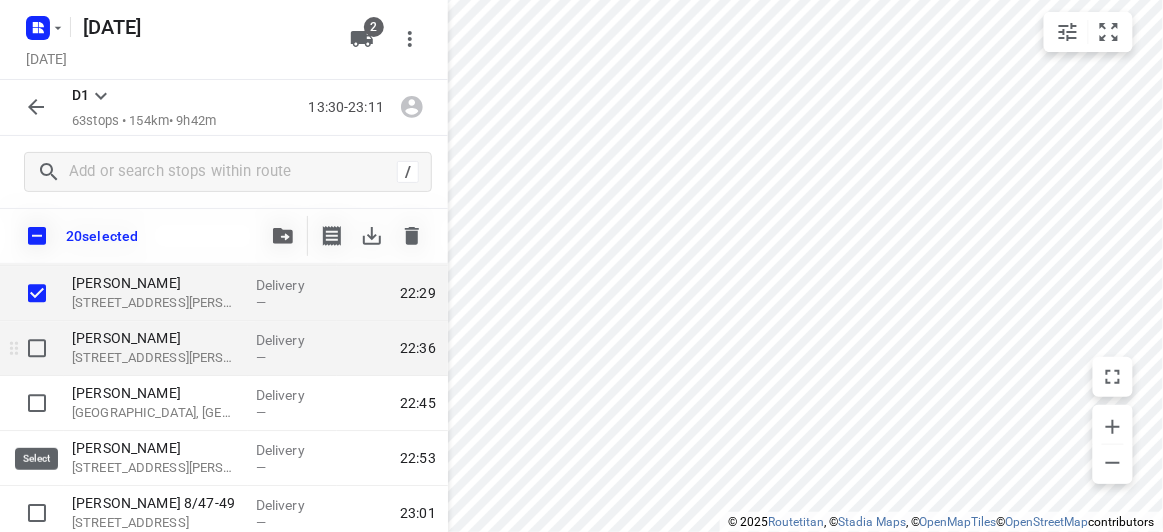 scroll, scrollTop: 3260, scrollLeft: 0, axis: vertical 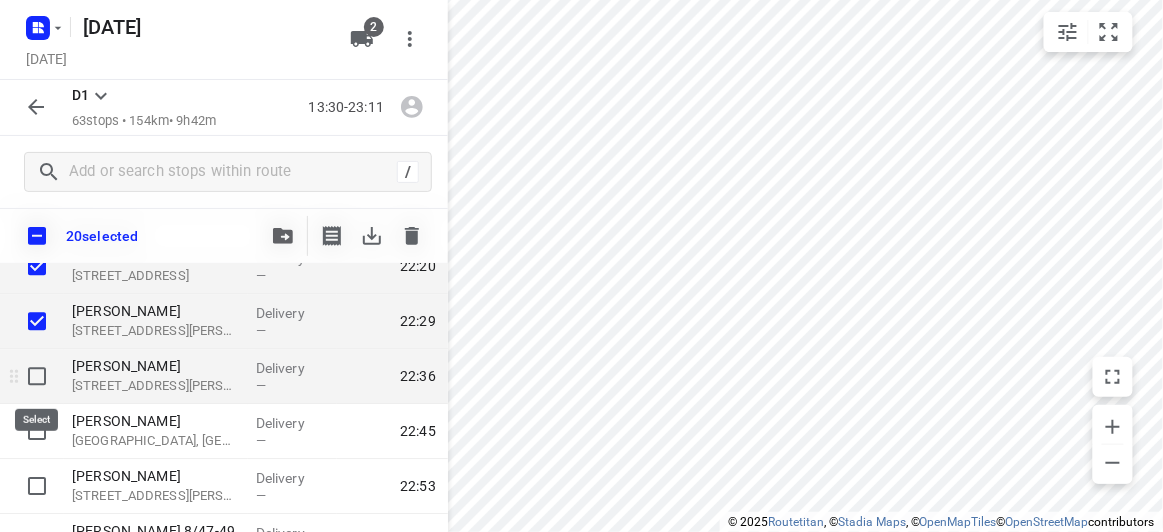 click at bounding box center [37, 376] 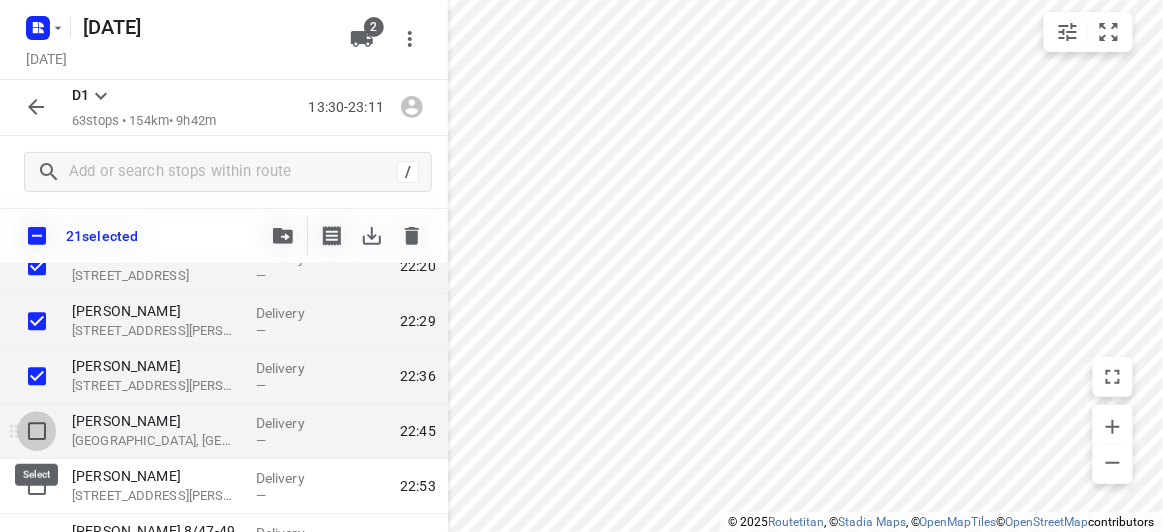 click at bounding box center (37, 431) 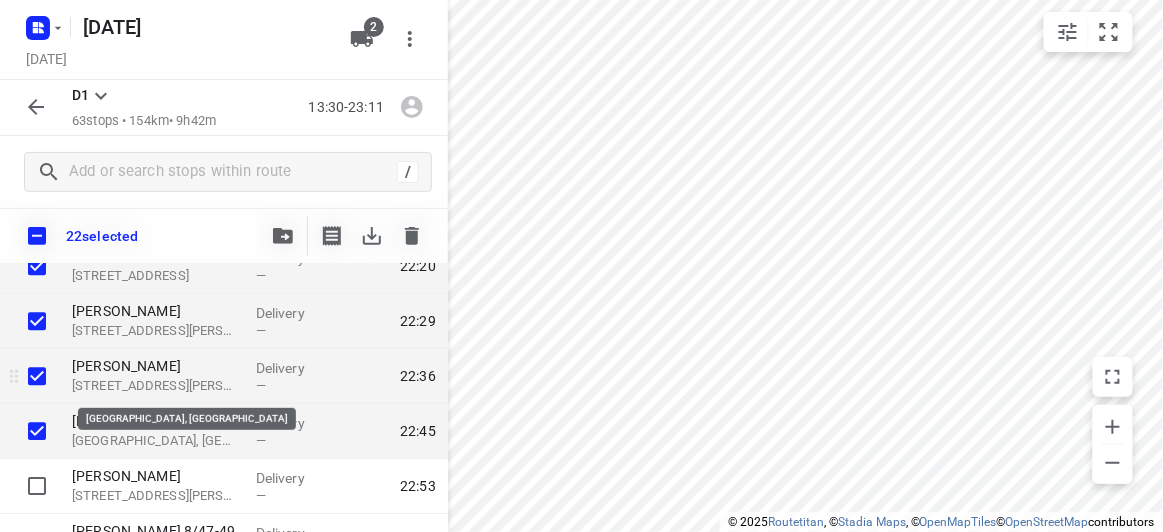 scroll, scrollTop: 3351, scrollLeft: 0, axis: vertical 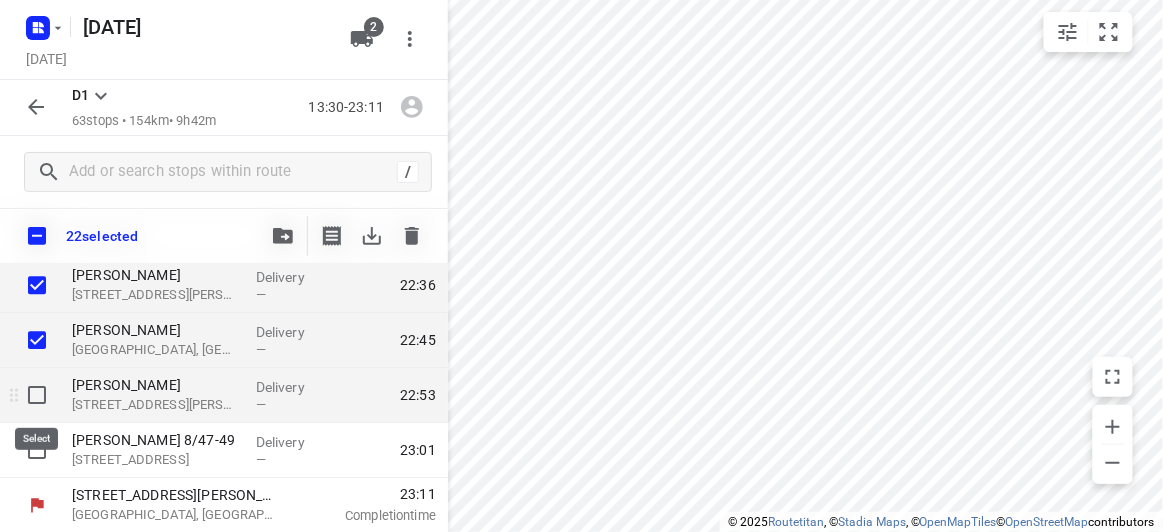 click at bounding box center (37, 395) 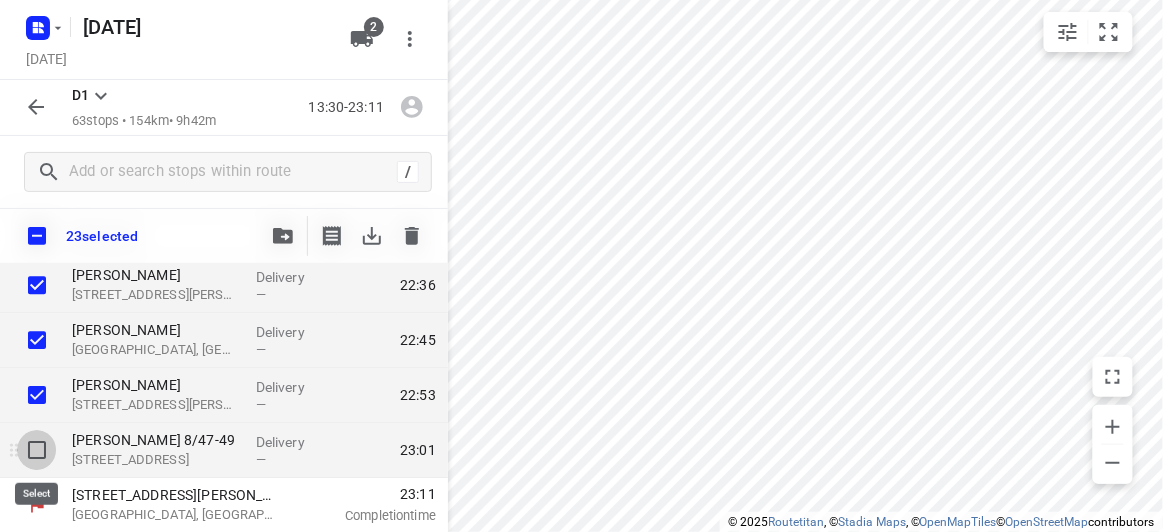 click at bounding box center (37, 450) 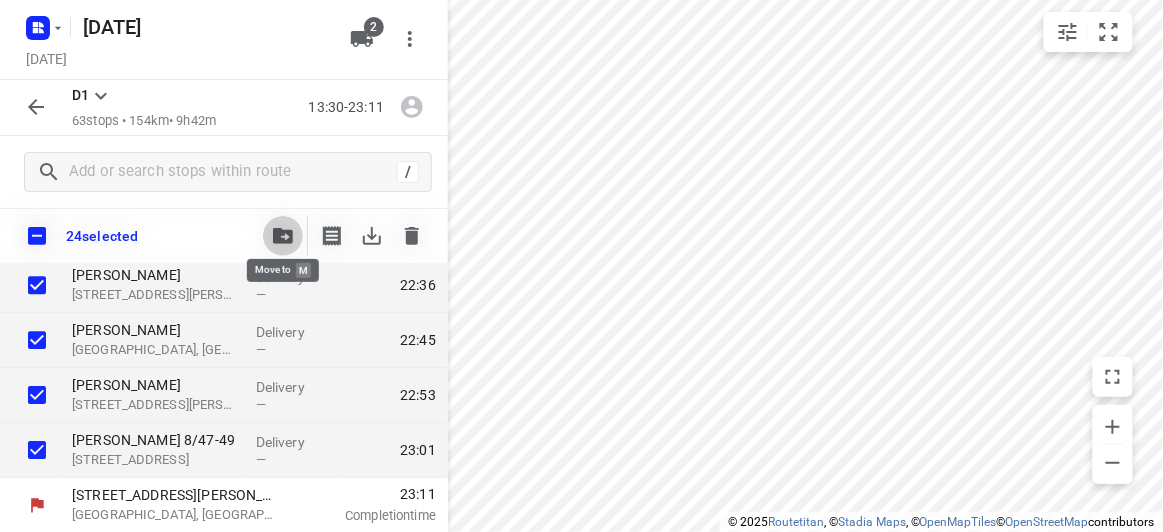 click at bounding box center [283, 236] 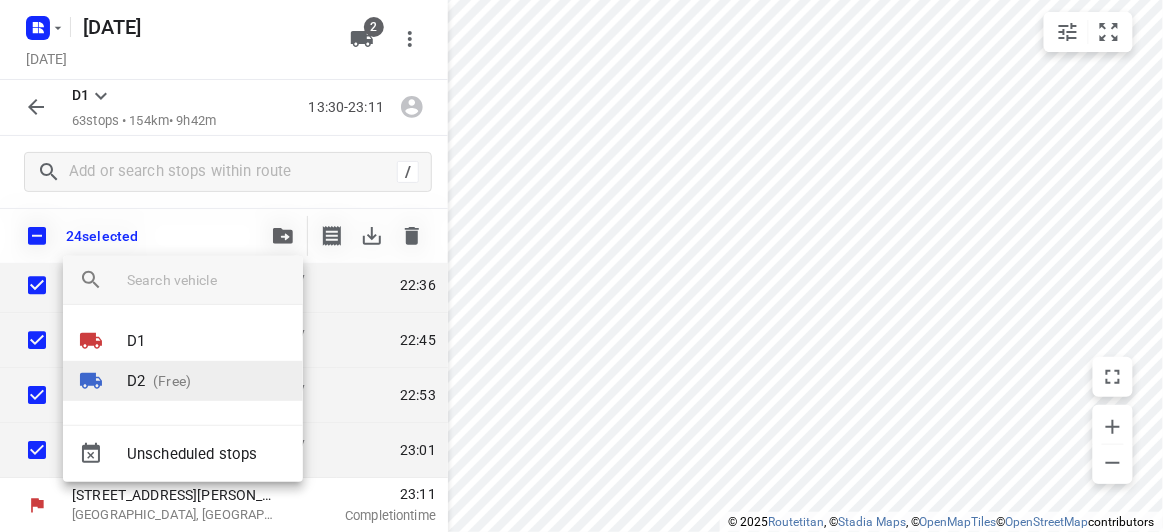click on "D2 (Free)" at bounding box center [183, 381] 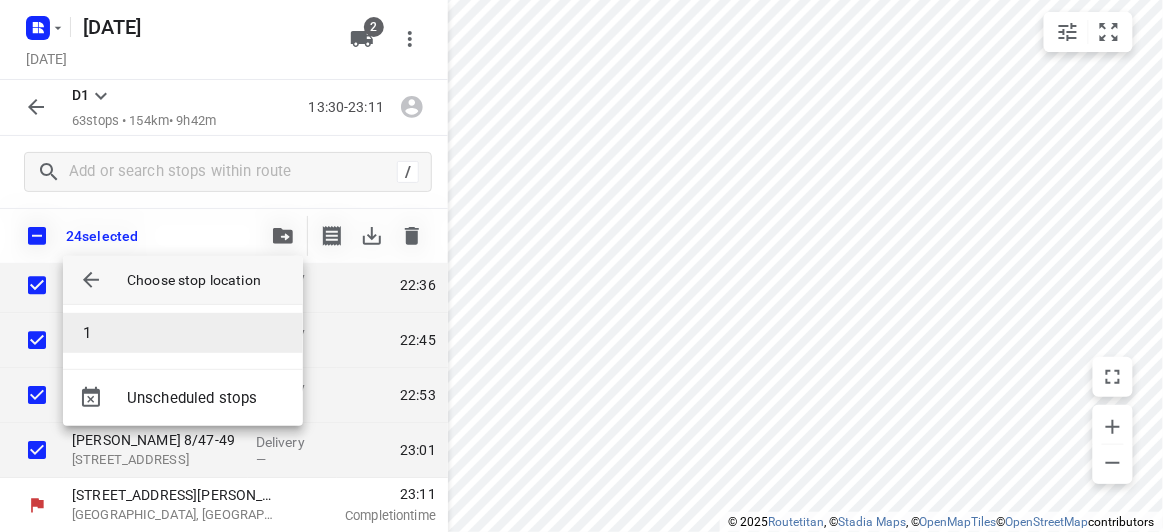 click on "1" at bounding box center (183, 333) 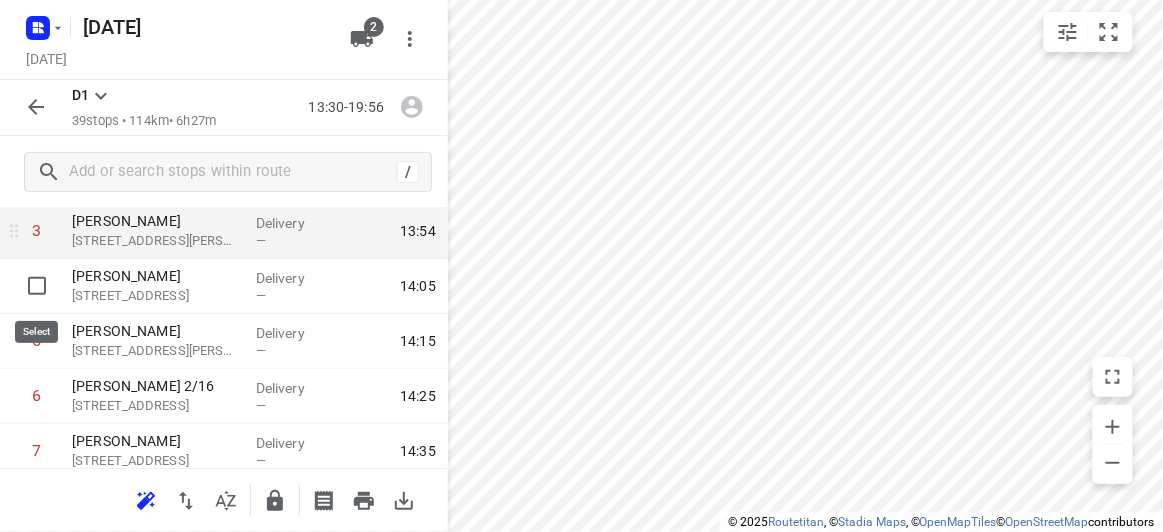 scroll, scrollTop: 0, scrollLeft: 0, axis: both 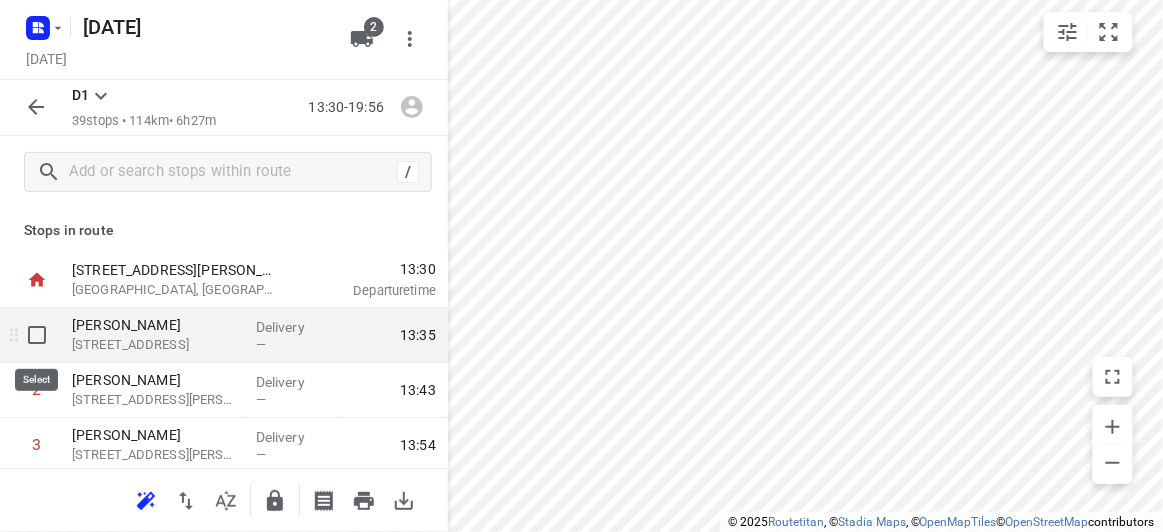 click at bounding box center (37, 335) 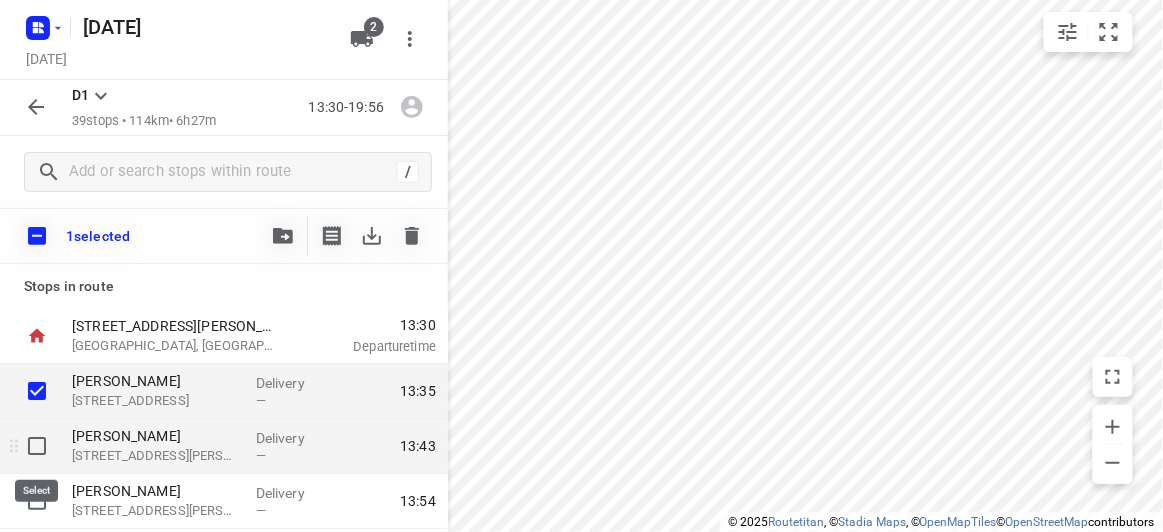 click at bounding box center (37, 446) 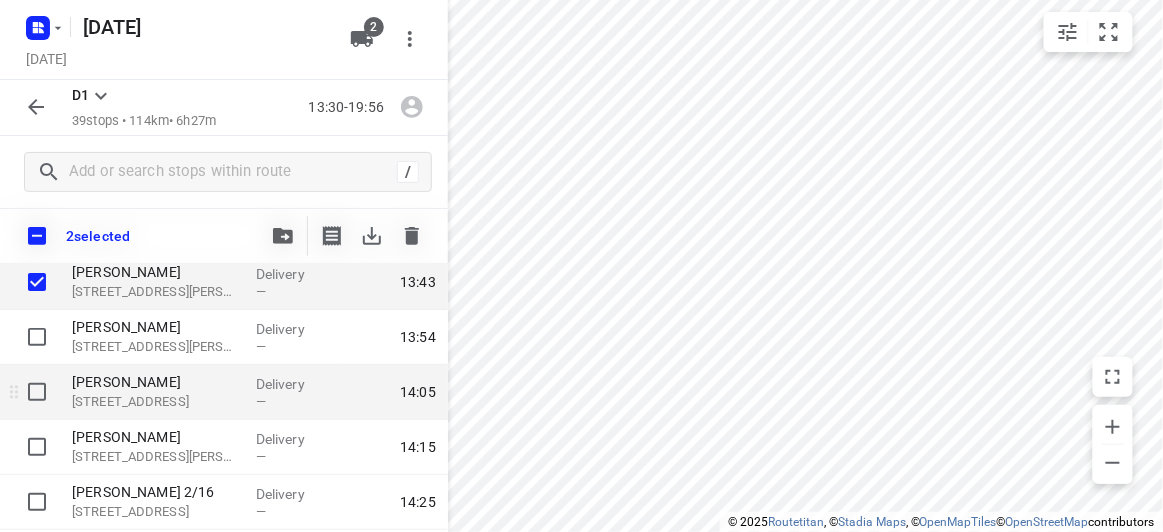 scroll, scrollTop: 181, scrollLeft: 0, axis: vertical 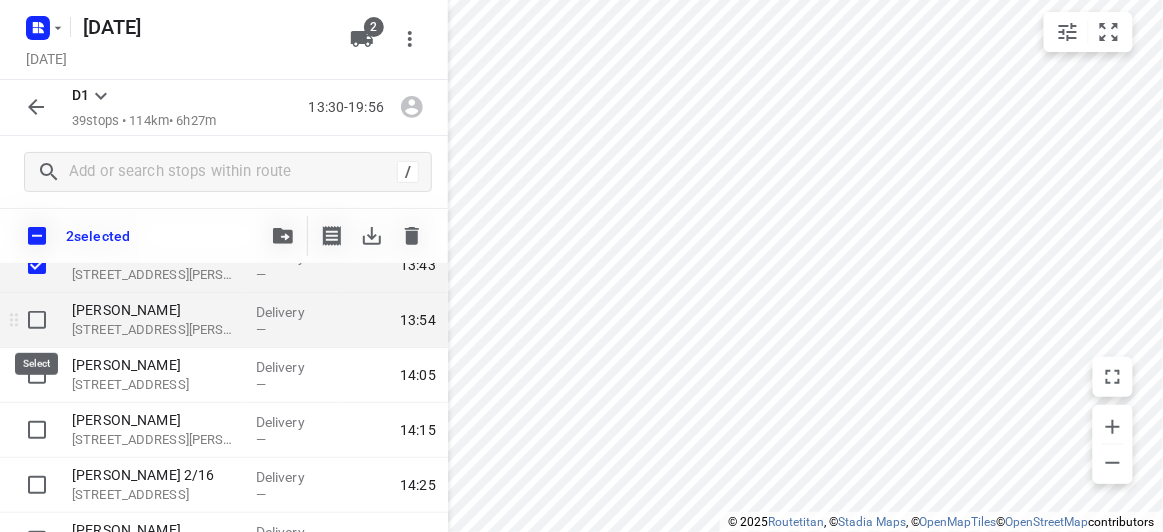 click at bounding box center [37, 320] 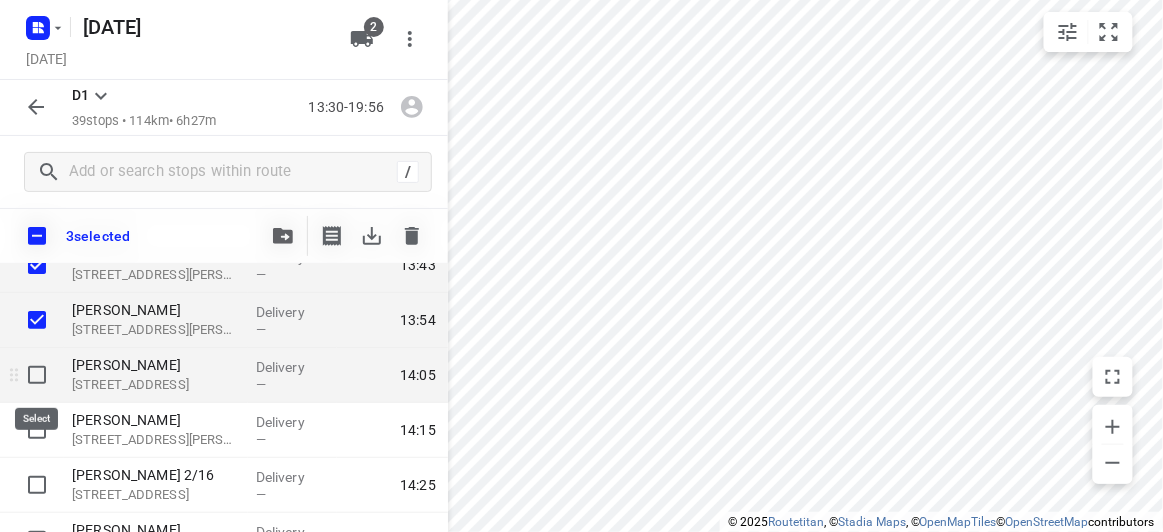 click at bounding box center [37, 375] 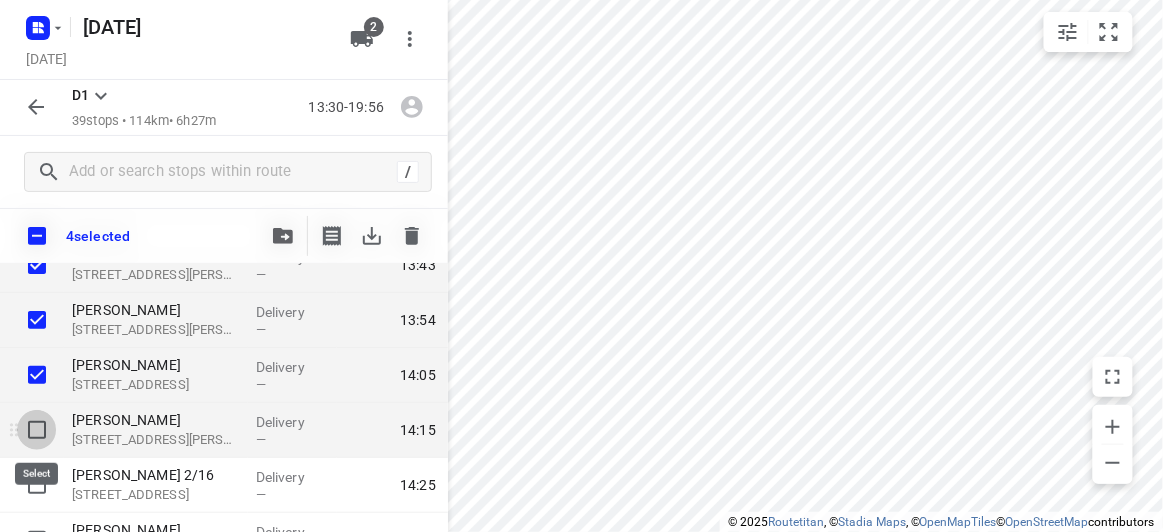 click at bounding box center (37, 430) 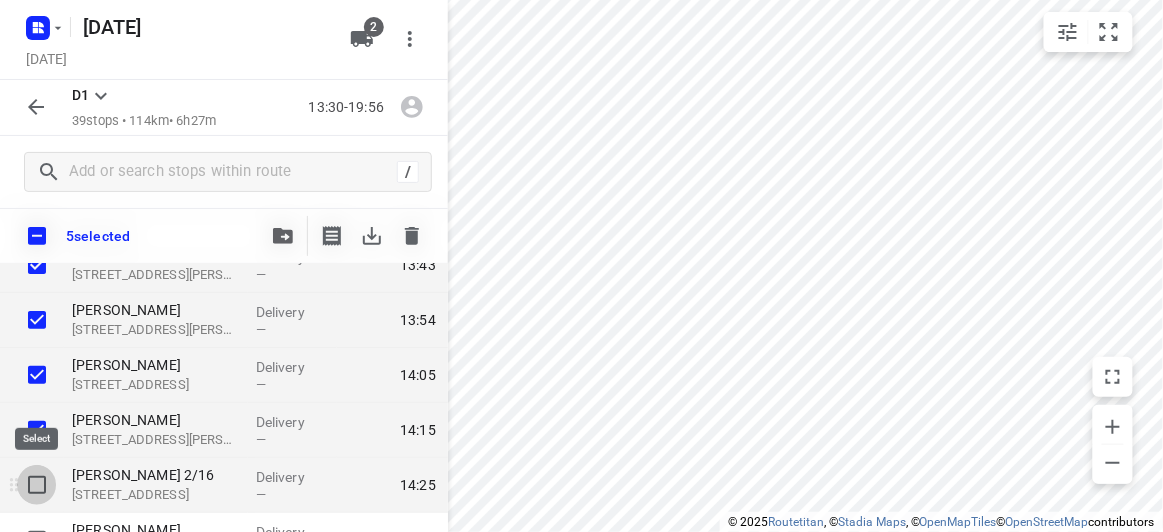 click at bounding box center (37, 485) 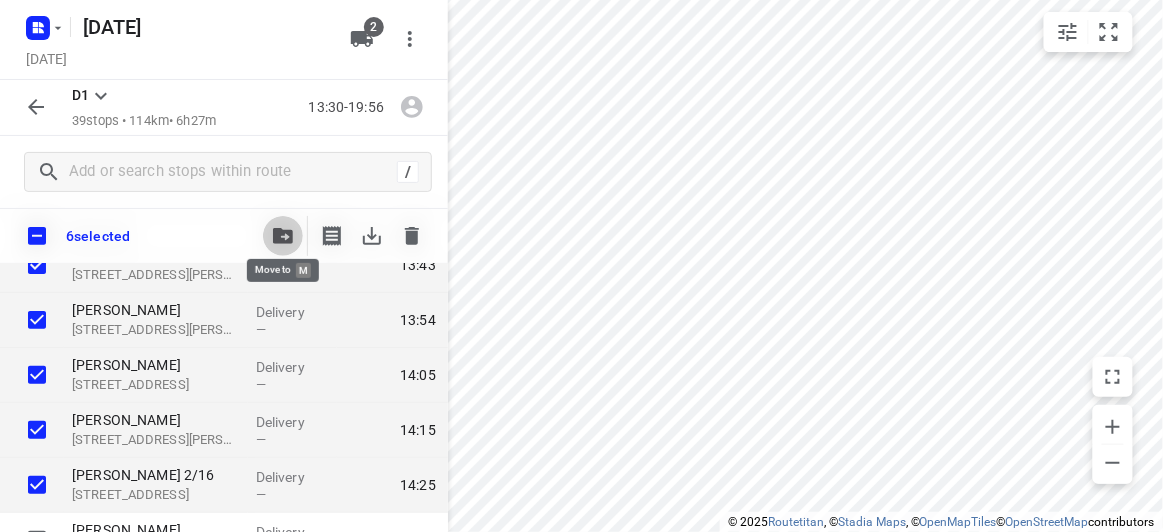 click 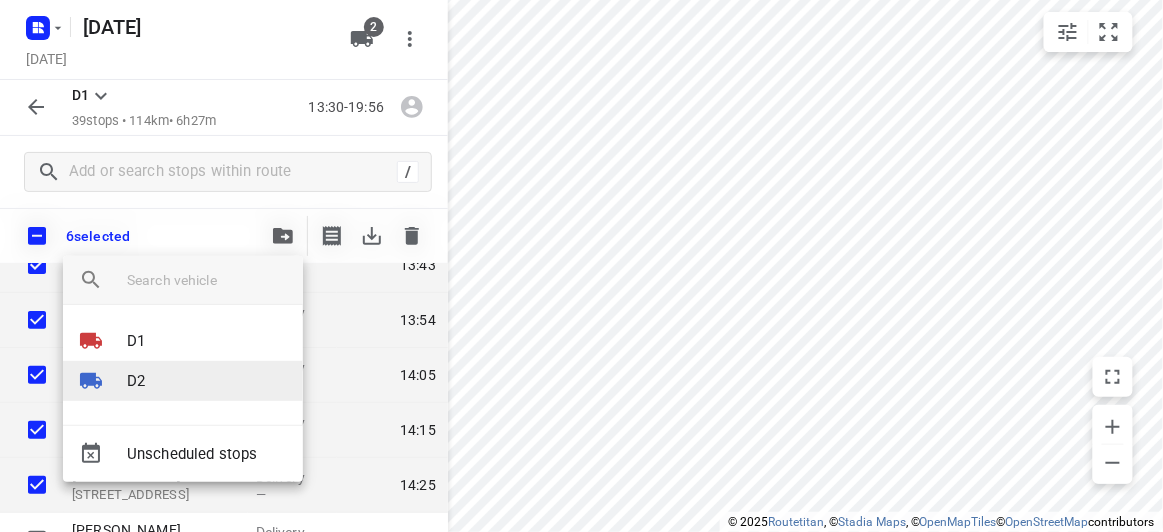 click on "D2" at bounding box center (183, 381) 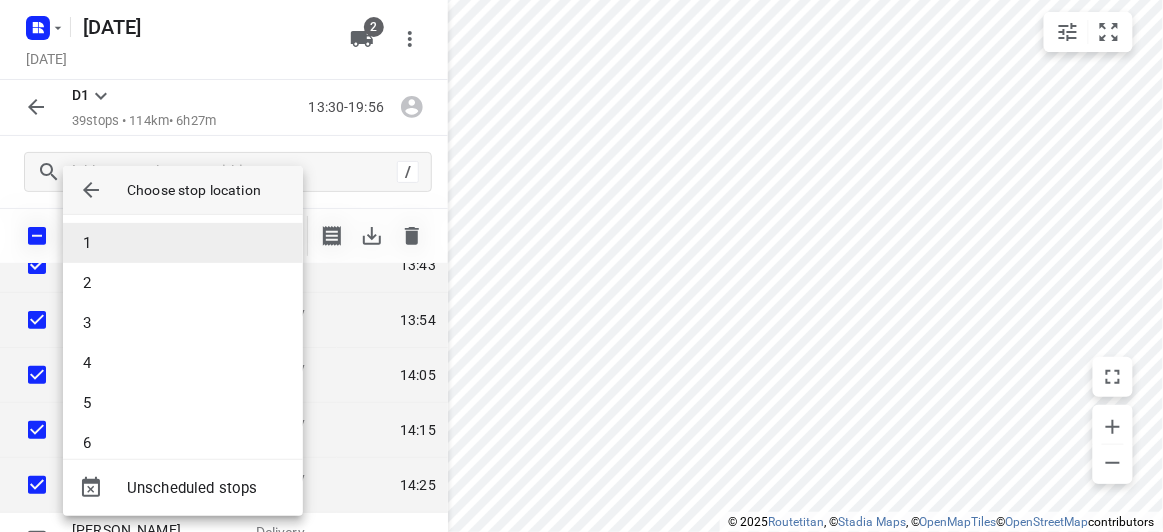 click on "1" at bounding box center (183, 243) 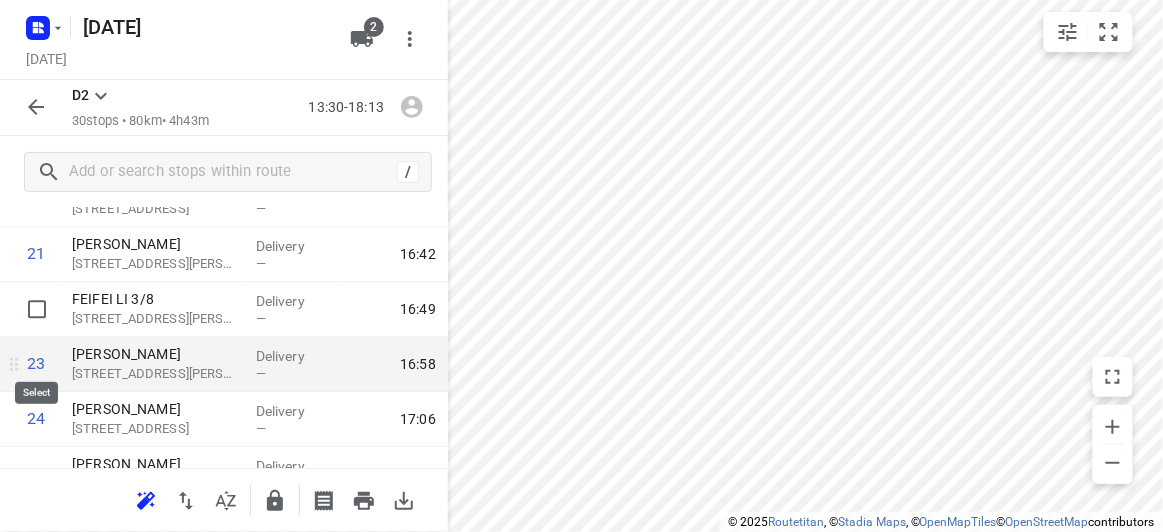 scroll, scrollTop: 1090, scrollLeft: 0, axis: vertical 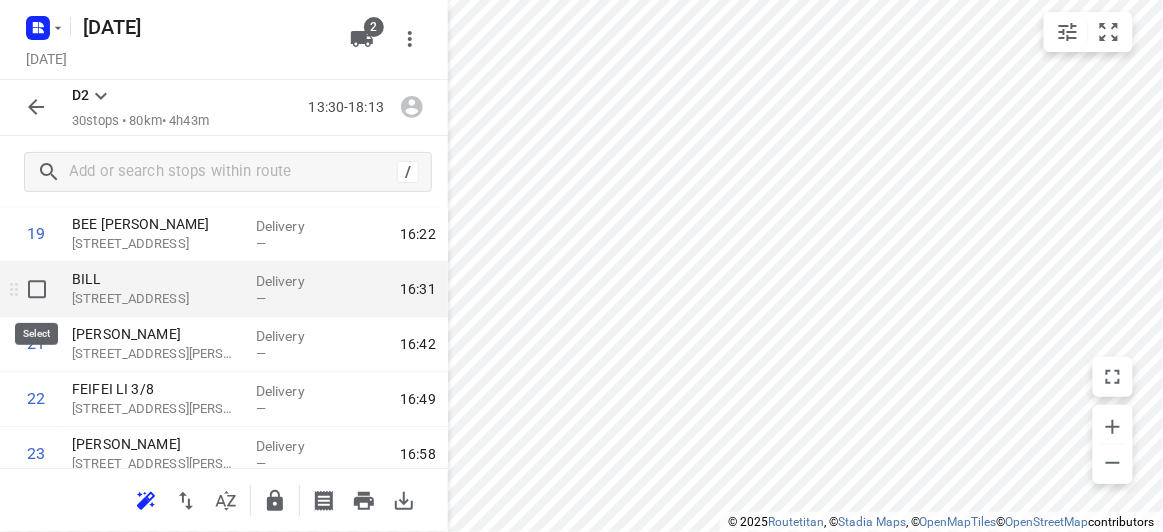 click at bounding box center (37, 290) 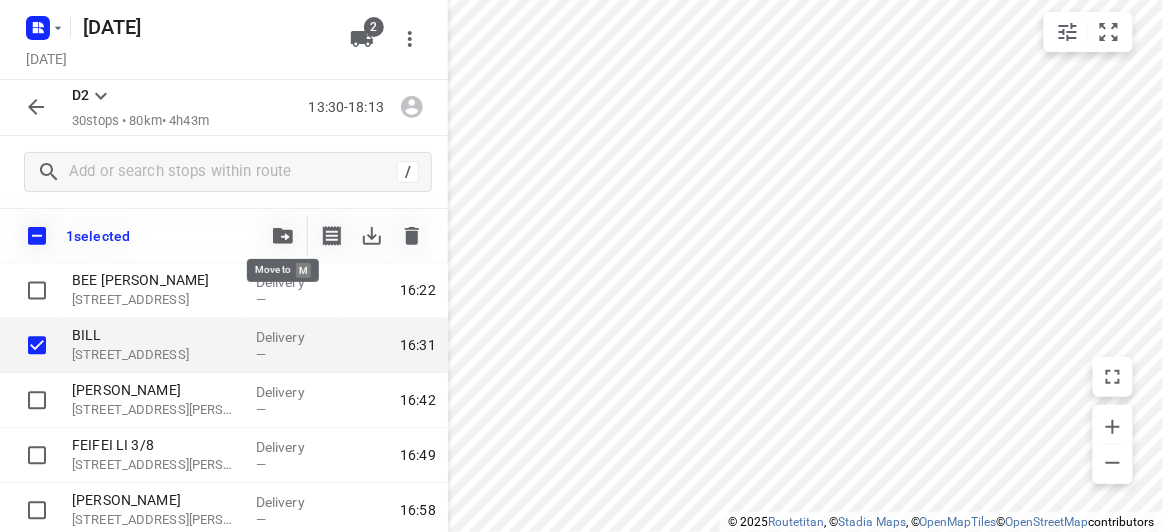 click 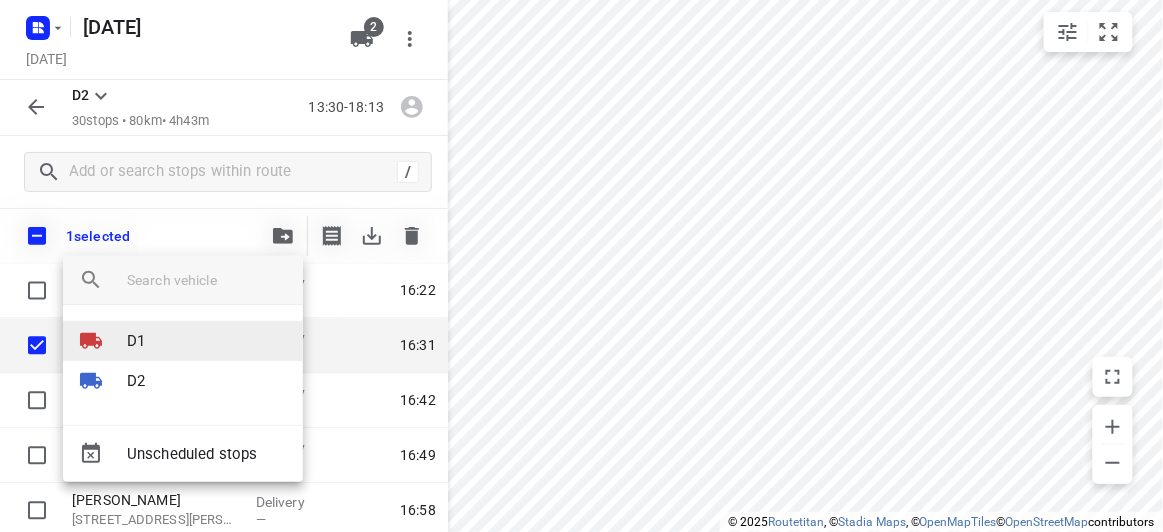 click on "D1" at bounding box center [183, 341] 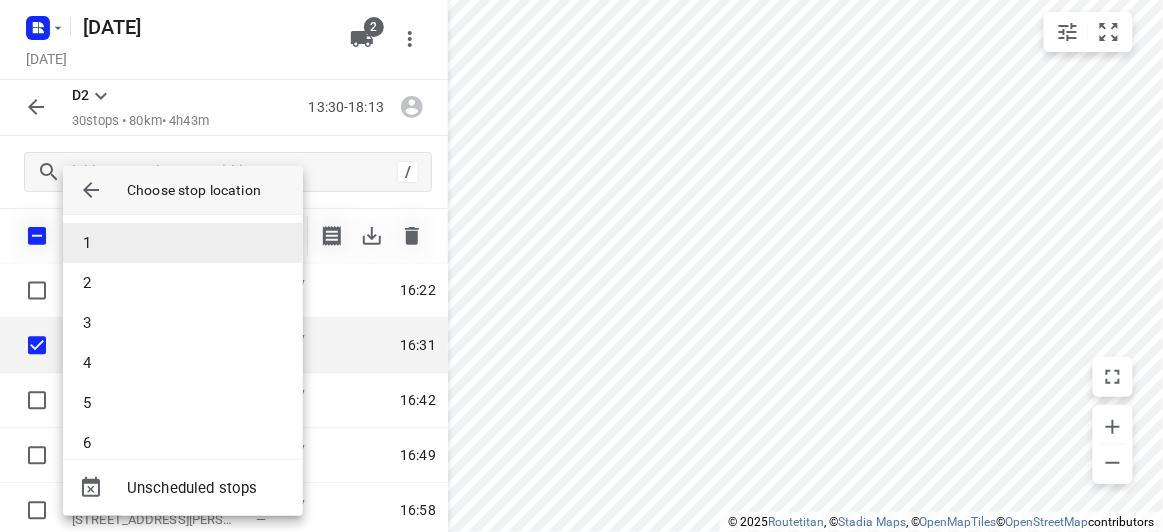 click on "1" at bounding box center (183, 243) 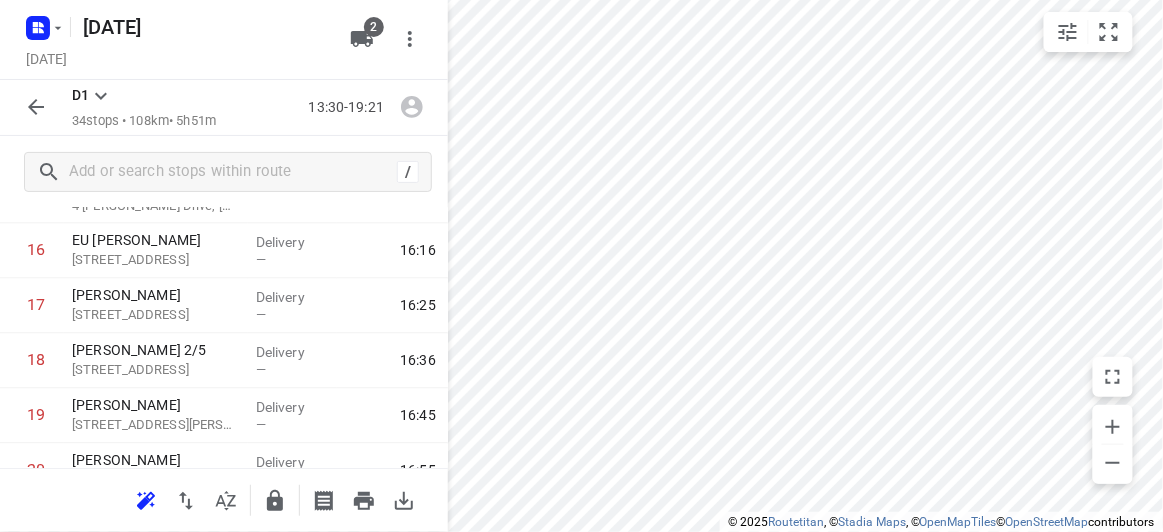 scroll, scrollTop: 272, scrollLeft: 0, axis: vertical 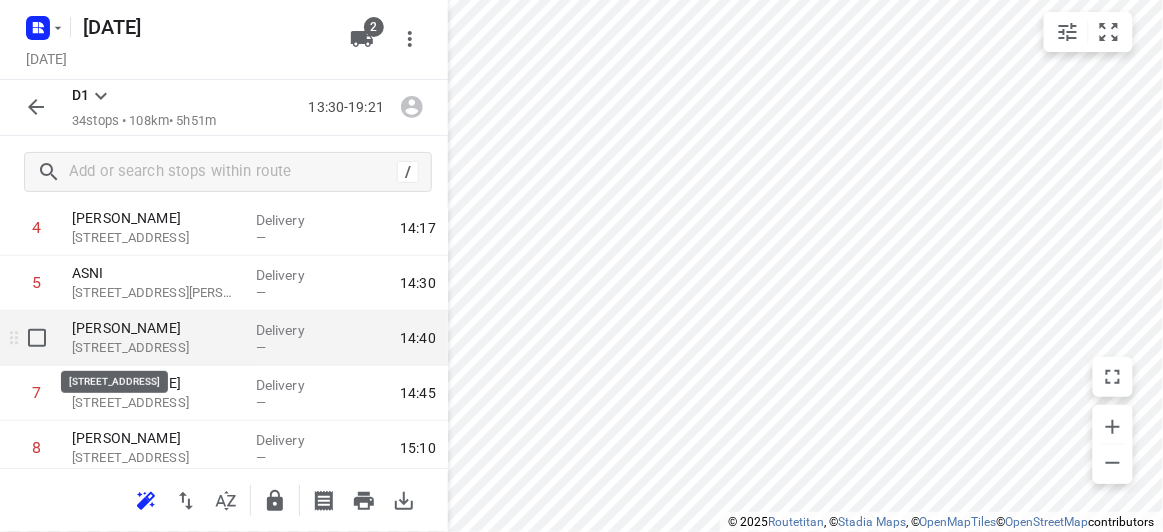 click on "[STREET_ADDRESS]" at bounding box center (156, 348) 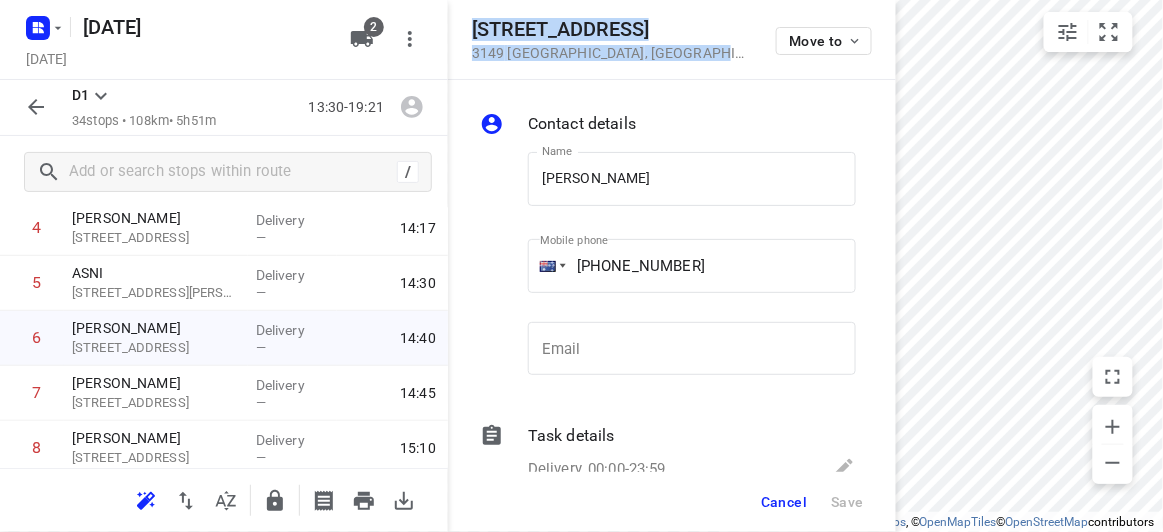 drag, startPoint x: 691, startPoint y: 57, endPoint x: 466, endPoint y: 28, distance: 226.86119 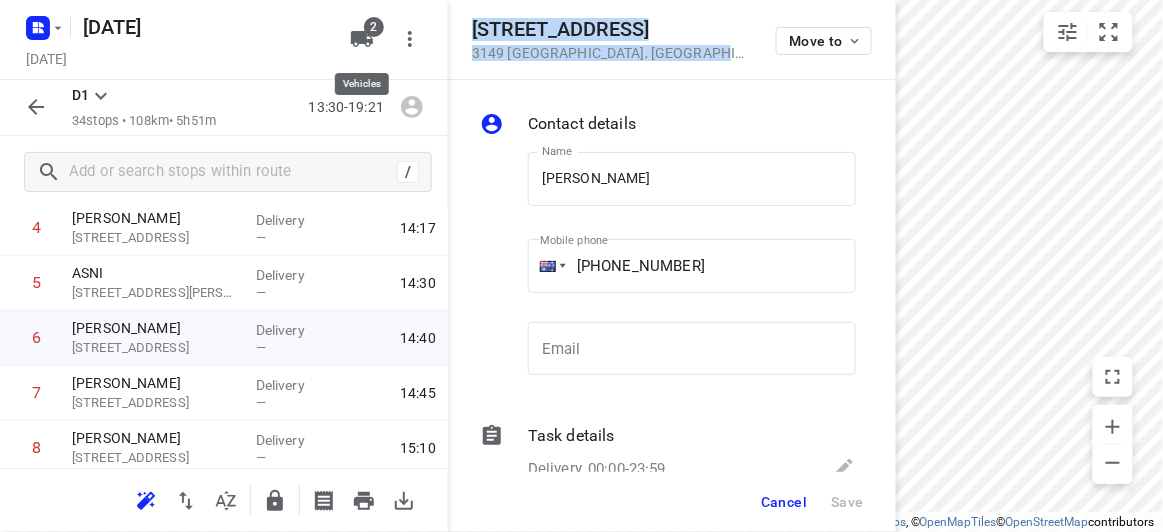 click 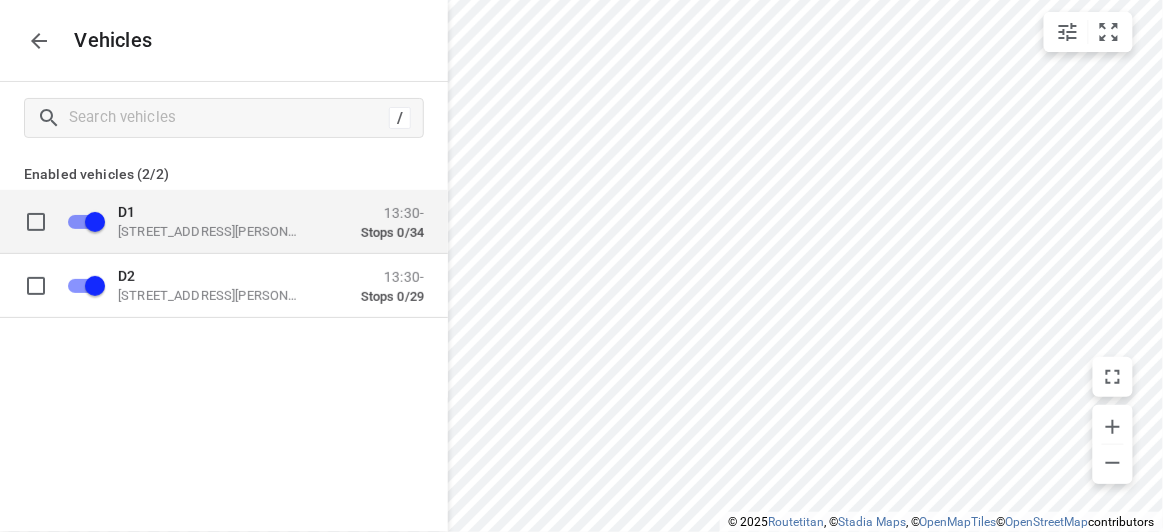 click on "[STREET_ADDRESS][PERSON_NAME]" at bounding box center [218, 231] 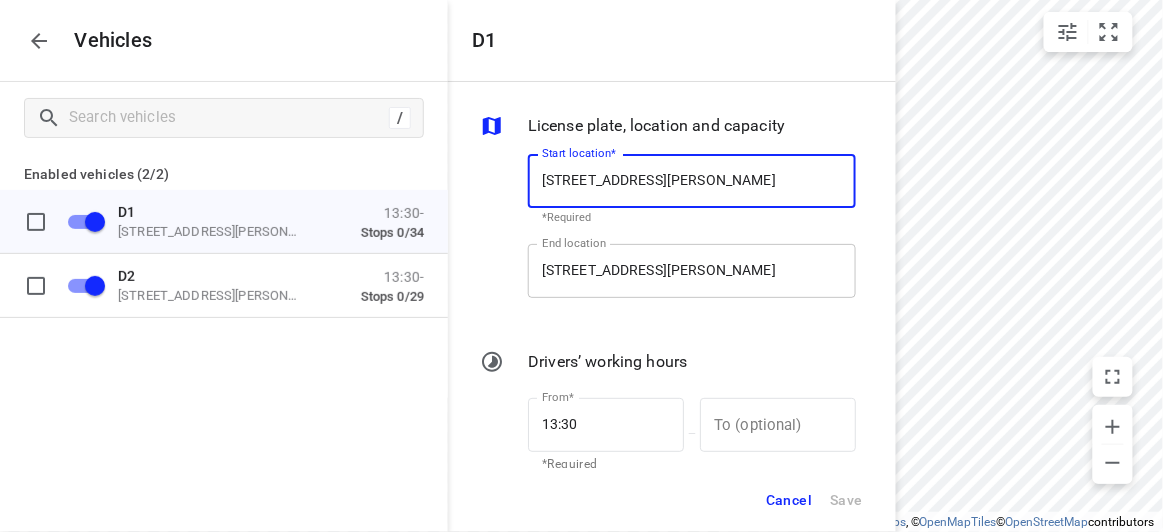 click on "[STREET_ADDRESS][PERSON_NAME]" at bounding box center (692, 271) 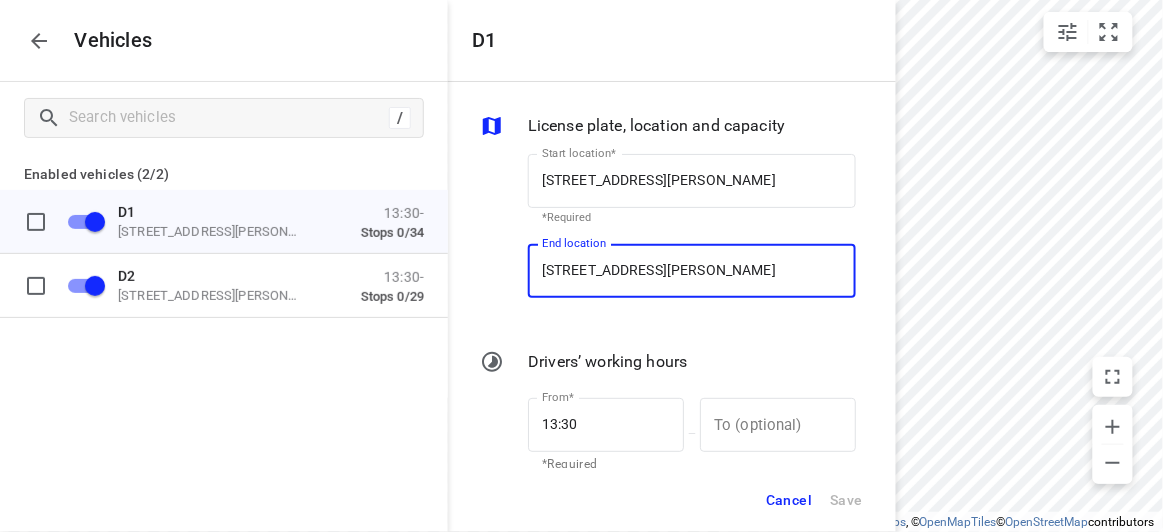 paste on "[STREET_ADDRESS]" 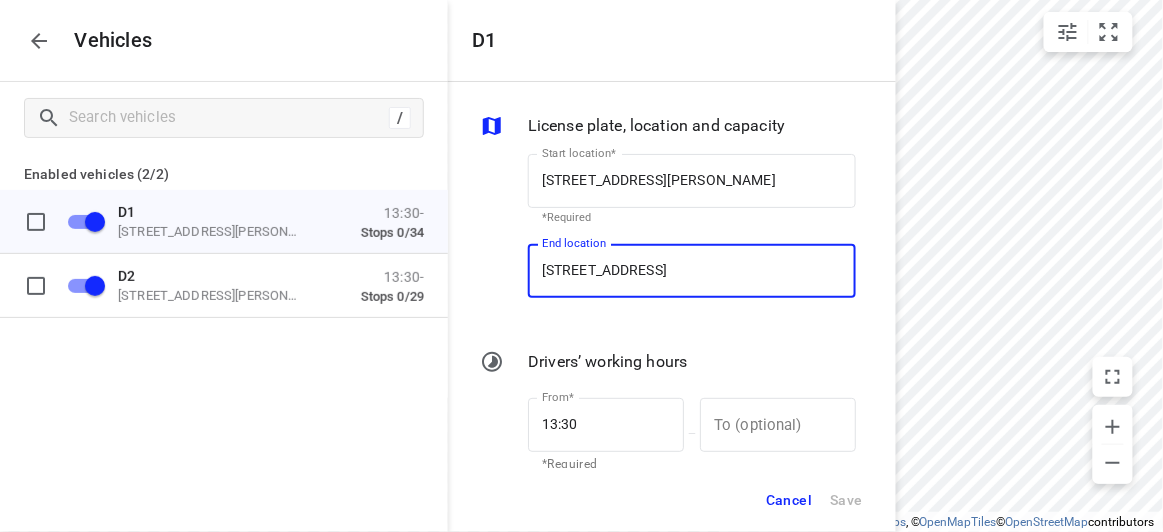scroll, scrollTop: 0, scrollLeft: 45, axis: horizontal 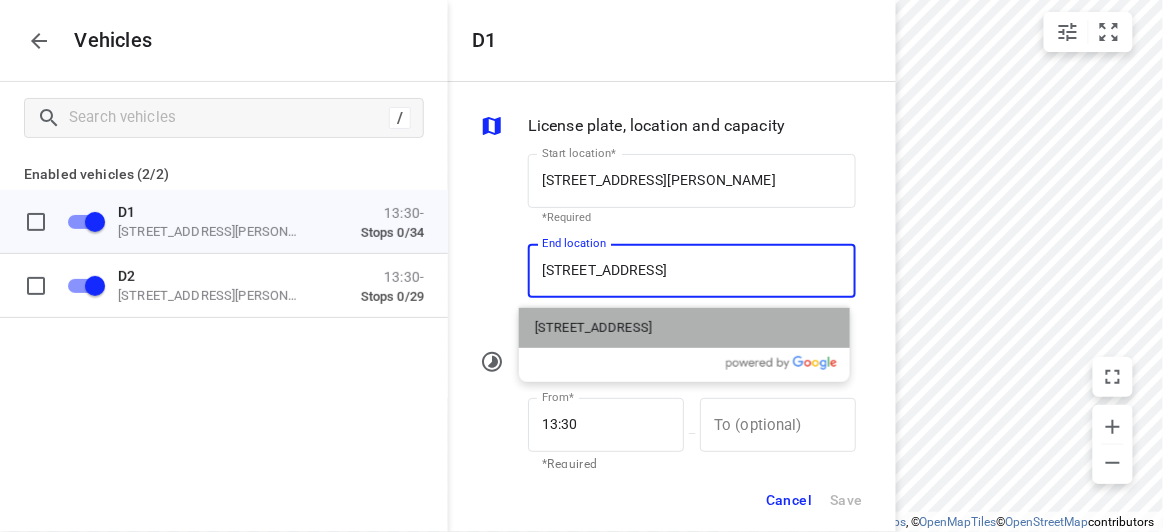 click on "[STREET_ADDRESS]" at bounding box center (684, 328) 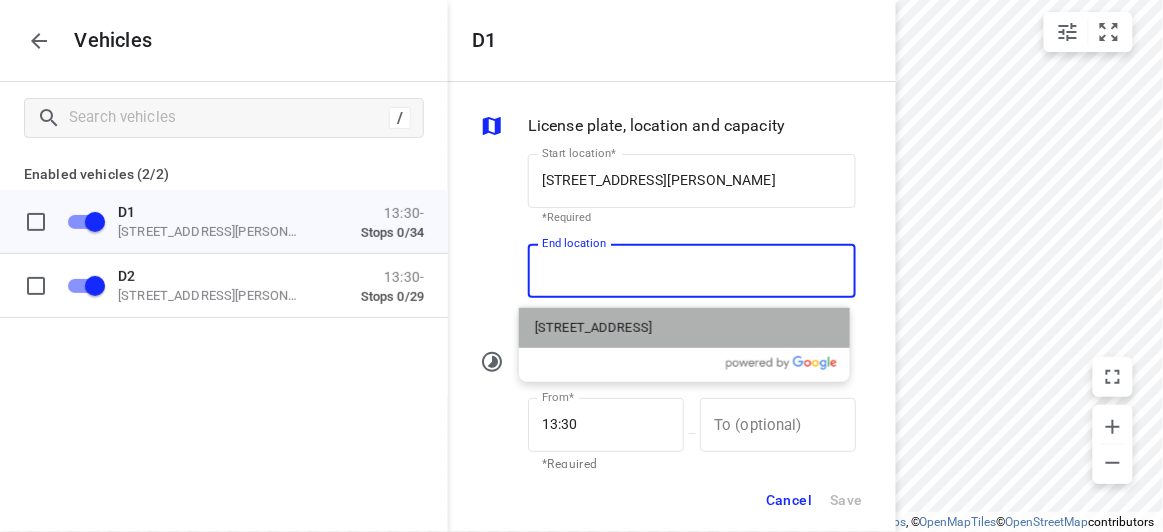 scroll, scrollTop: 0, scrollLeft: 0, axis: both 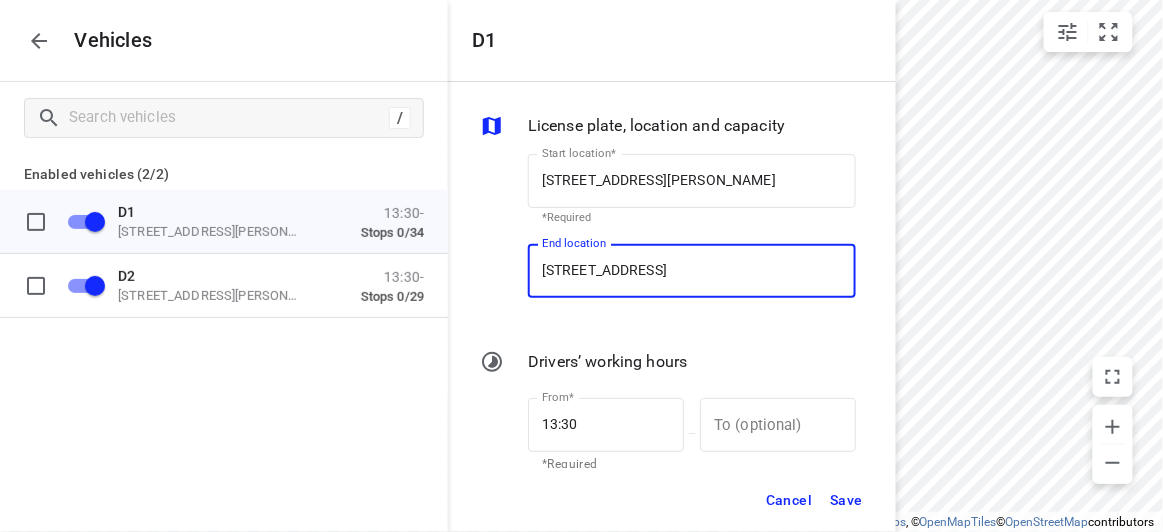 type on "[STREET_ADDRESS]" 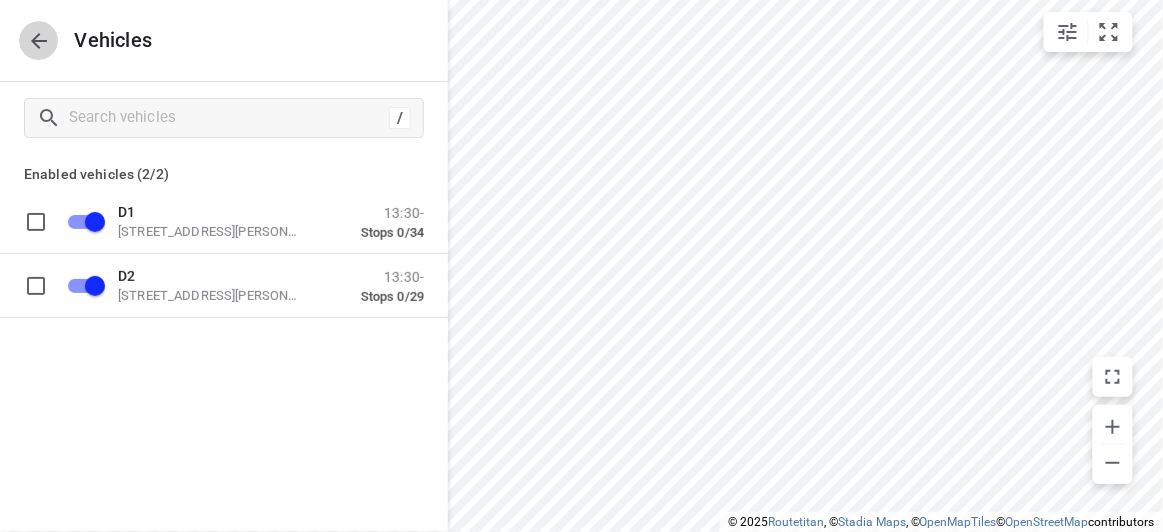 click 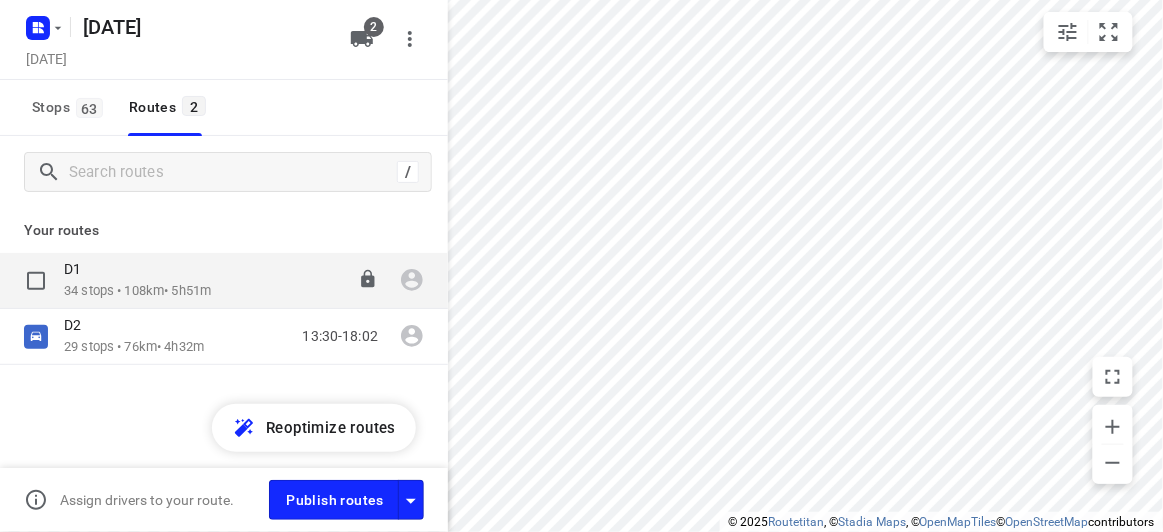 click on "34   stops •   108km  •   5h51m" at bounding box center [137, 291] 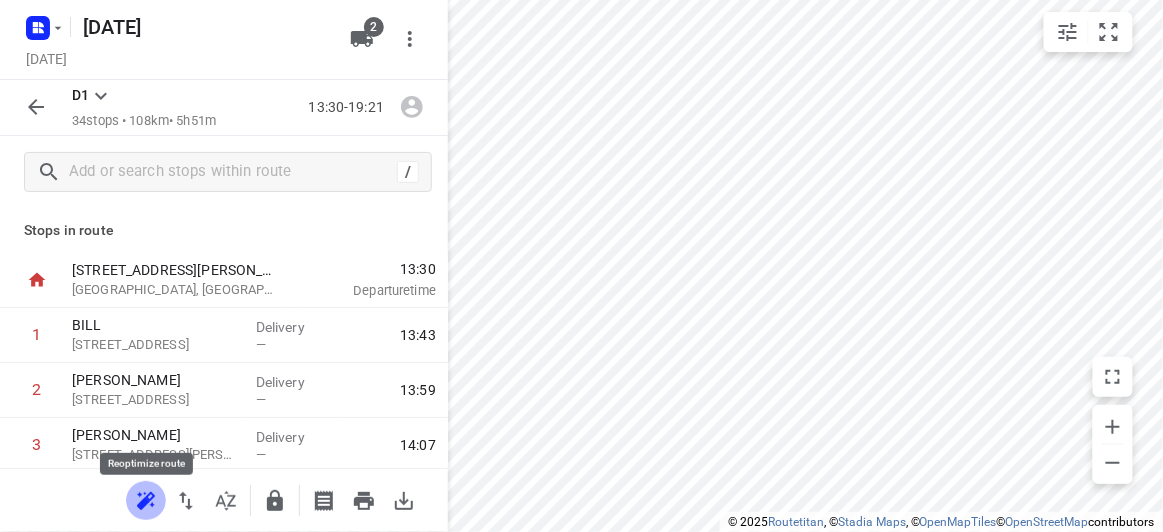 click 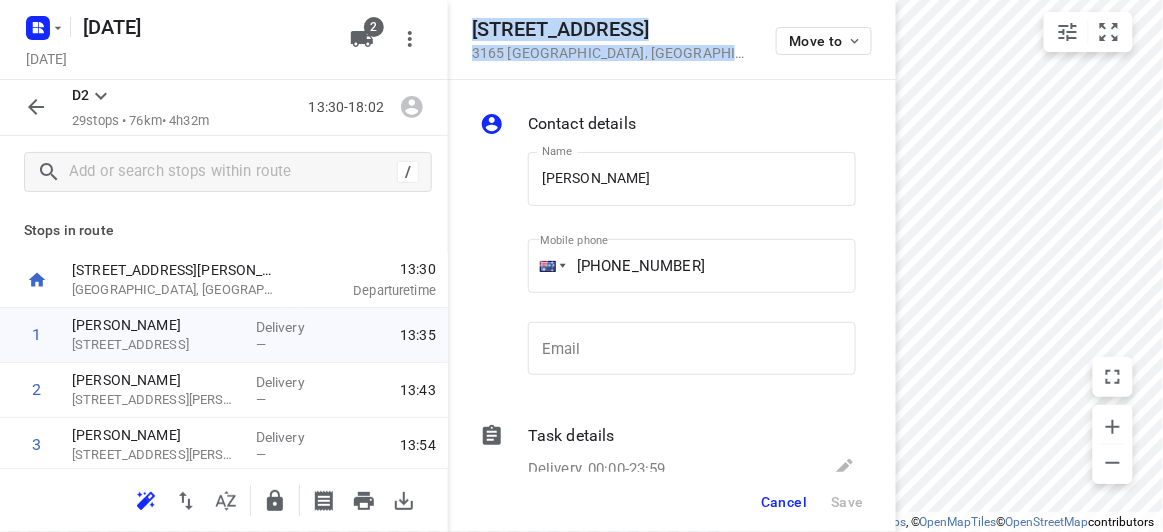 drag, startPoint x: 626, startPoint y: 55, endPoint x: 456, endPoint y: 26, distance: 172.4558 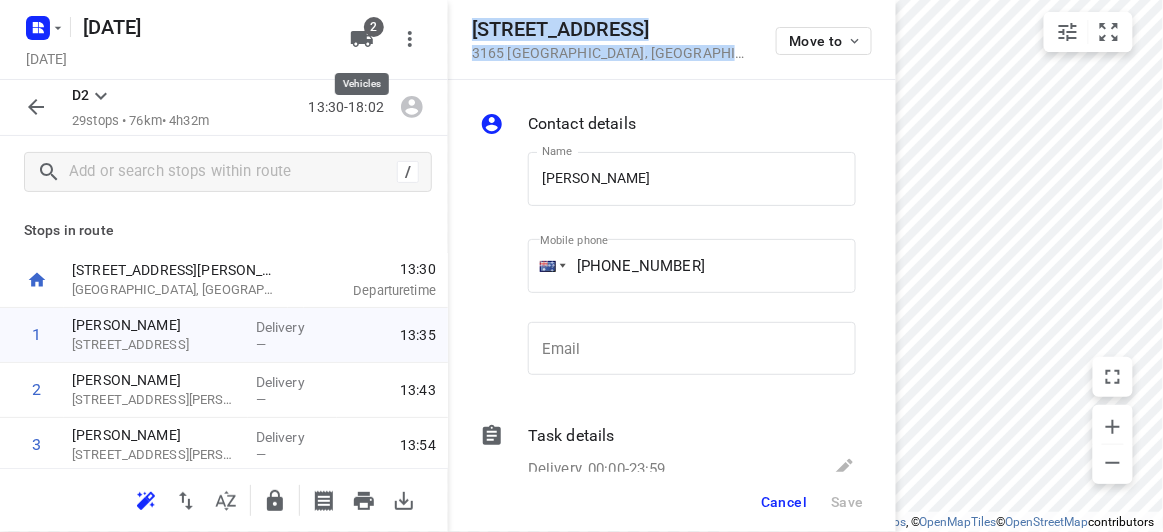 click on "2" at bounding box center (362, 39) 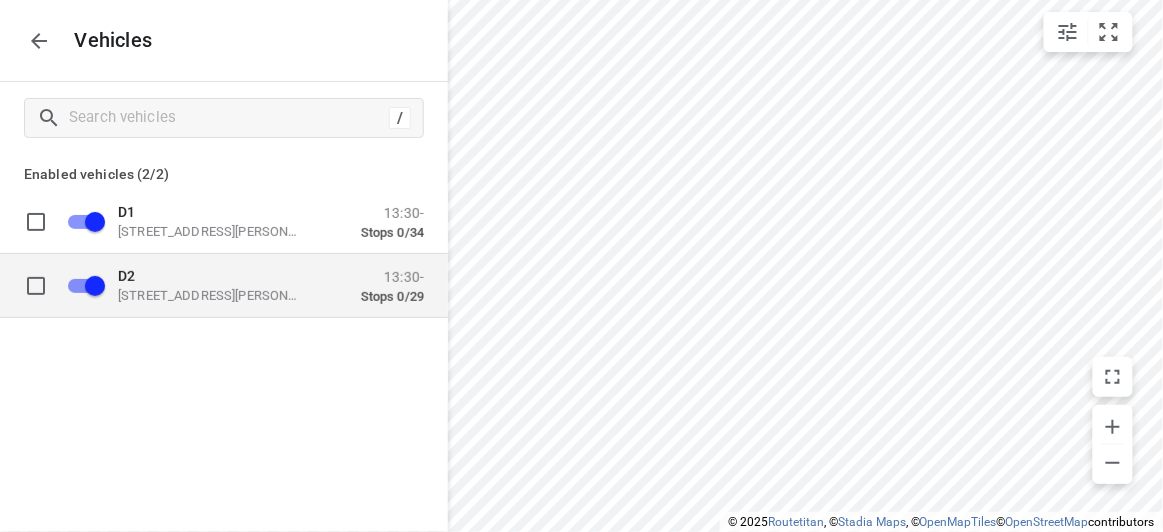 click on "D2" at bounding box center [218, 275] 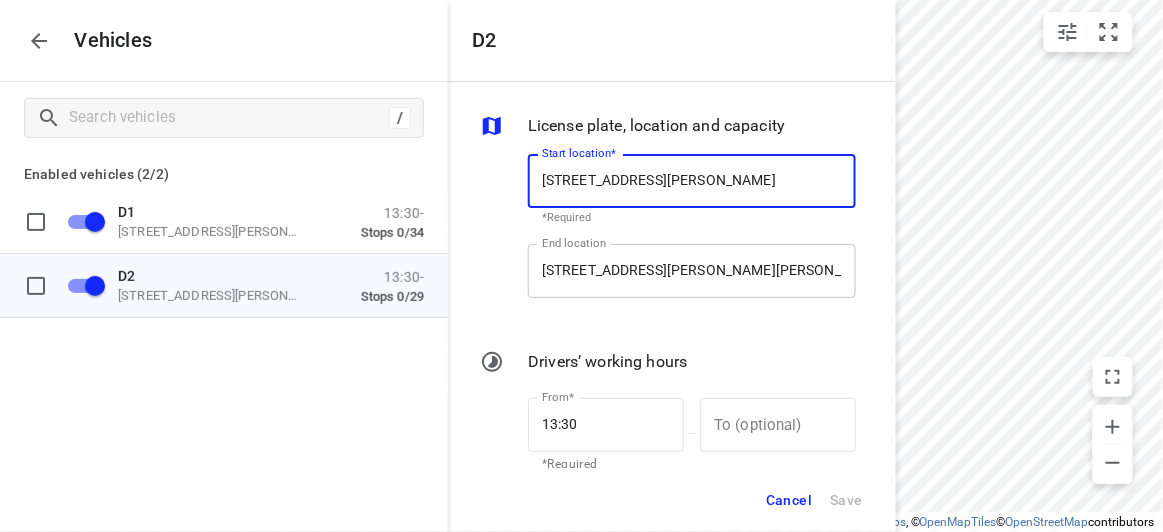 click on "[STREET_ADDRESS][PERSON_NAME][PERSON_NAME]" at bounding box center (692, 271) 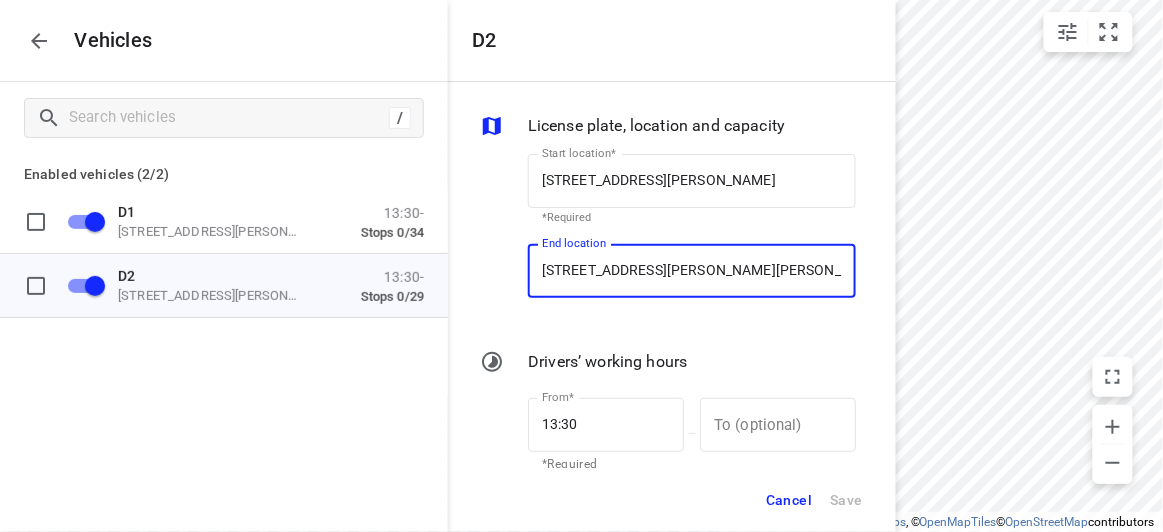 paste on "[STREET_ADDRESS]" 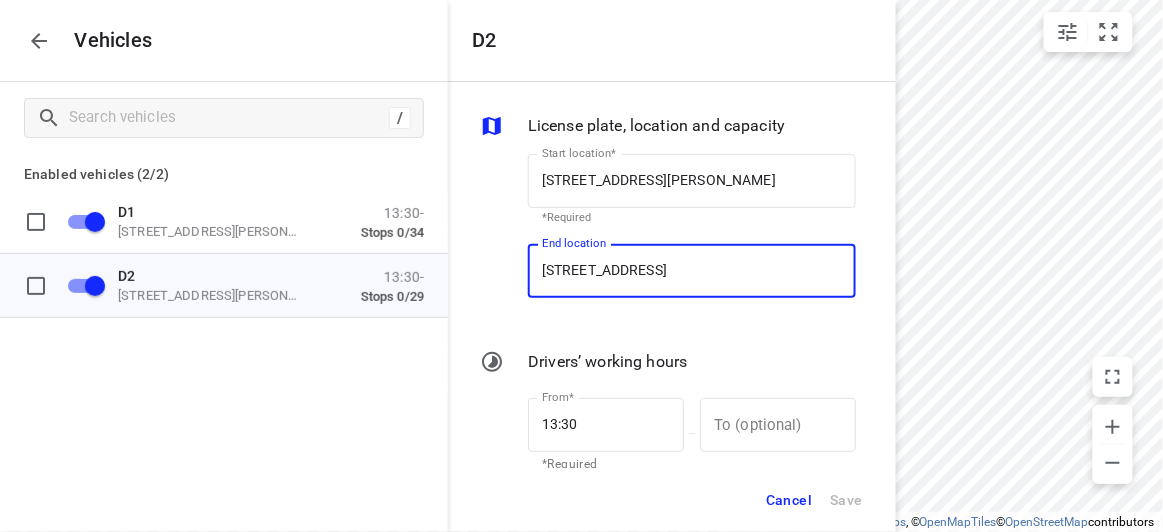 scroll, scrollTop: 0, scrollLeft: 28, axis: horizontal 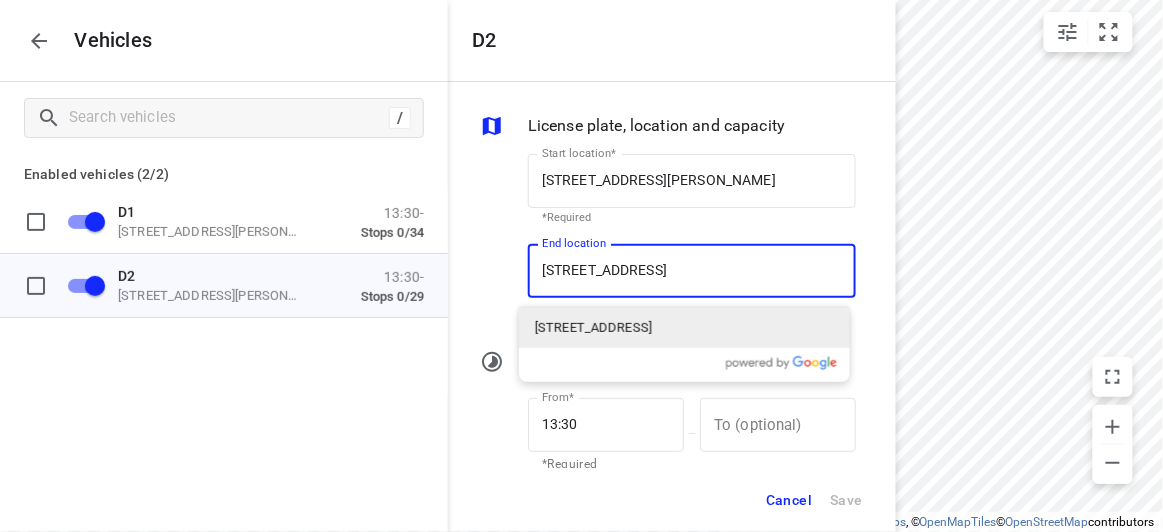 click on "[STREET_ADDRESS]" at bounding box center (684, 328) 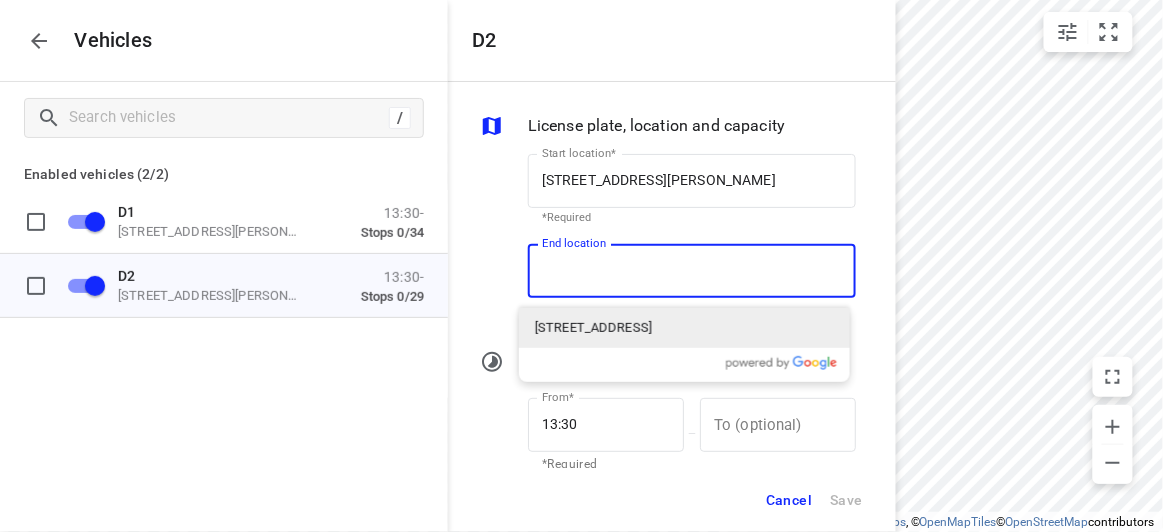 scroll, scrollTop: 0, scrollLeft: 0, axis: both 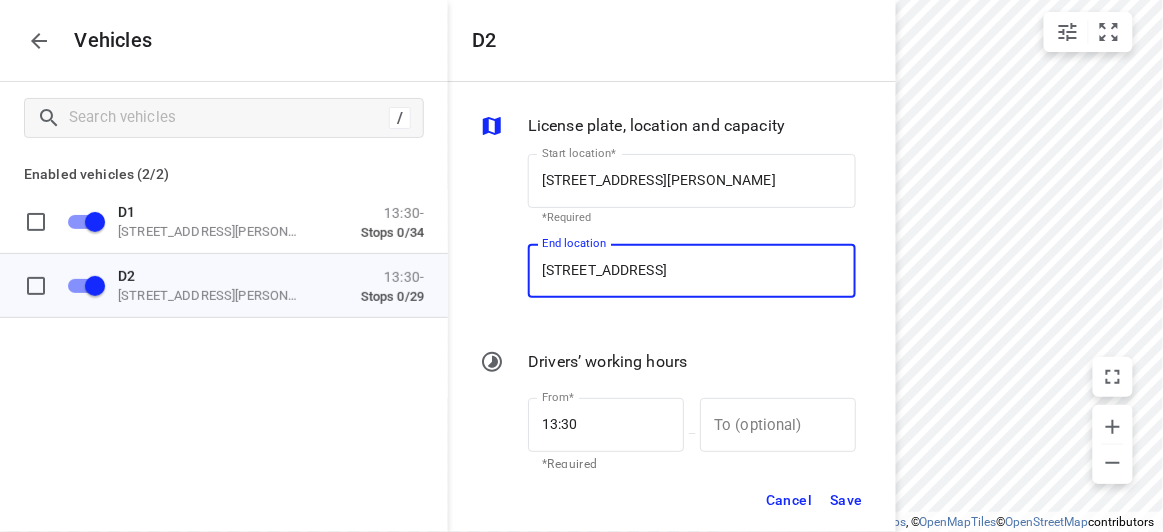 type on "[STREET_ADDRESS]" 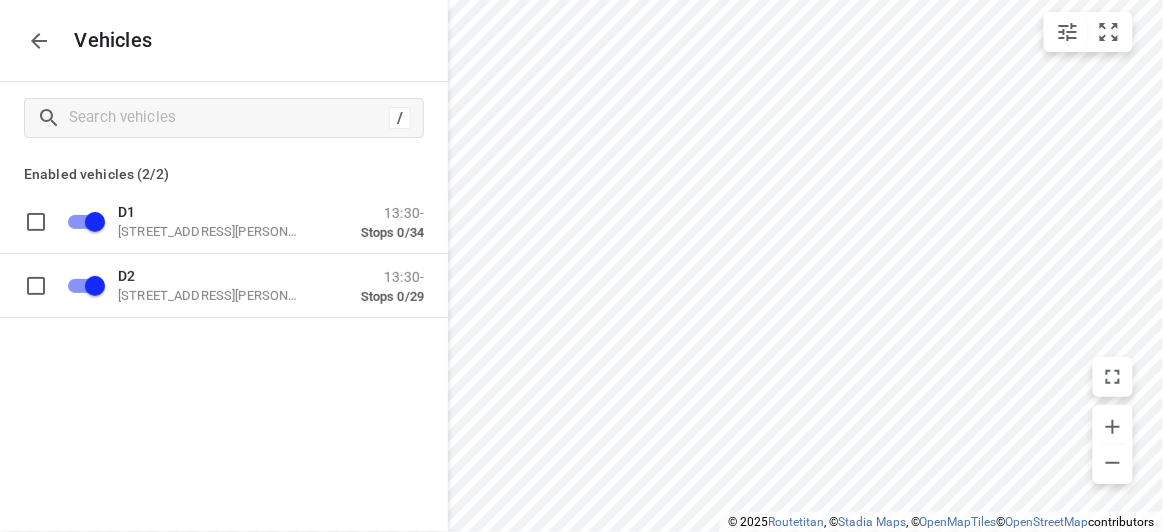 click 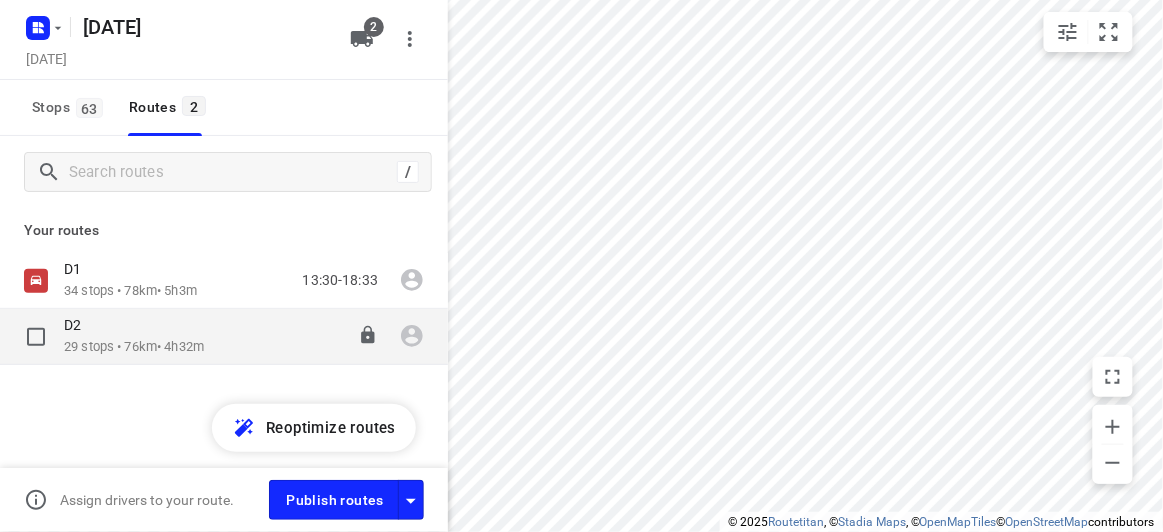 click on "D2" at bounding box center (134, 327) 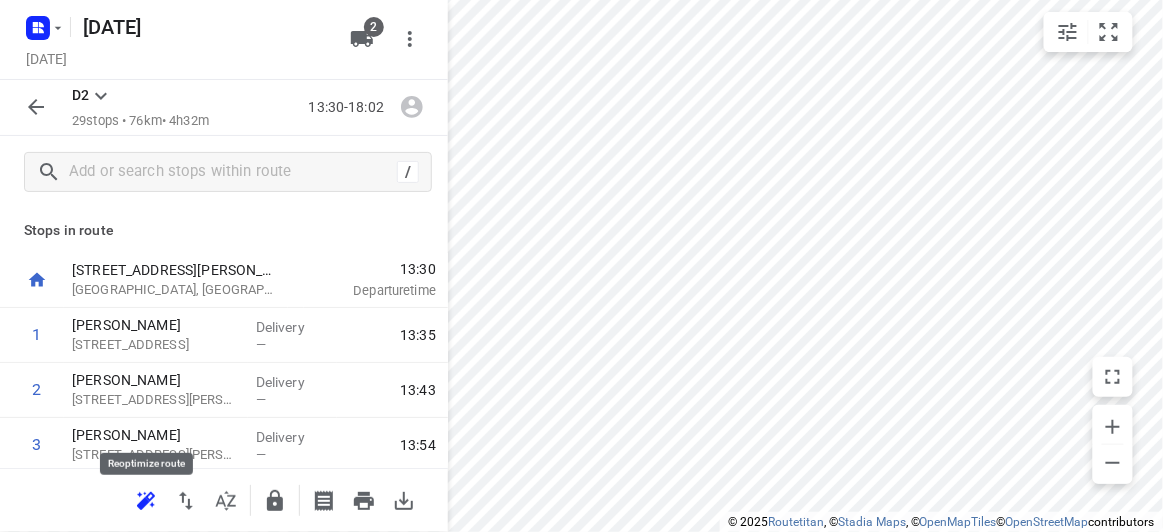 click 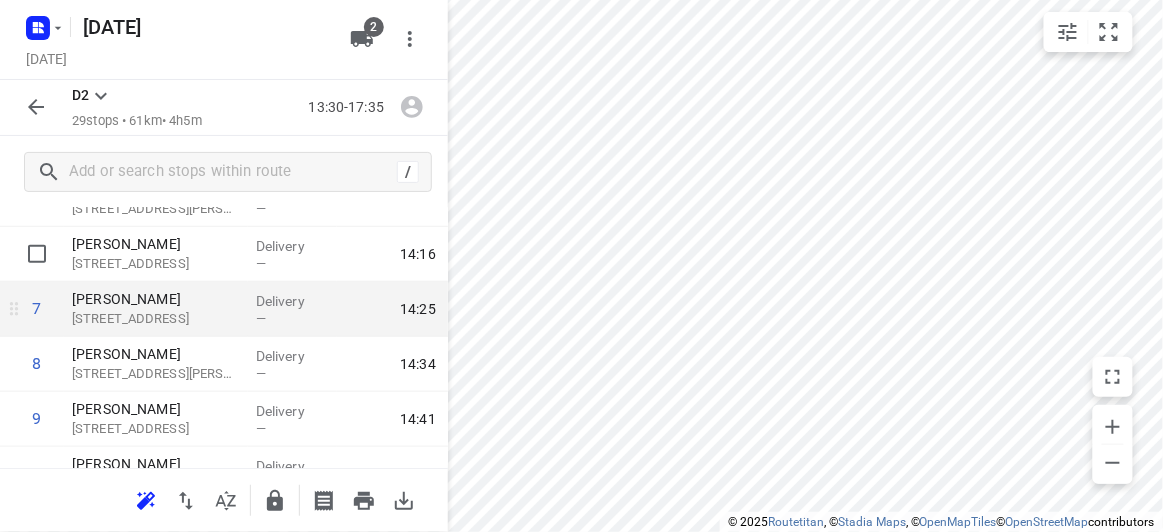 scroll, scrollTop: 363, scrollLeft: 0, axis: vertical 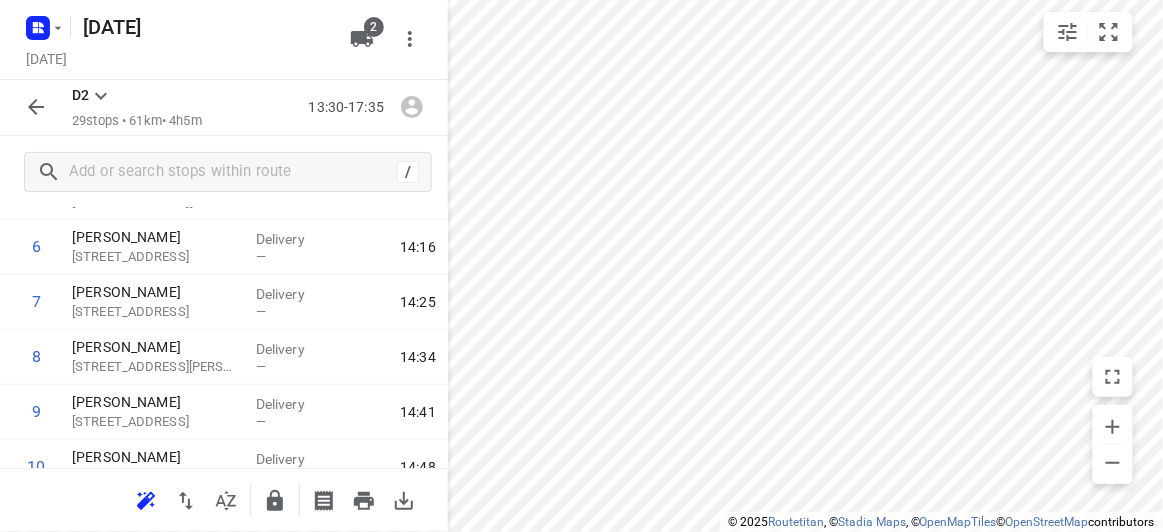 click 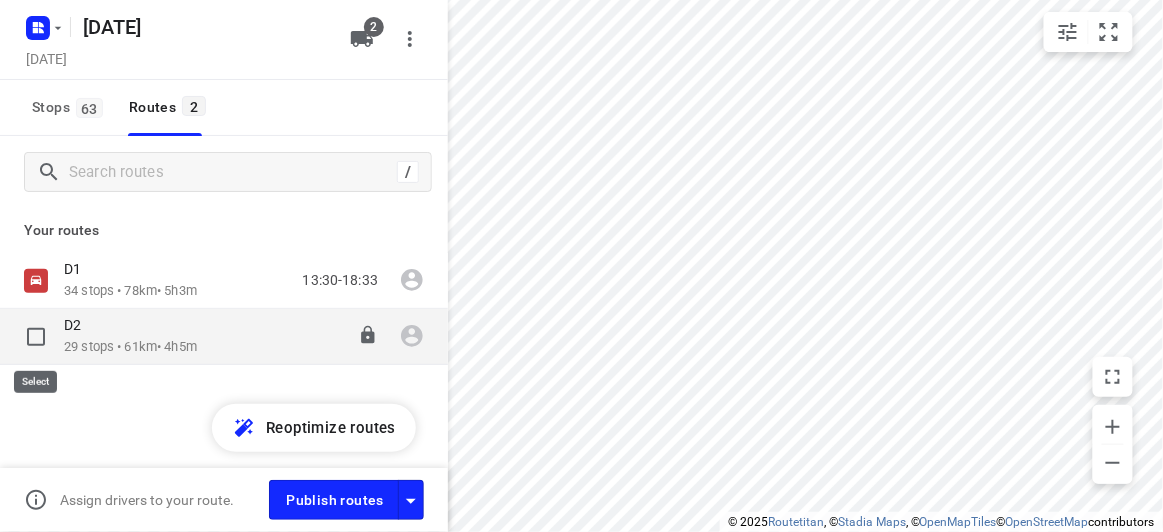 click at bounding box center (36, 337) 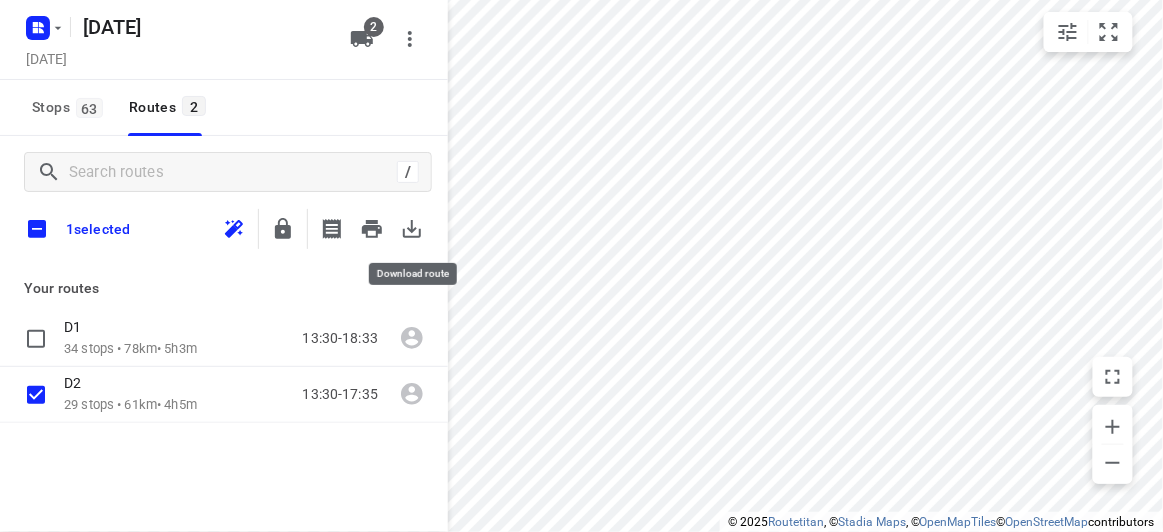 click at bounding box center [412, 229] 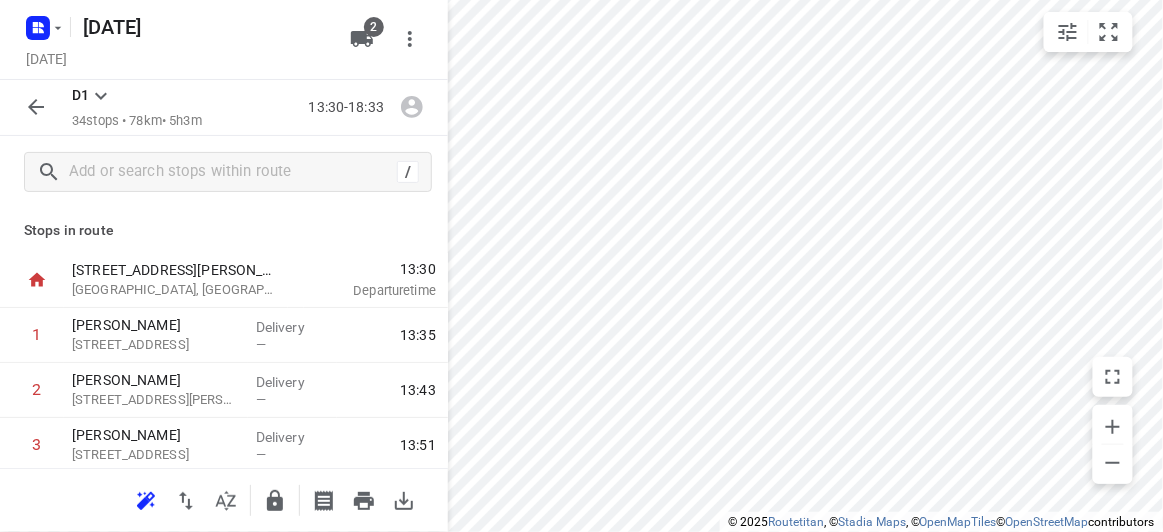 click 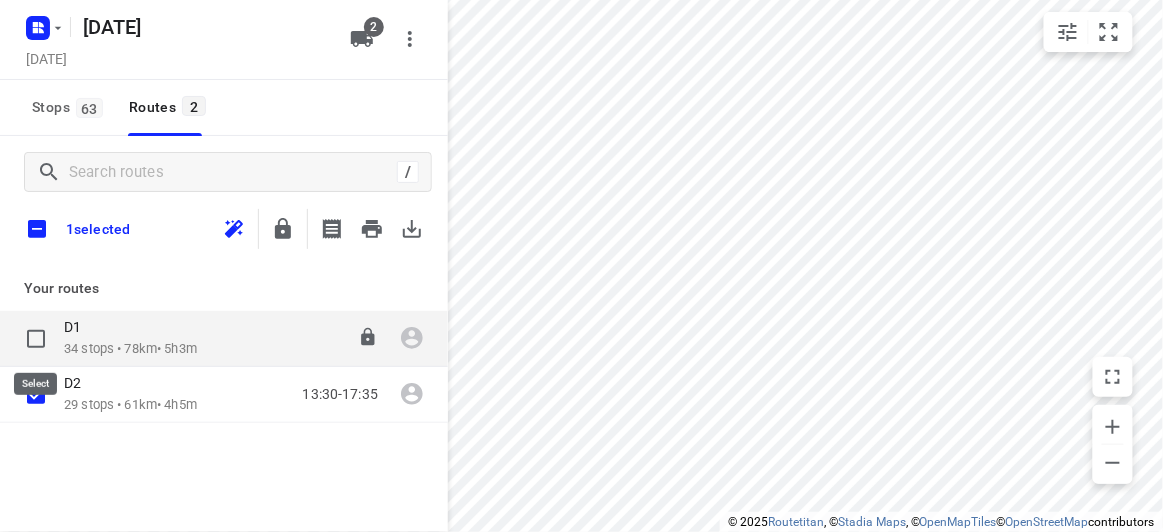 click at bounding box center (36, 339) 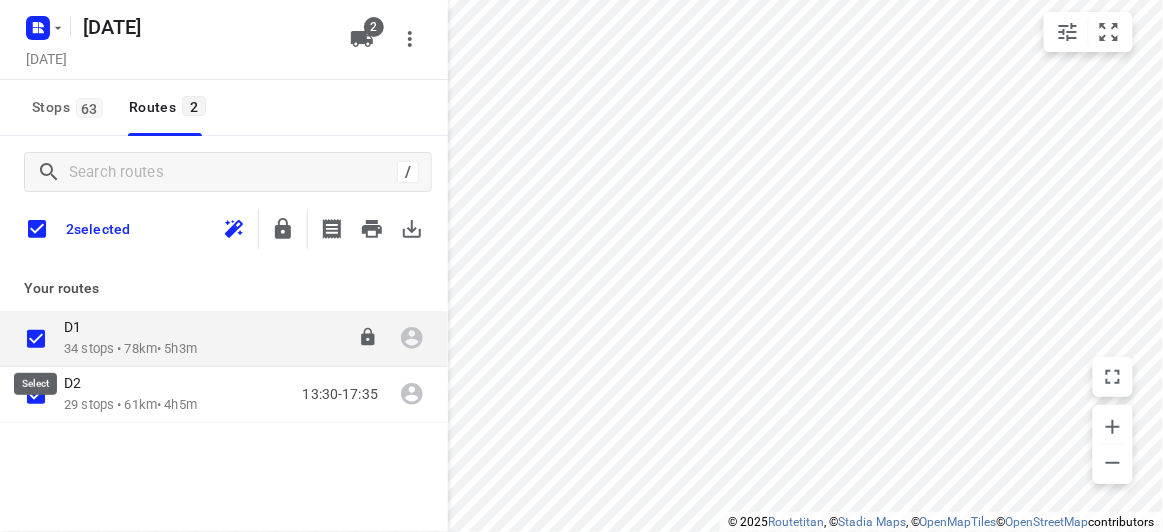 checkbox on "true" 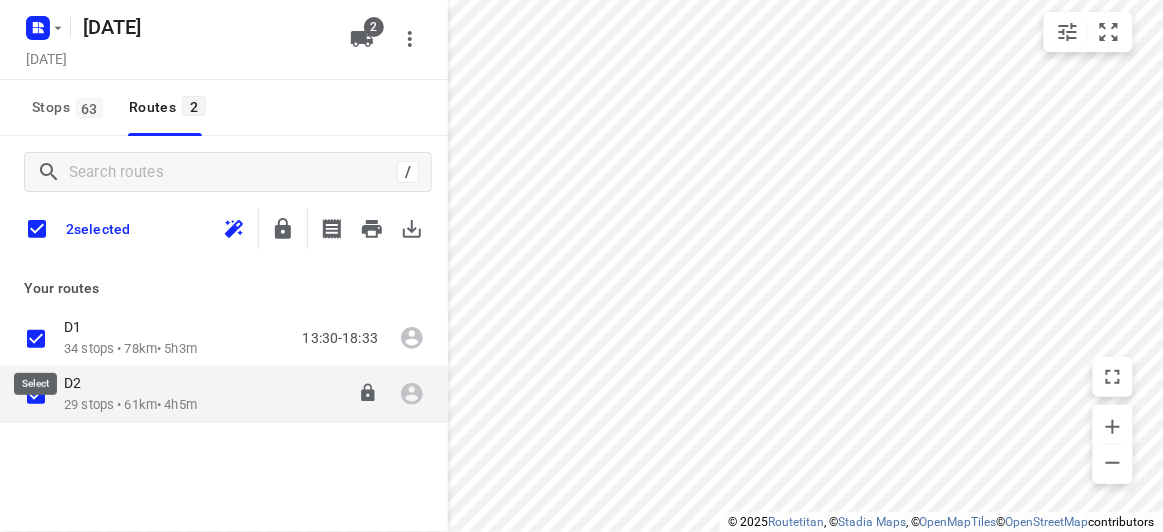 checkbox on "true" 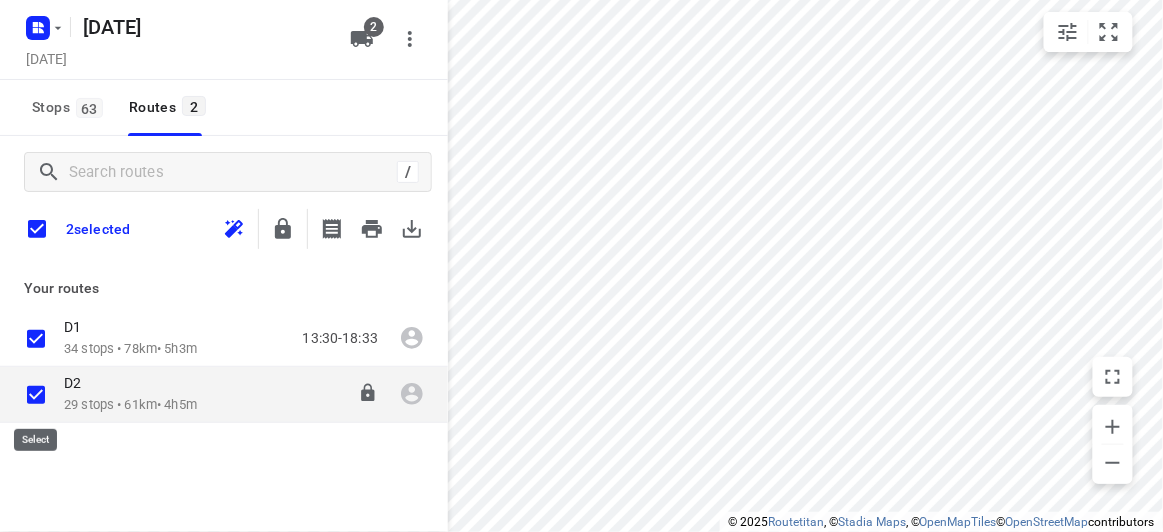 click at bounding box center [36, 395] 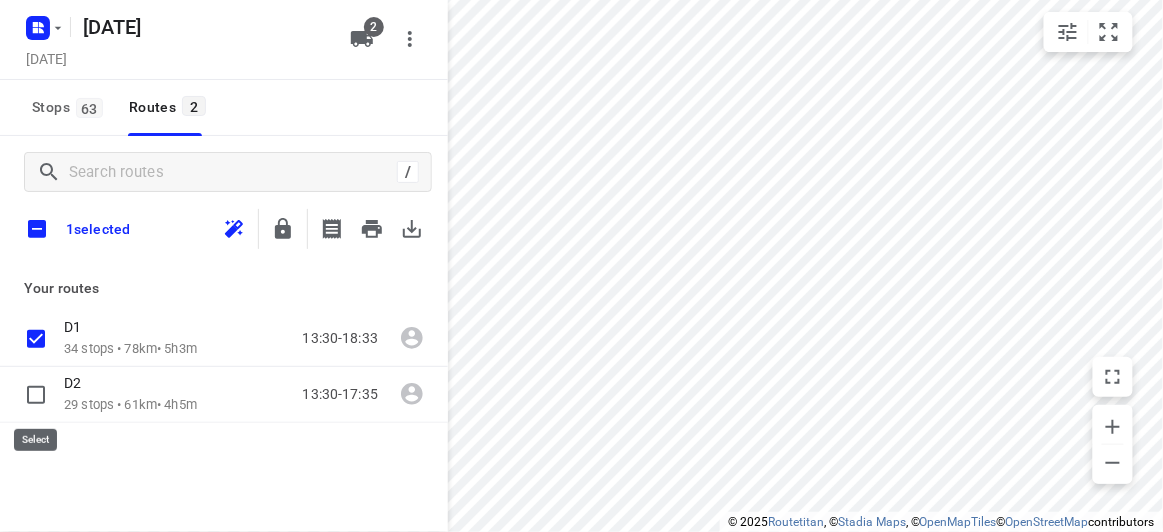 checkbox on "false" 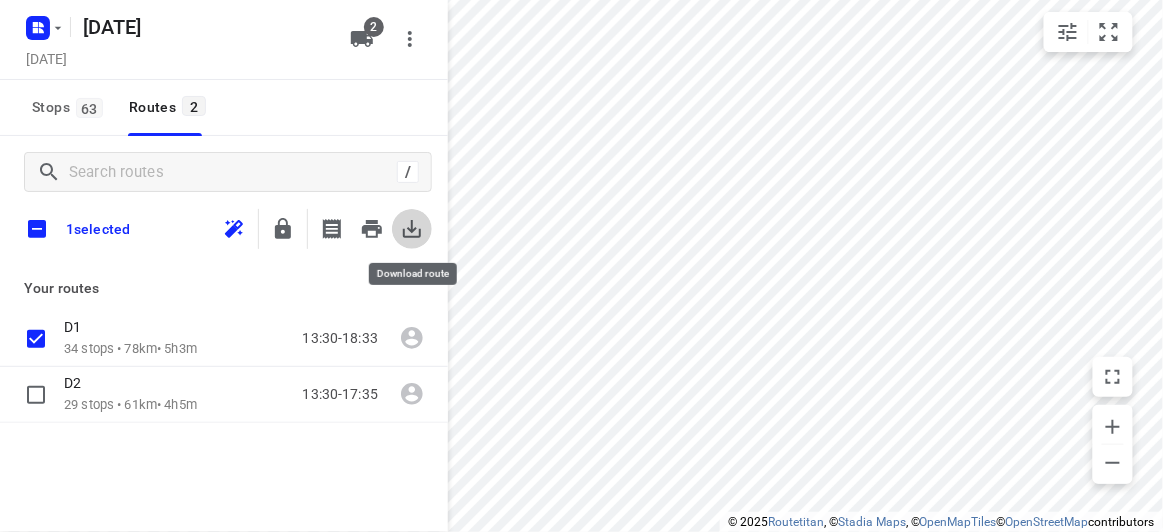 click 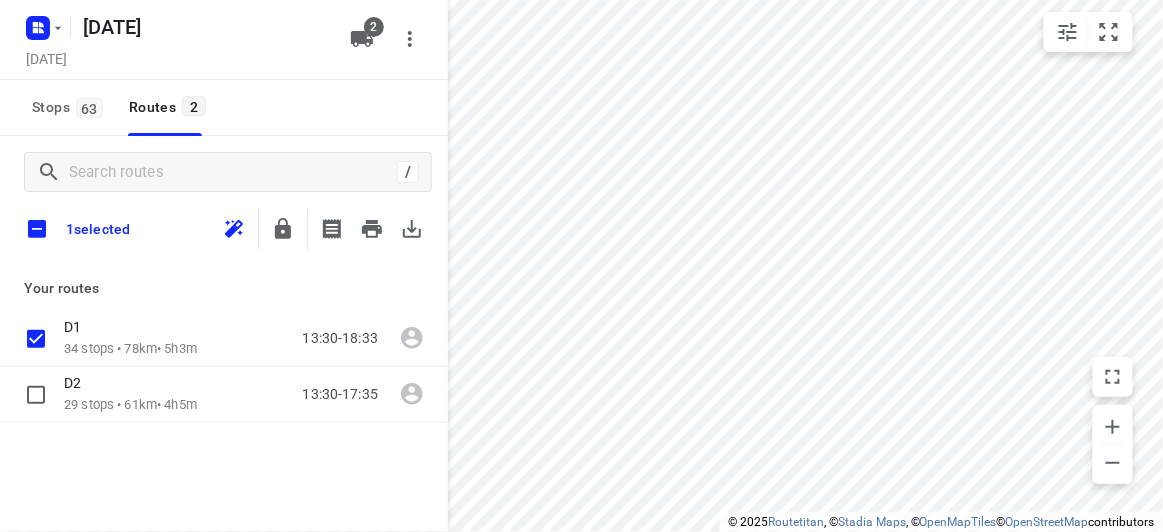 click on "/ 1  selected Your routes   D1 34   stops •   78km  •   5h3m 13:30-18:33   D2 29   stops •   61km  •   4h5m 13:30-17:35" 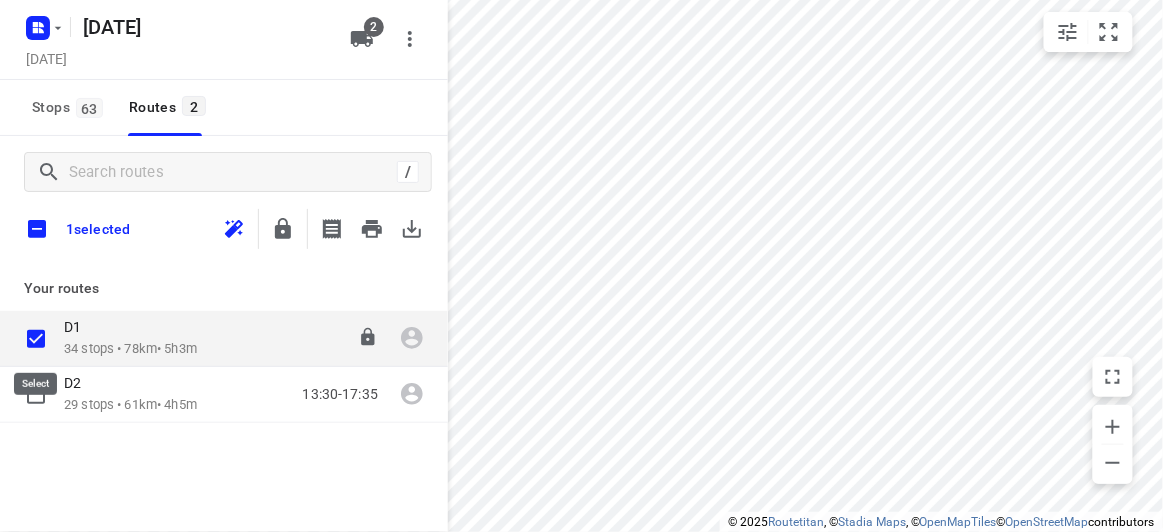 click at bounding box center [36, 339] 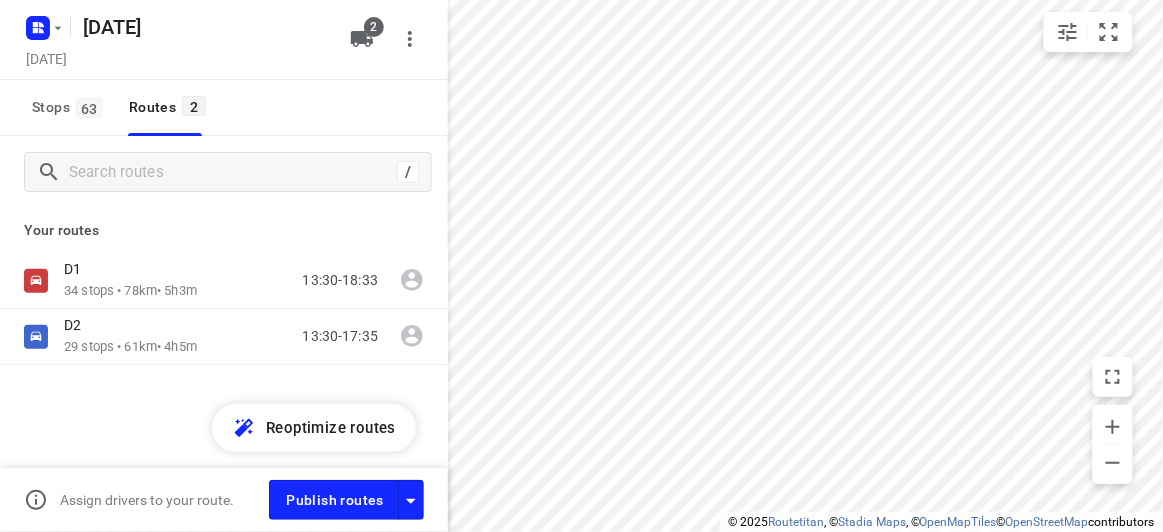 click on "D1 34   stops •   78km  •   5h3m 13:30-18:33   D2 29   stops •   61km  •   4h5m 13:30-17:35" at bounding box center (224, 379) 